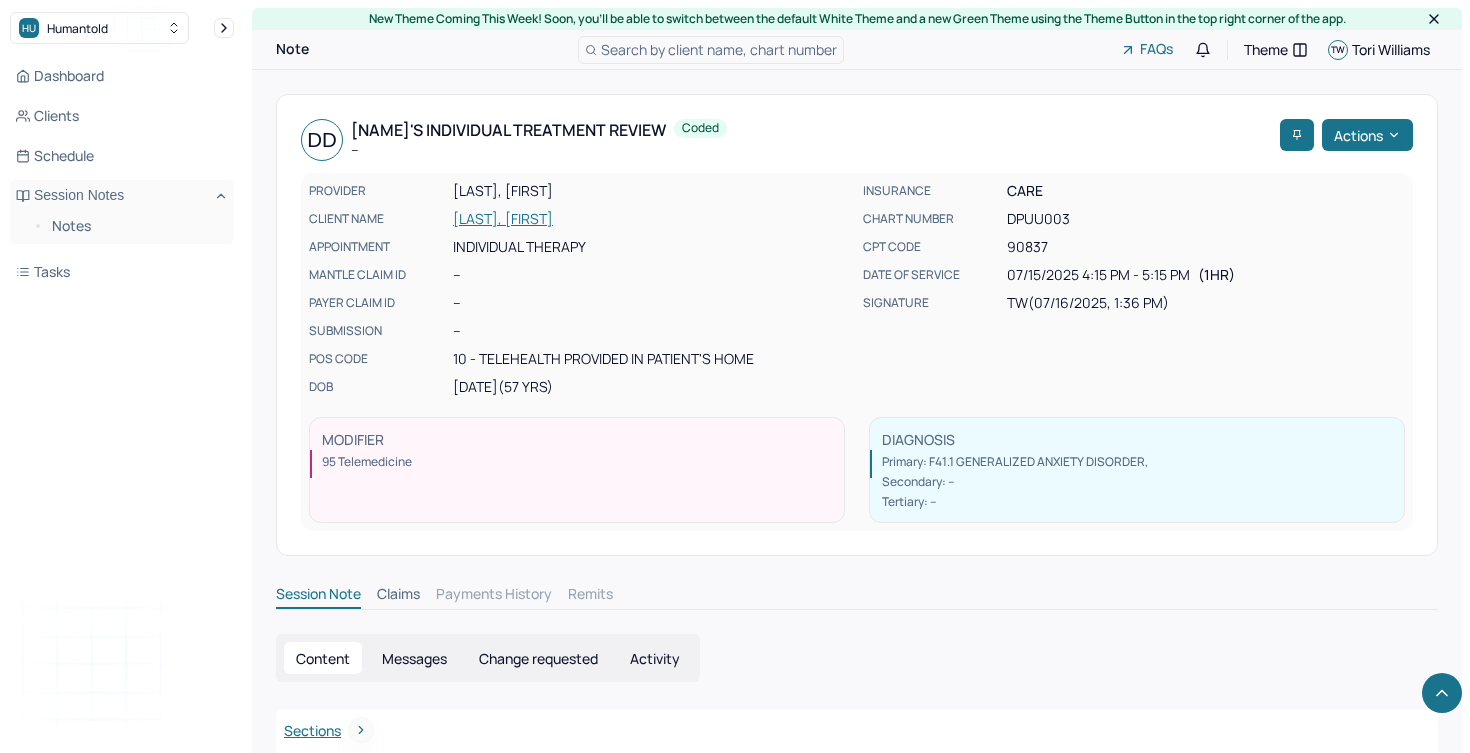 scroll, scrollTop: 3715, scrollLeft: 0, axis: vertical 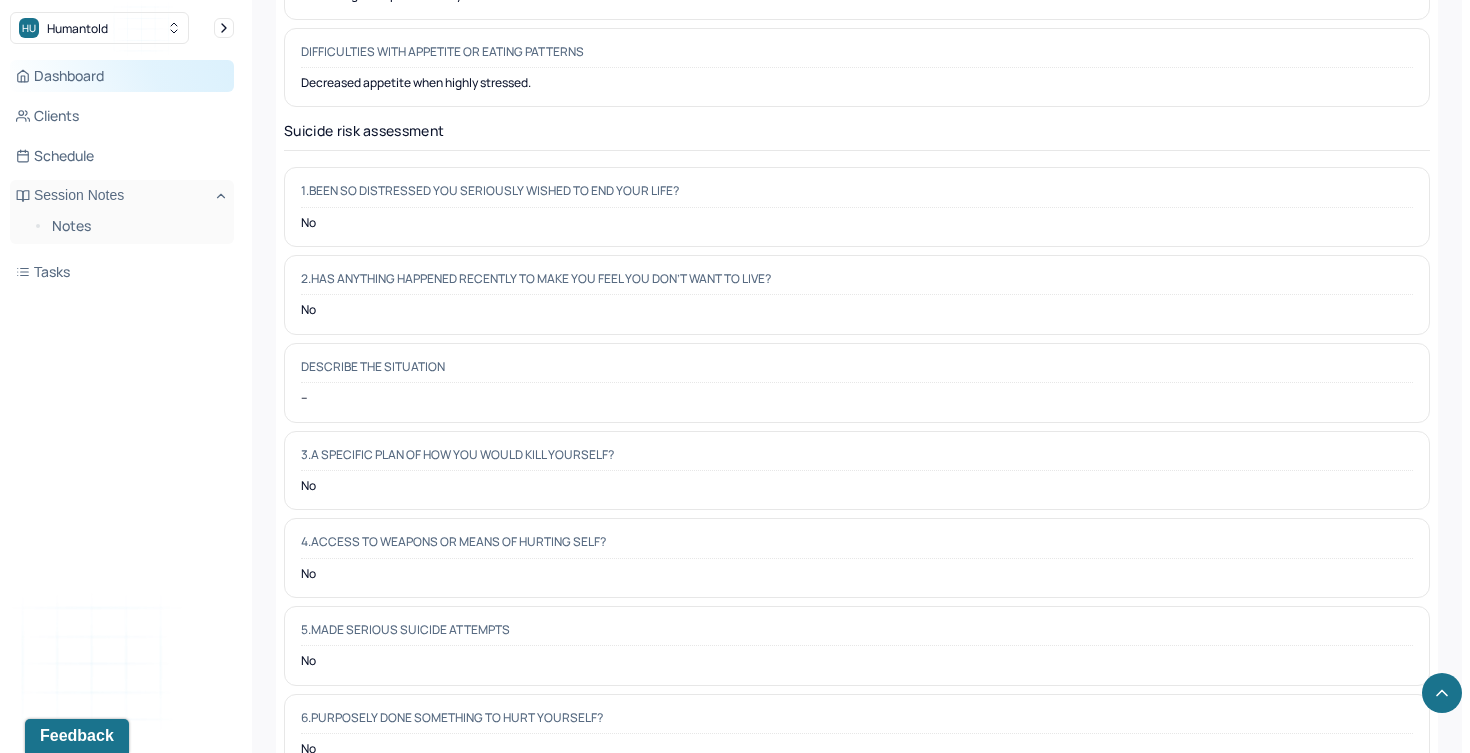click on "Dashboard" at bounding box center (122, 76) 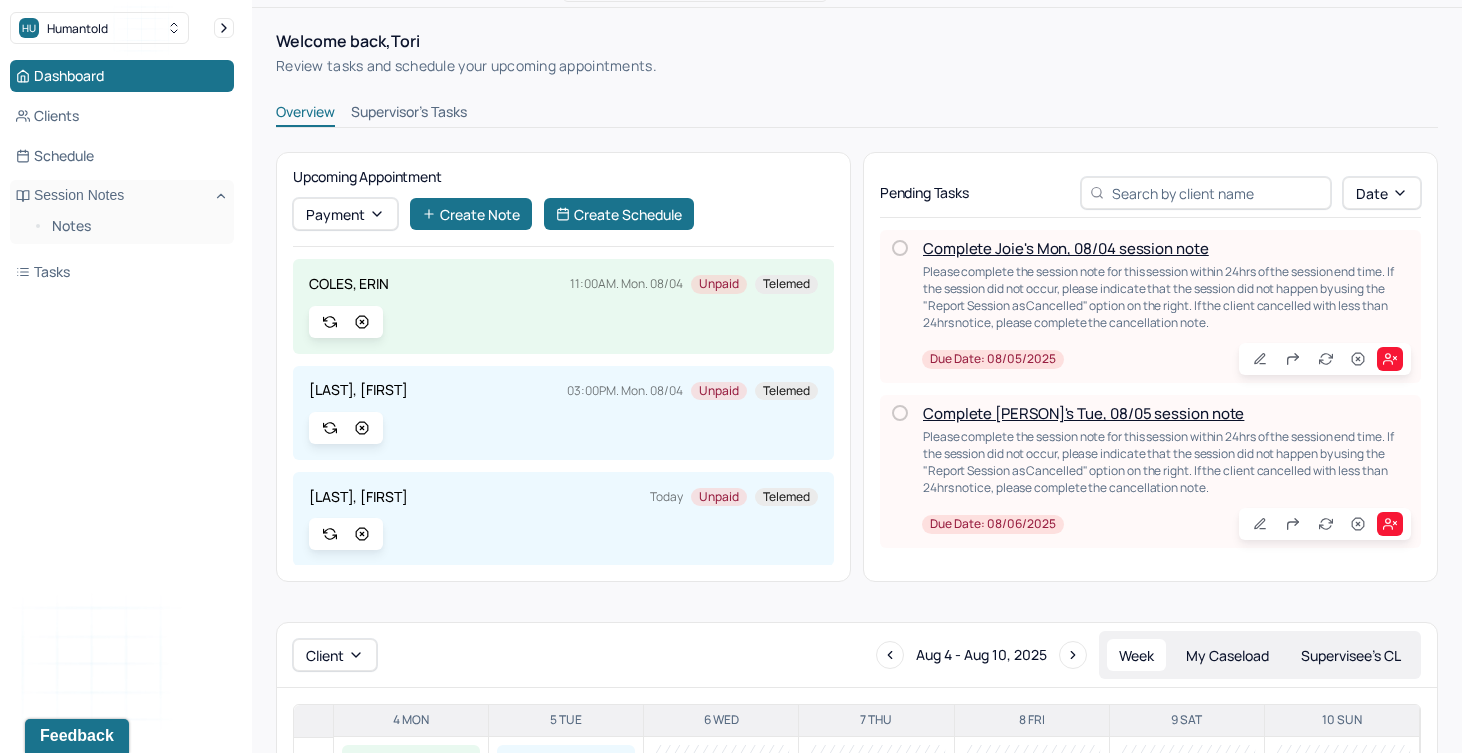 scroll, scrollTop: 37, scrollLeft: 0, axis: vertical 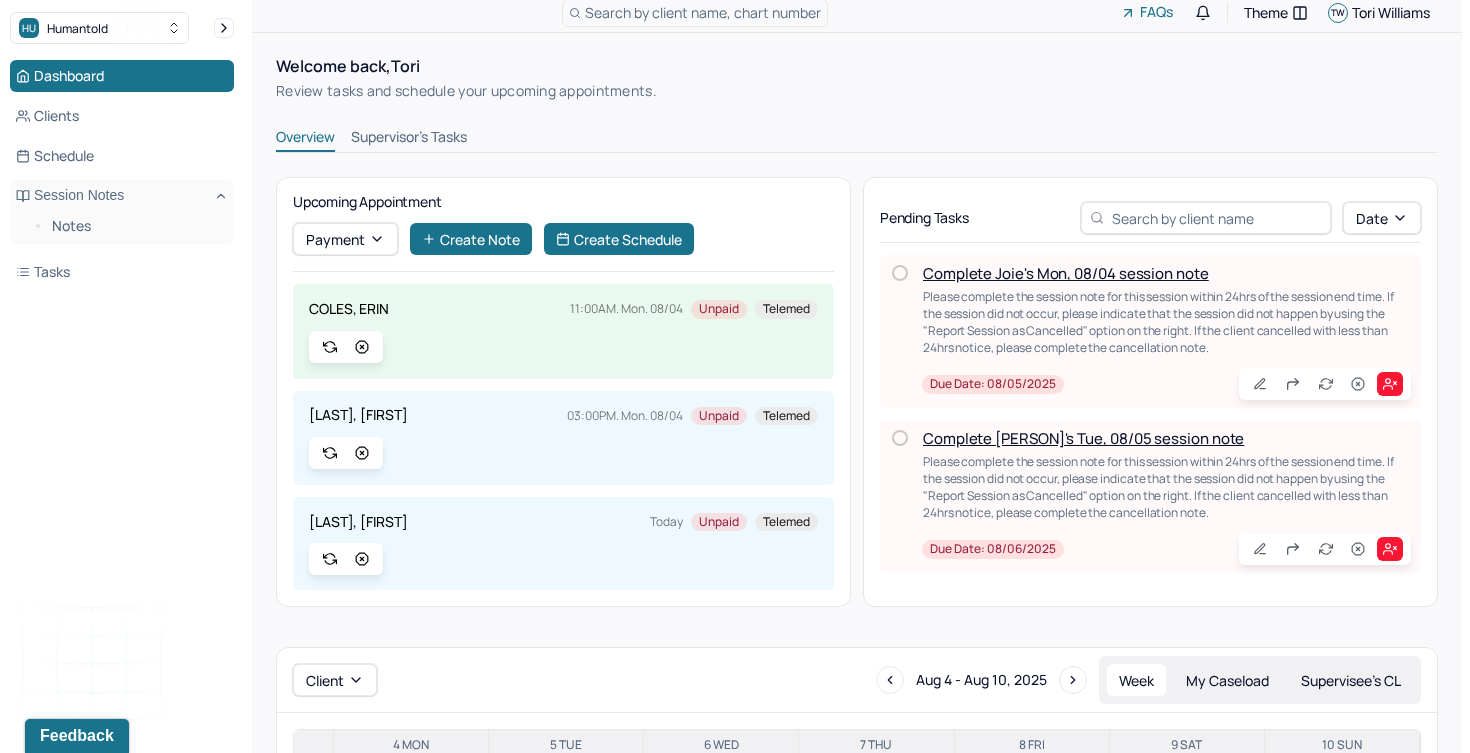 click on "Complete Joie's Mon, 08/04 session note" at bounding box center [1066, 273] 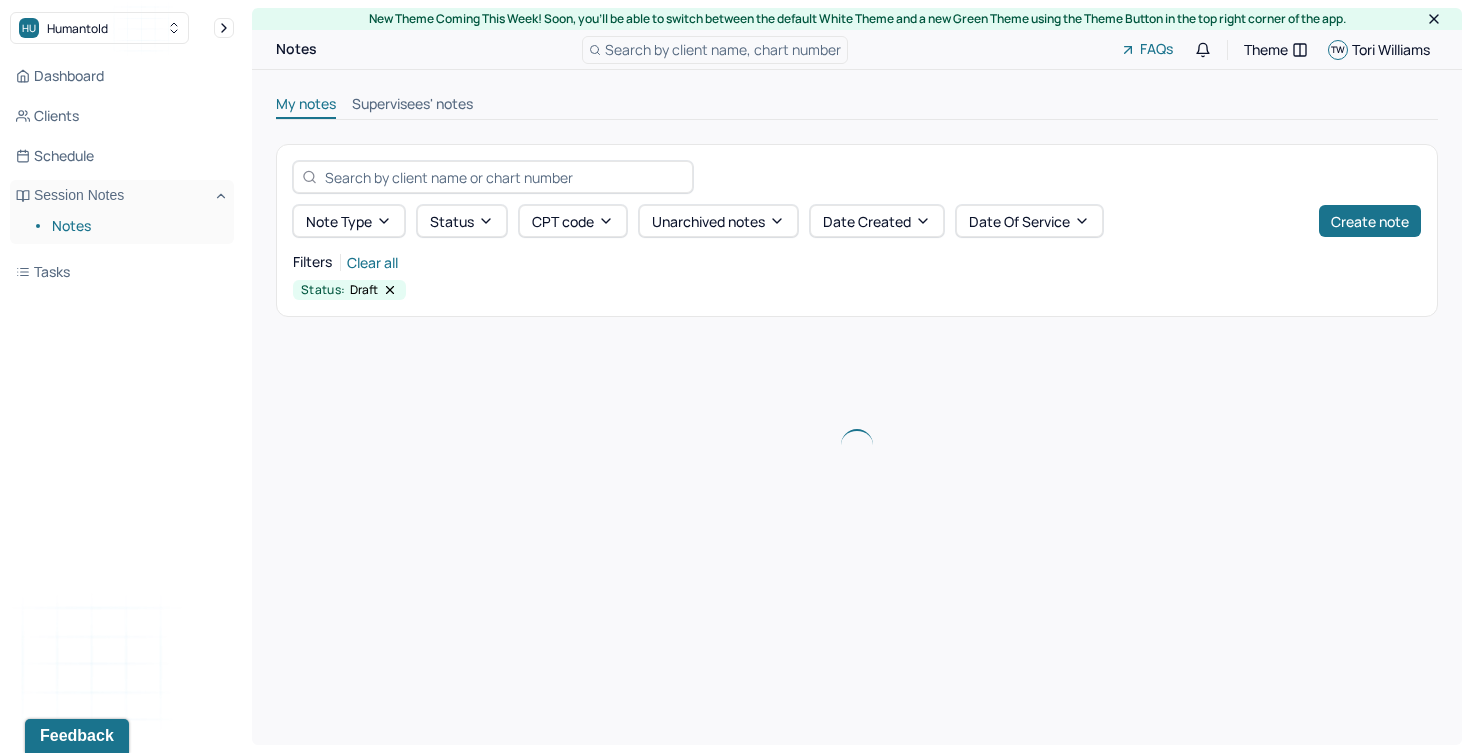 scroll, scrollTop: 0, scrollLeft: 0, axis: both 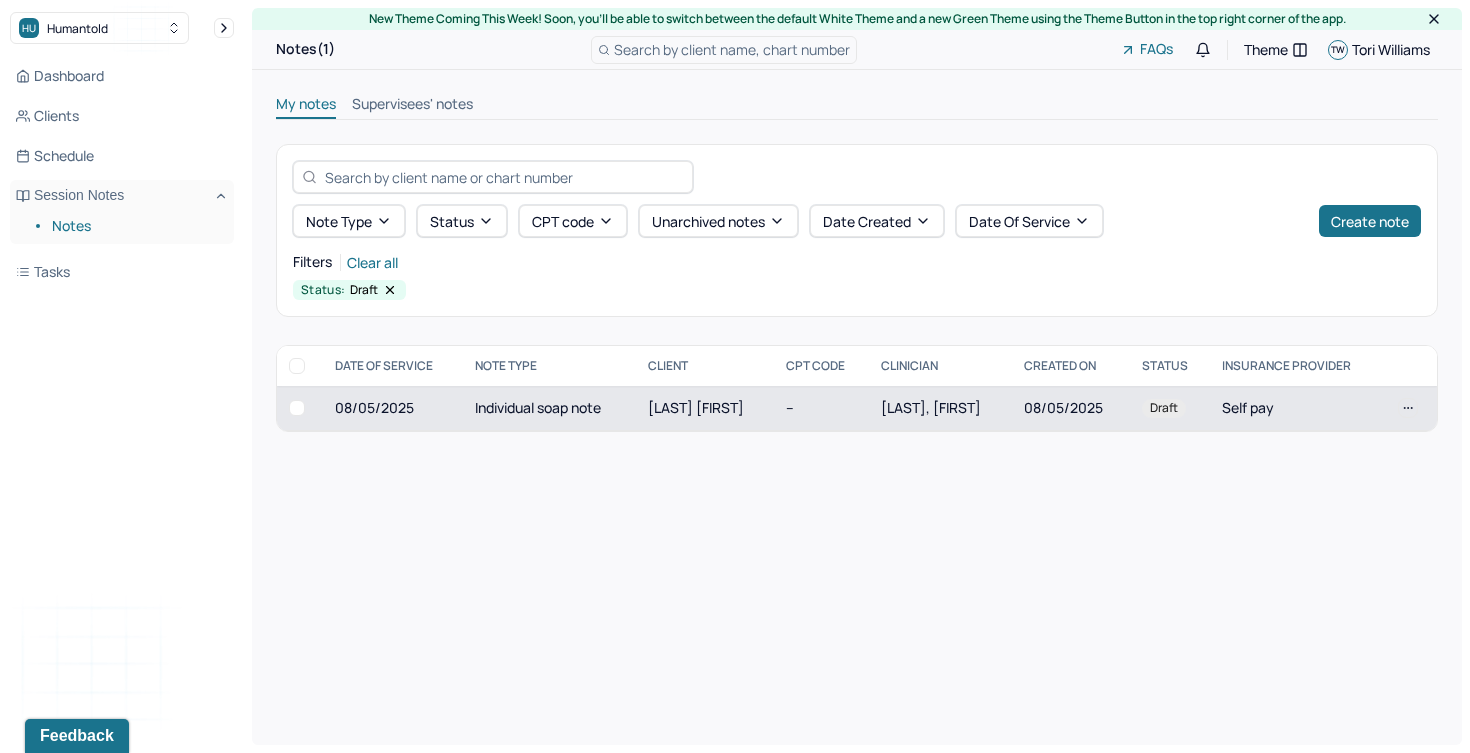 click on "[LAST], [FIRST]" at bounding box center [931, 407] 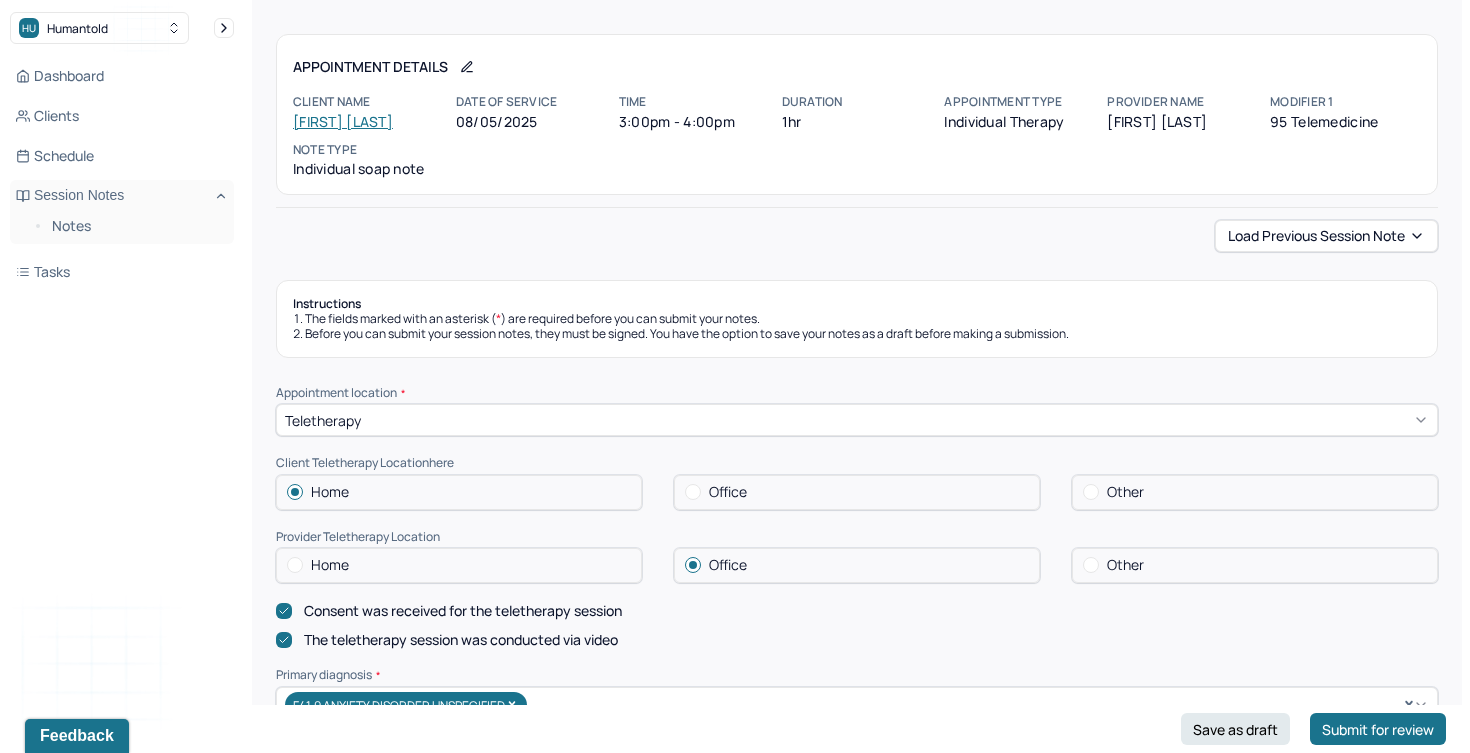 scroll, scrollTop: 83, scrollLeft: 0, axis: vertical 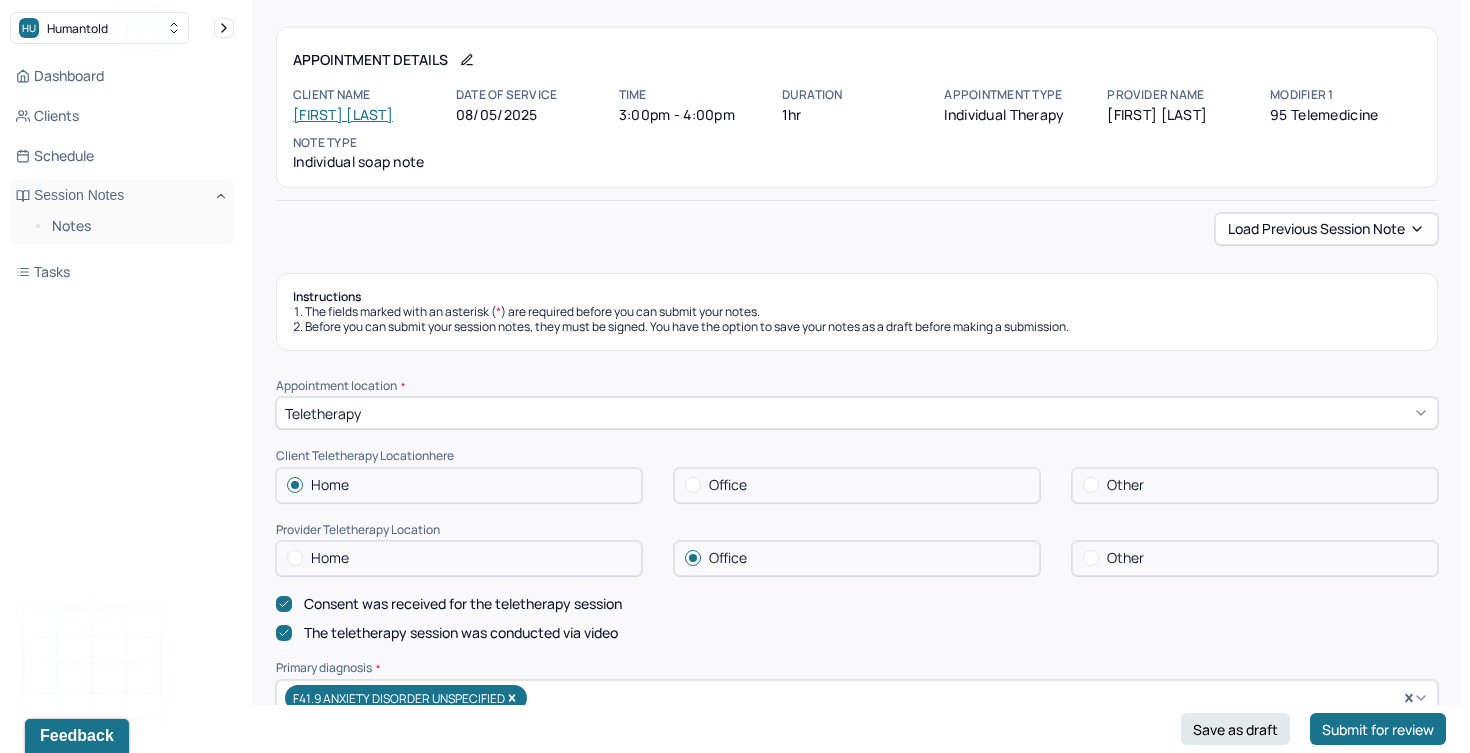 click on "Home" at bounding box center (459, 558) 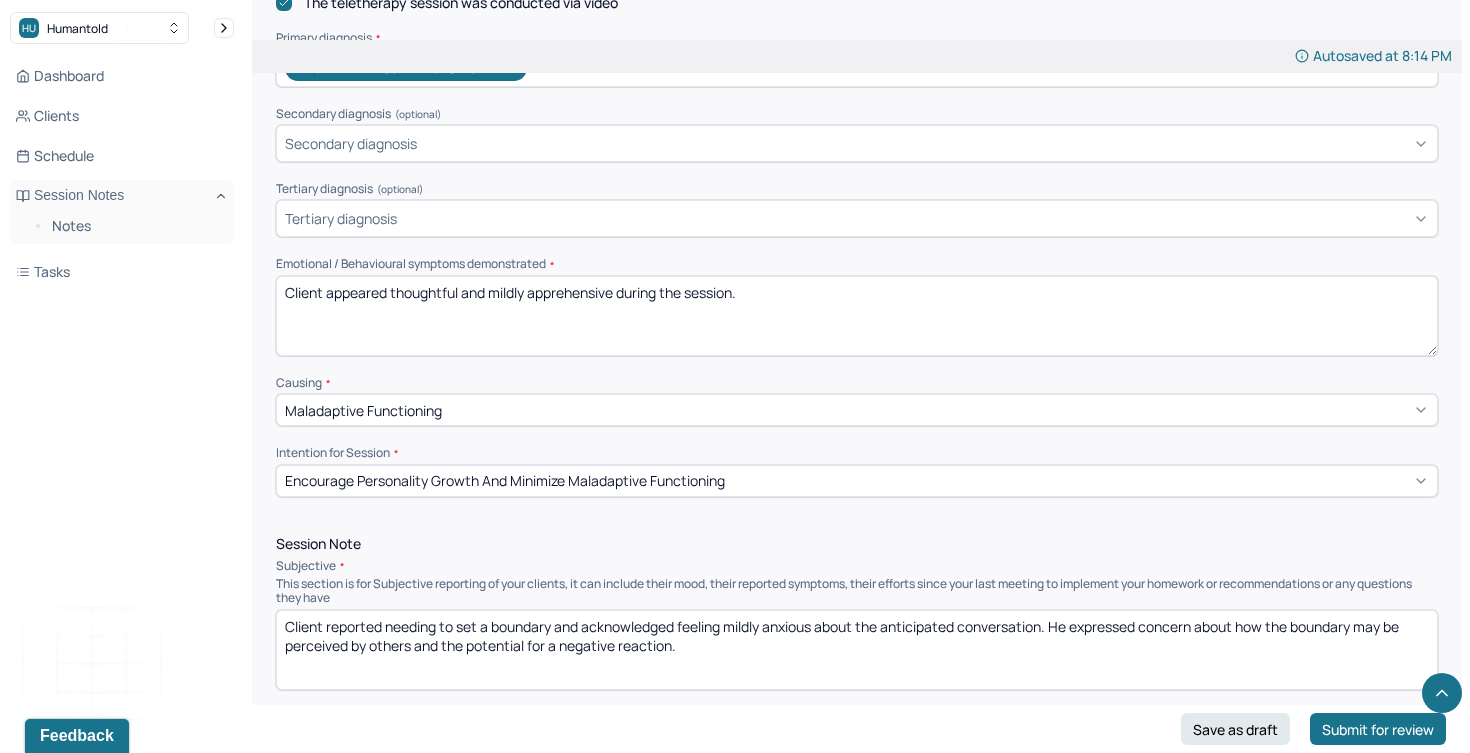 scroll, scrollTop: 736, scrollLeft: 0, axis: vertical 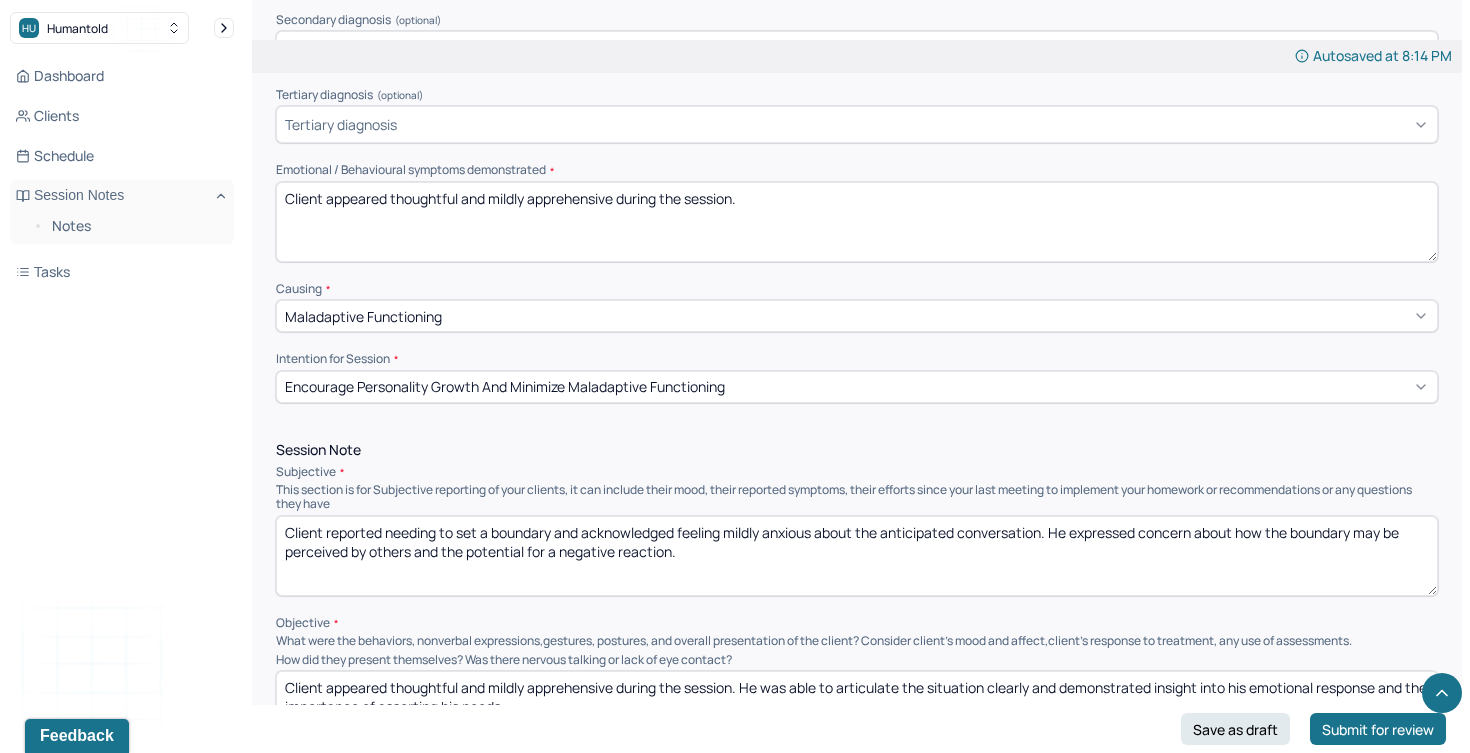 drag, startPoint x: 718, startPoint y: 570, endPoint x: 281, endPoint y: 491, distance: 444.0833 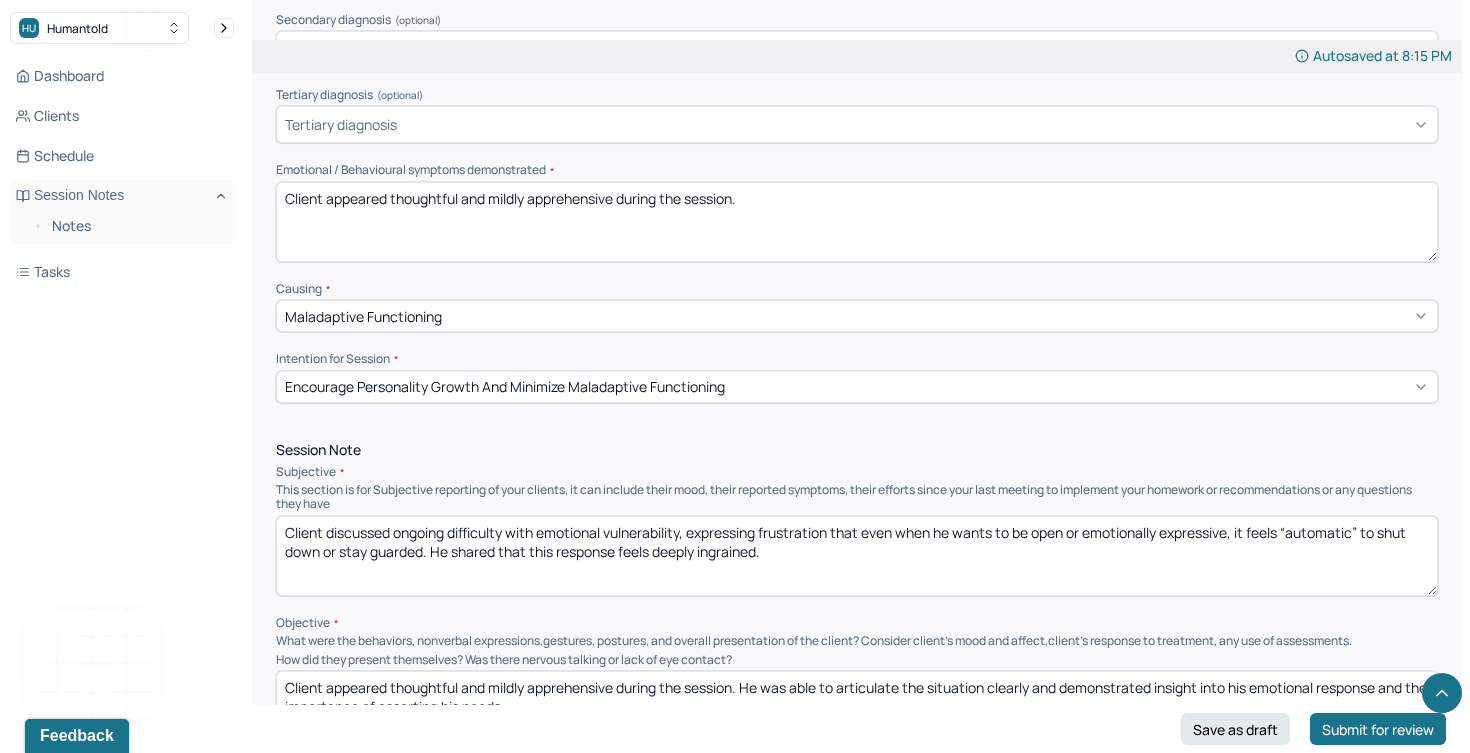 click on "Client discussed ongoing difficulty with emotional vulnerability, expressing frustration that even when he wants to be open or emotionally expressive, it feels “automatic” to shut down or stay guarded. He shared that this response feels deeply ingrained." at bounding box center (857, 556) 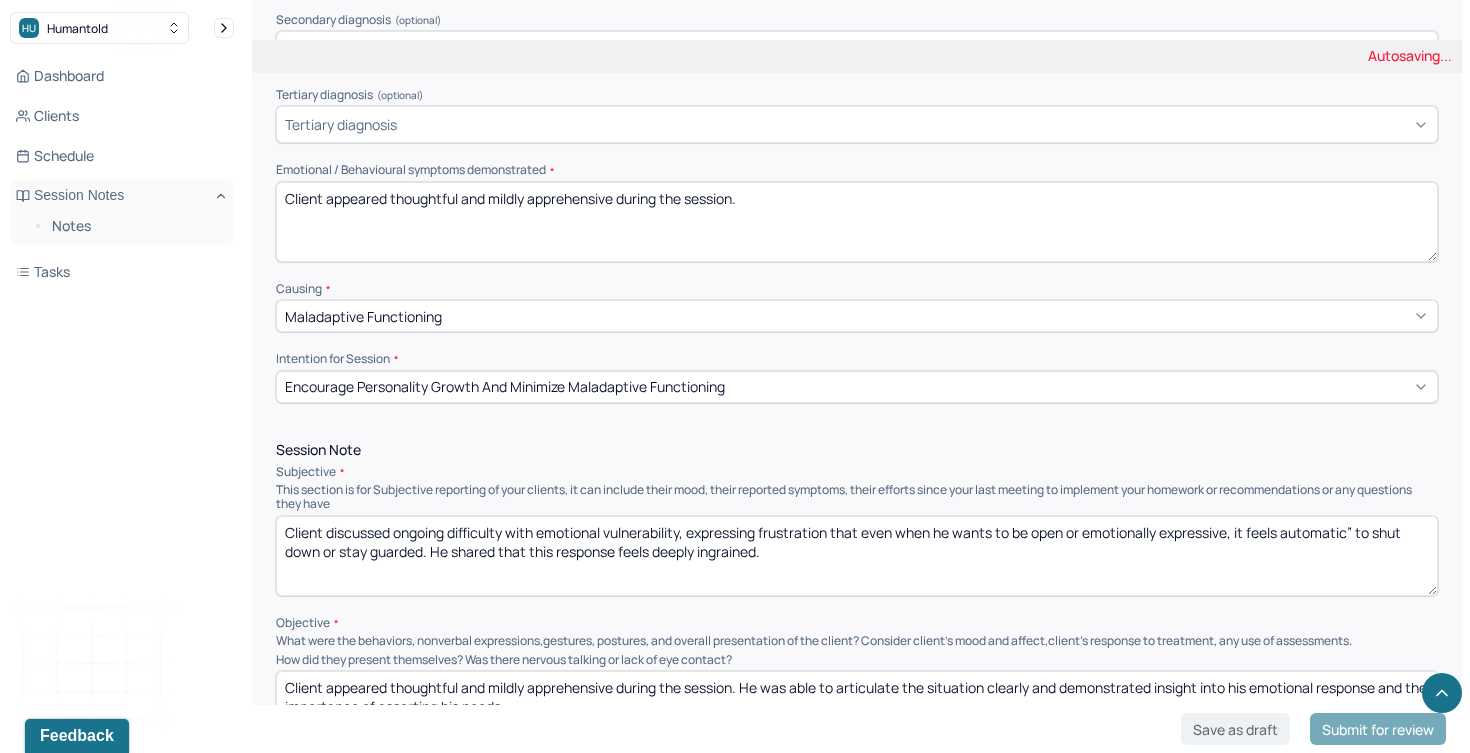 click on "Client discussed ongoing difficulty with emotional vulnerability, expressing frustration that even when he wants to be open or emotionally expressive, it feels “automatic” to shut down or stay guarded. He shared that this response feels deeply ingrained." at bounding box center (857, 556) 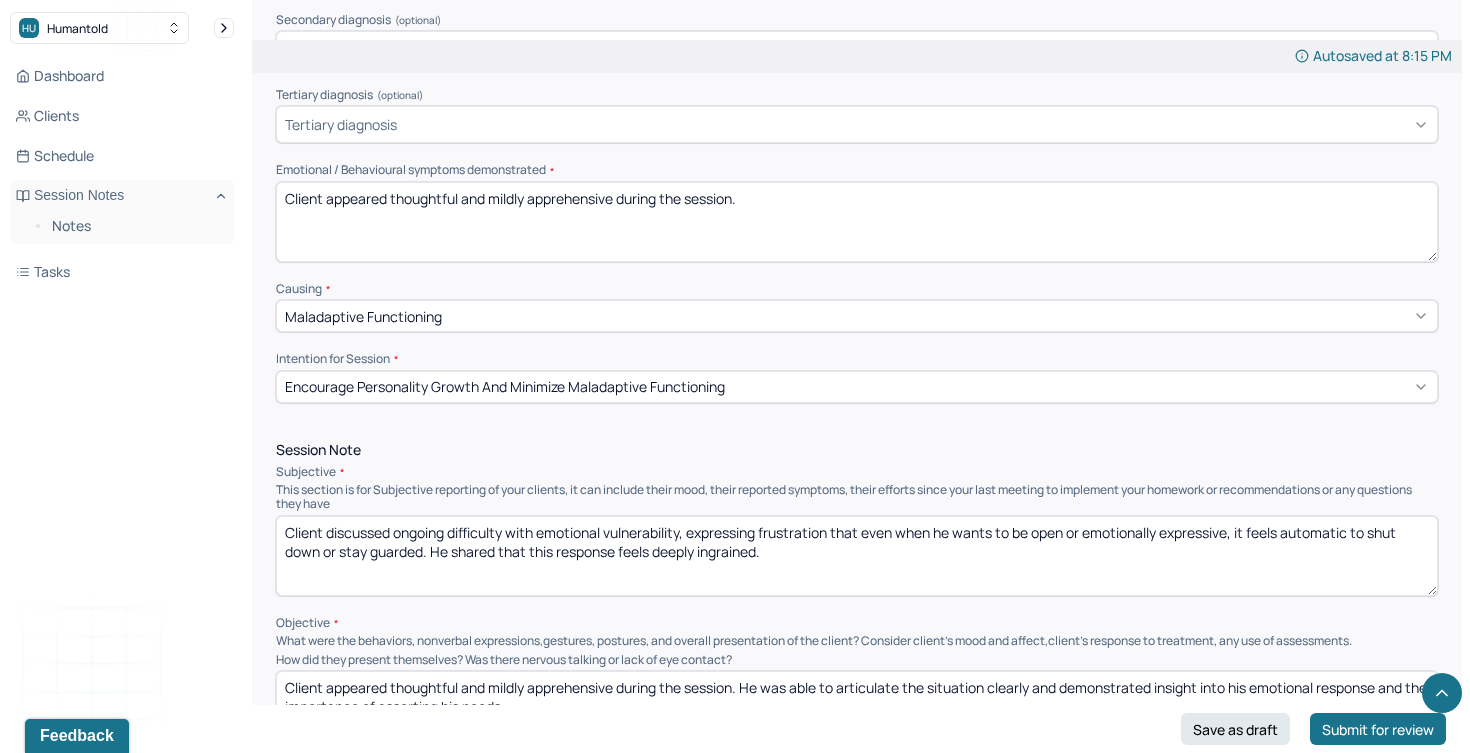 drag, startPoint x: 890, startPoint y: 572, endPoint x: 433, endPoint y: 563, distance: 457.08862 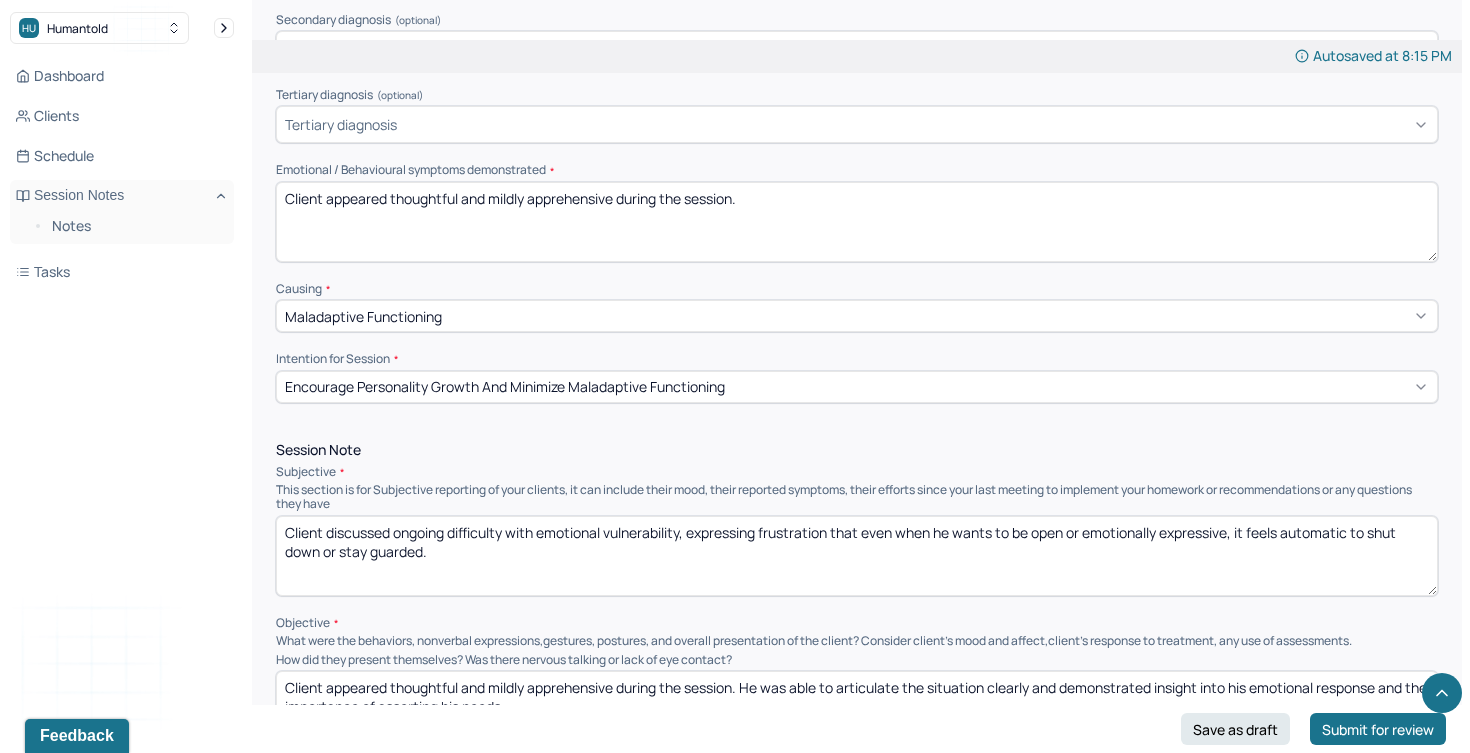 click on "Client discussed ongoing difficulty with emotional vulnerability, expressing frustration that even when he wants to be open or emotionally expressive, it feels automatic to shut down or stay guarded." at bounding box center [857, 556] 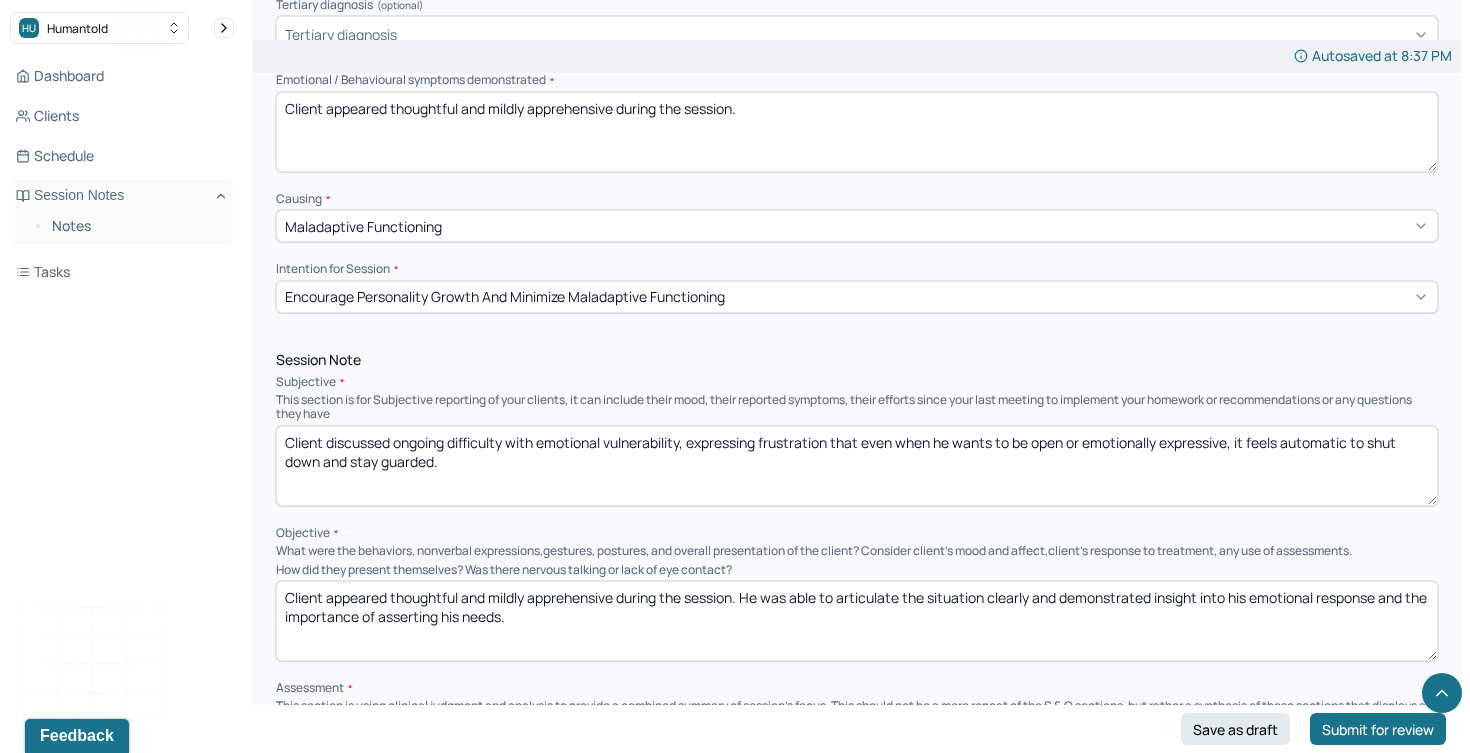 scroll, scrollTop: 917, scrollLeft: 0, axis: vertical 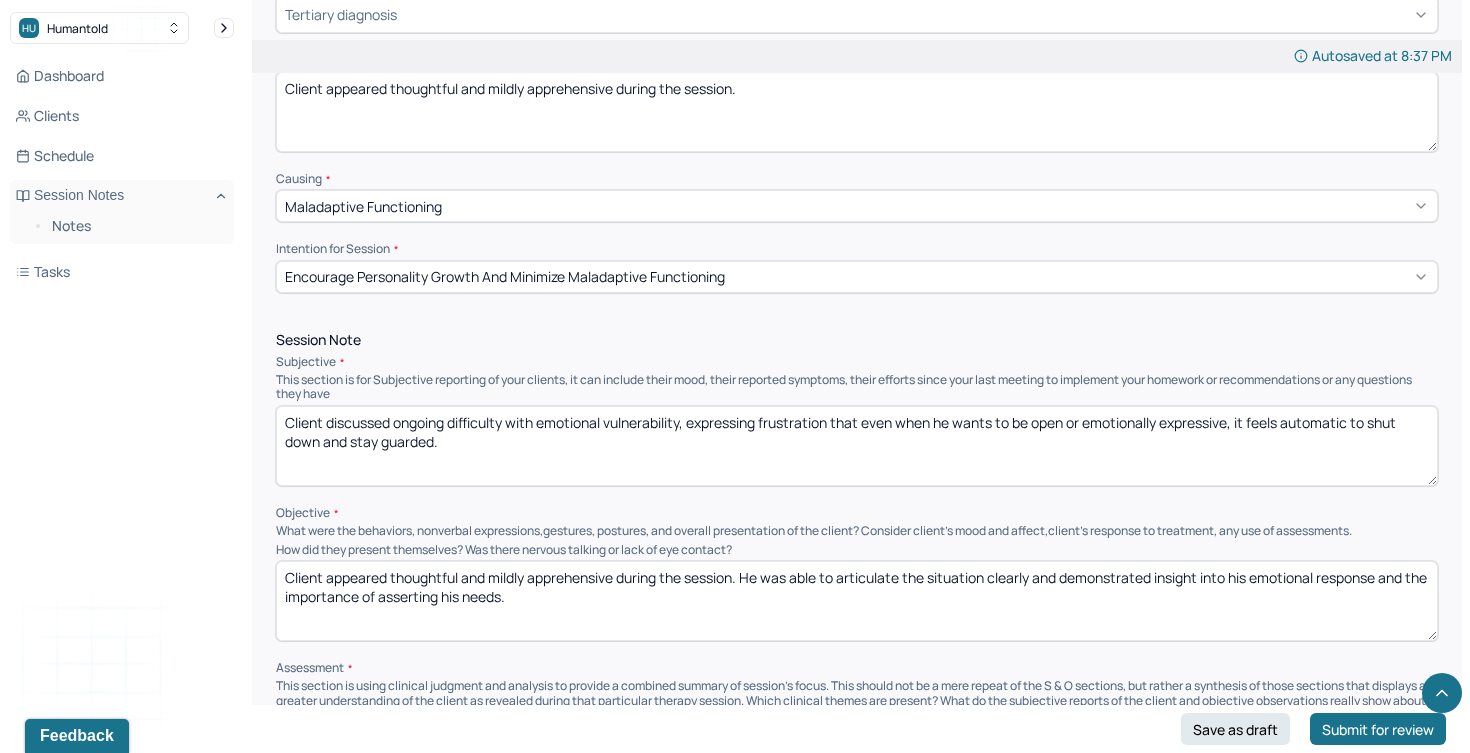 type on "Client discussed ongoing difficulty with emotional vulnerability, expressing frustration that even when he wants to be open or emotionally expressive, it feels automatic to shut down and stay guarded." 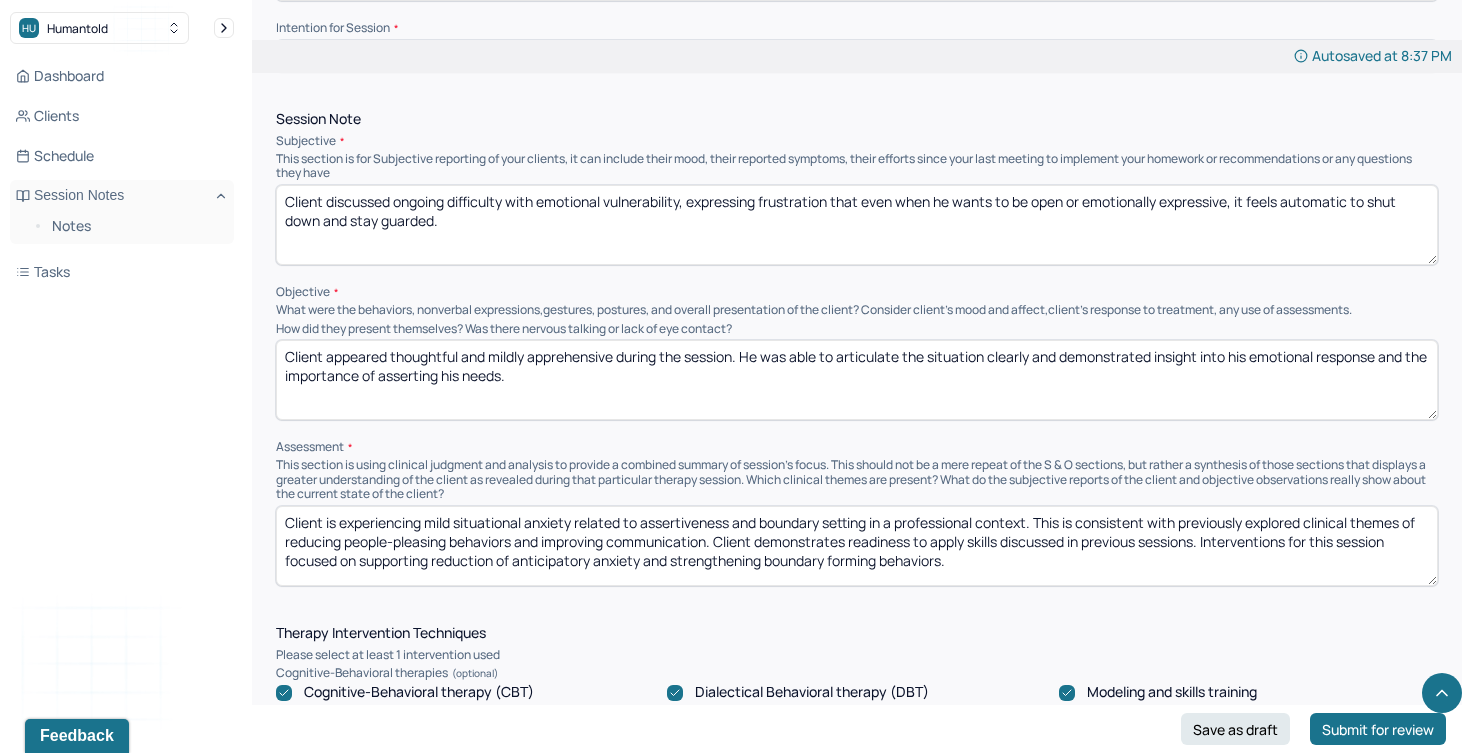 scroll, scrollTop: 1150, scrollLeft: 0, axis: vertical 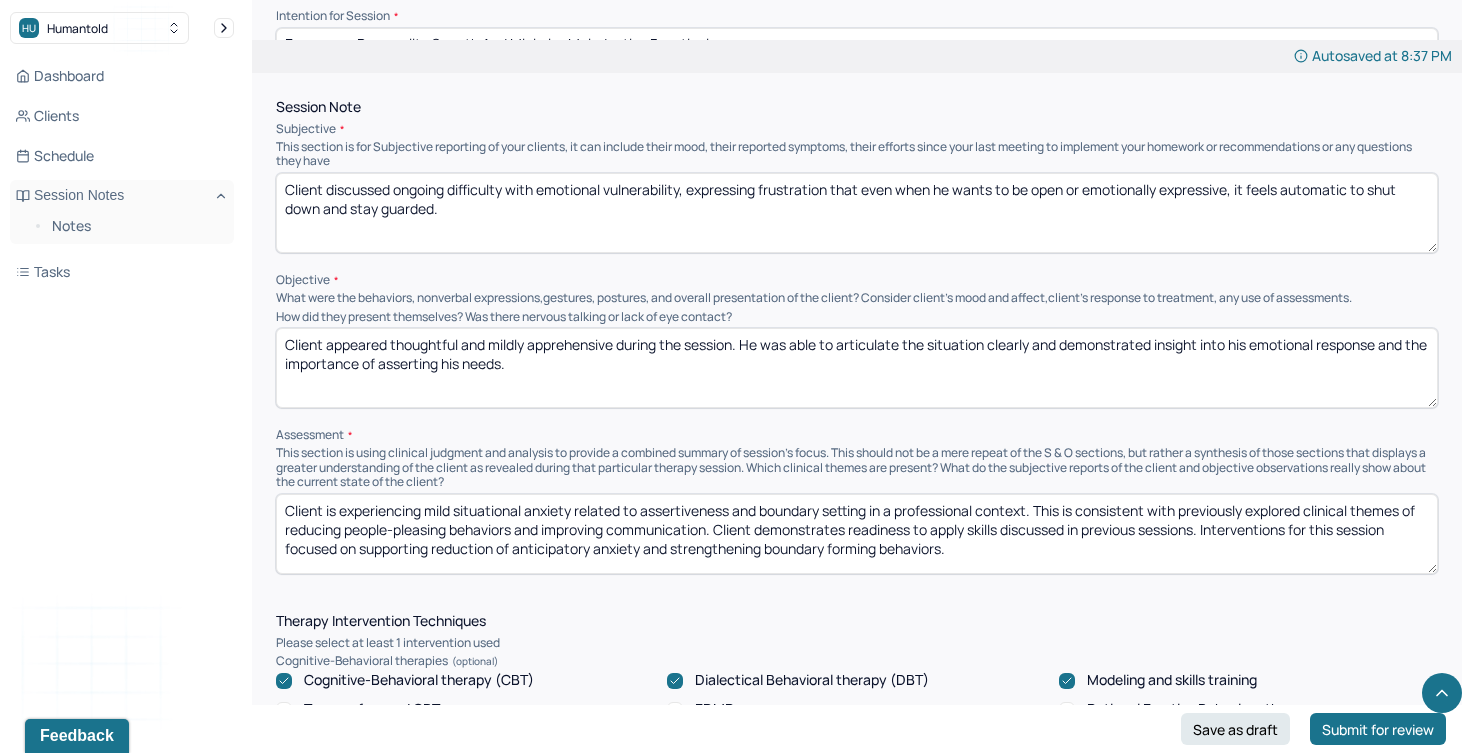 drag, startPoint x: 545, startPoint y: 382, endPoint x: 260, endPoint y: 336, distance: 288.68842 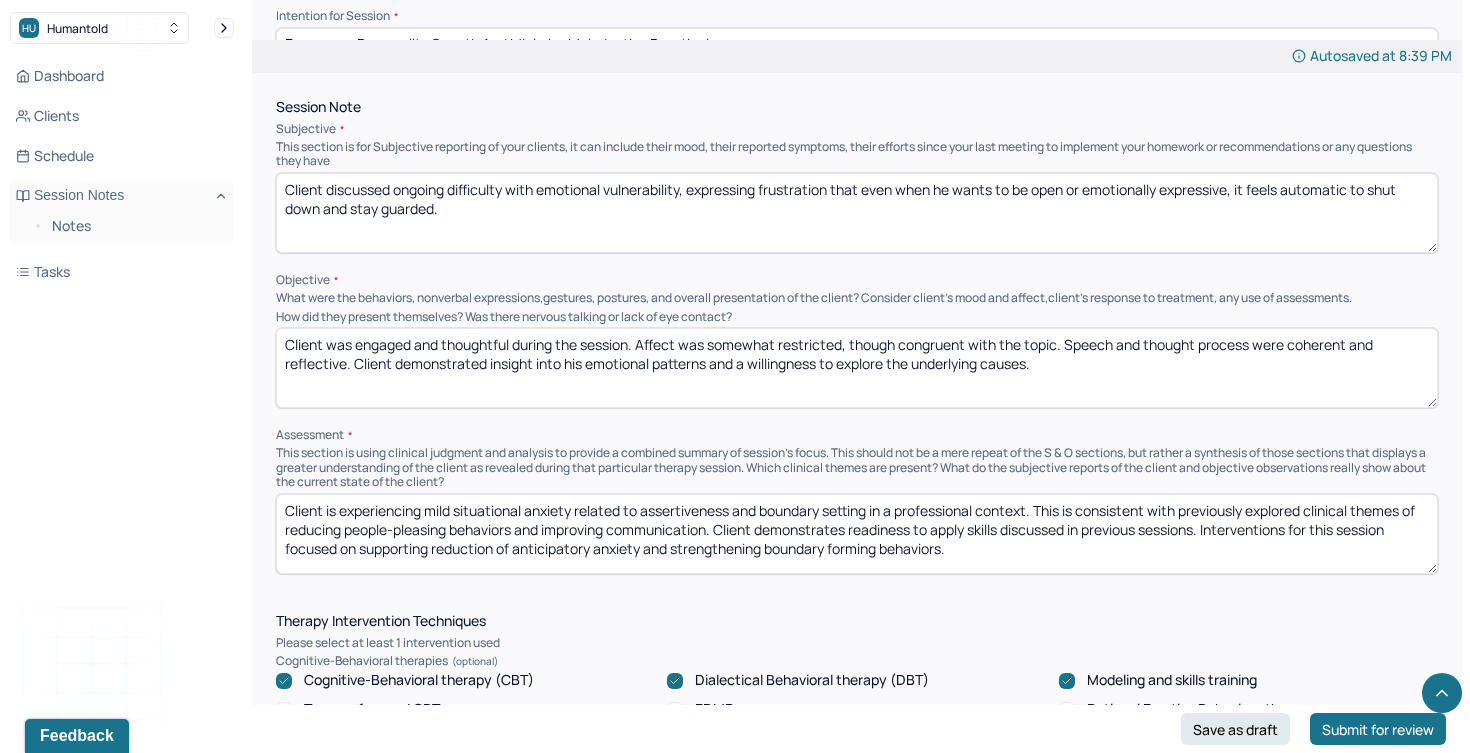 drag, startPoint x: 640, startPoint y: 352, endPoint x: 355, endPoint y: 374, distance: 285.84787 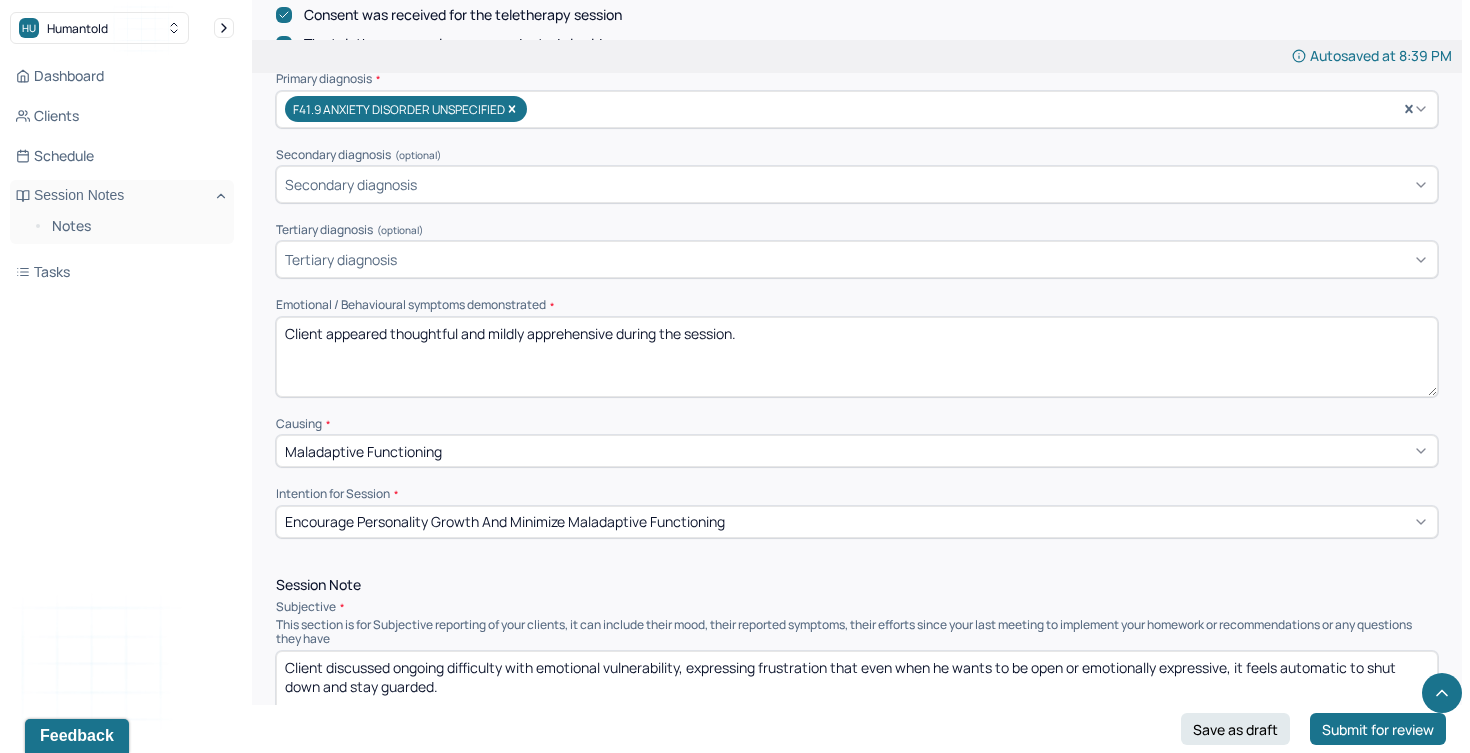 scroll, scrollTop: 664, scrollLeft: 0, axis: vertical 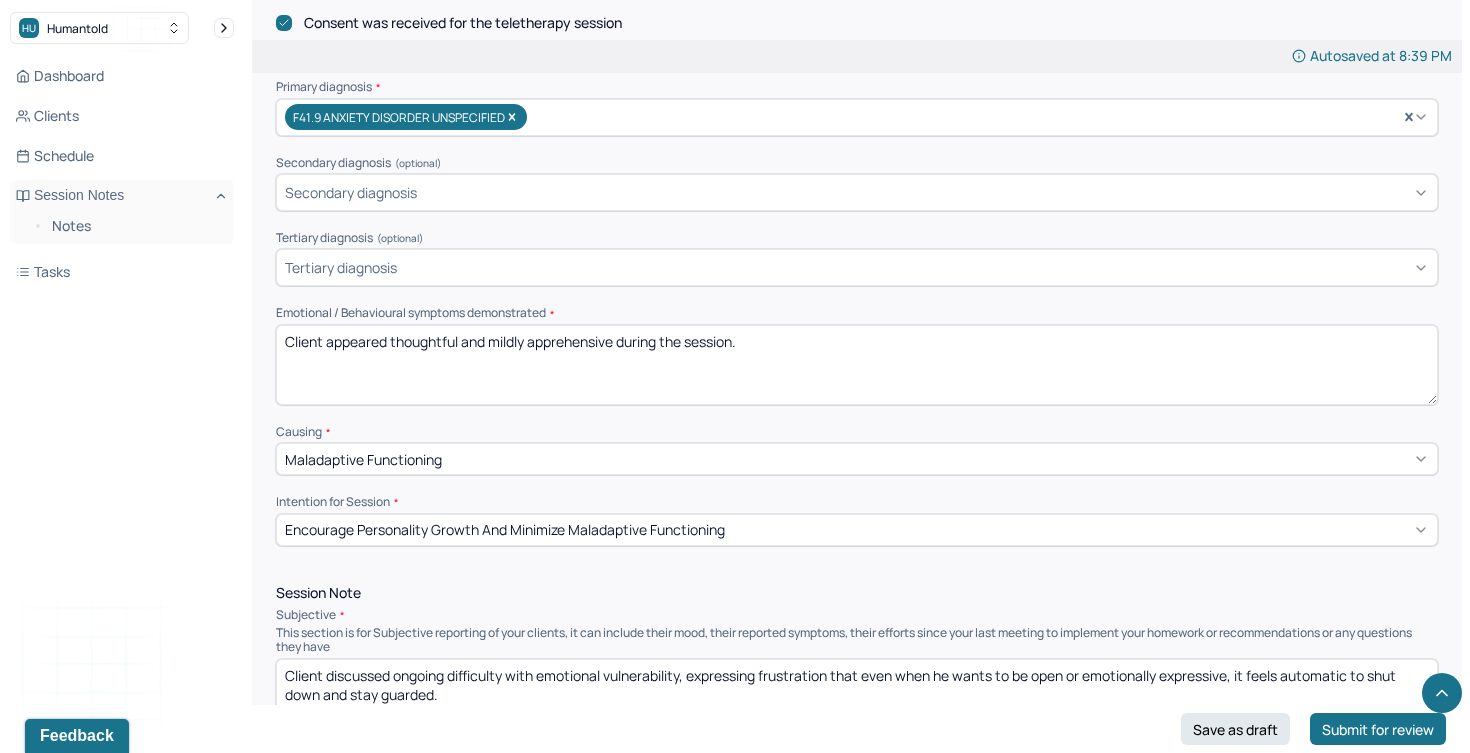 type on "Client was engaged and thoughtful during the session. Client demonstrated insight into his emotional patterns and a willingness to explore the underlying causes." 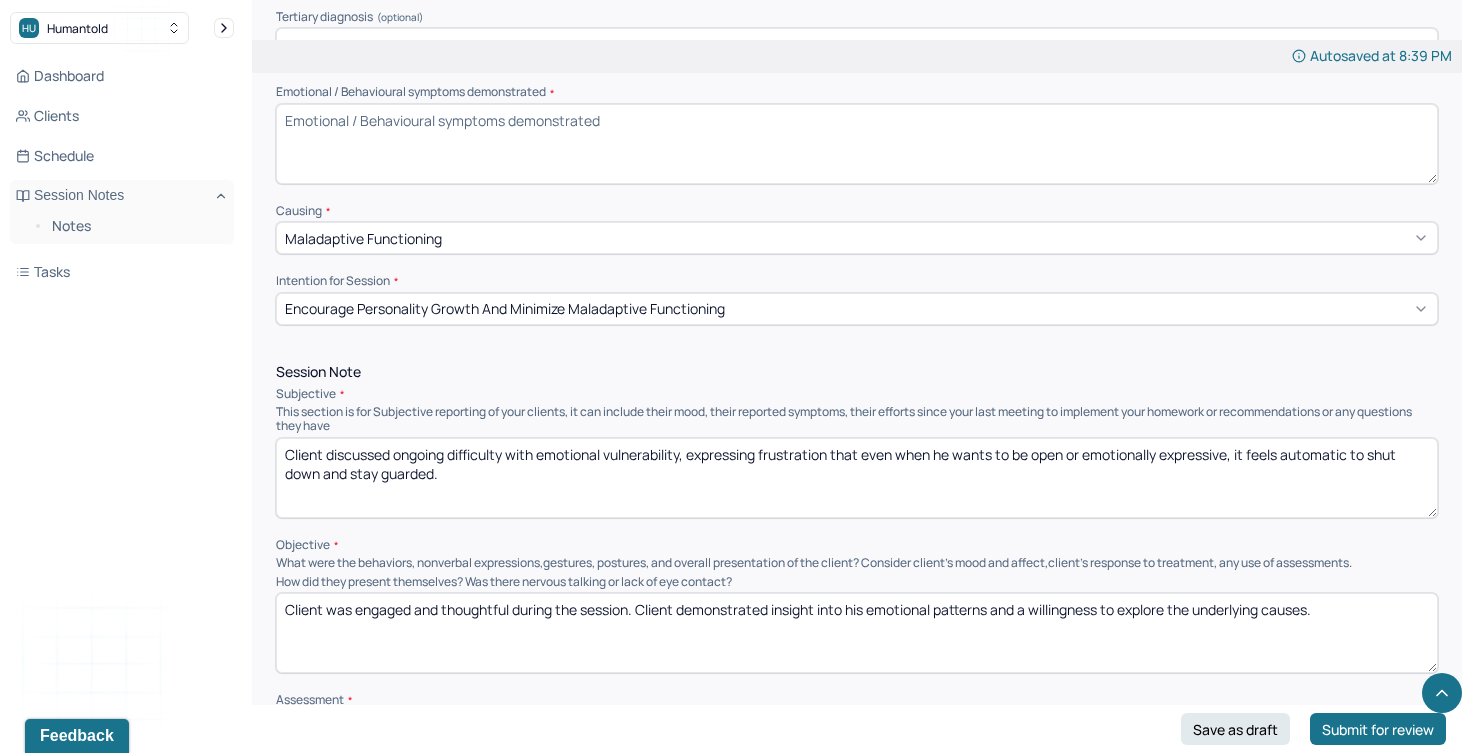 scroll, scrollTop: 864, scrollLeft: 0, axis: vertical 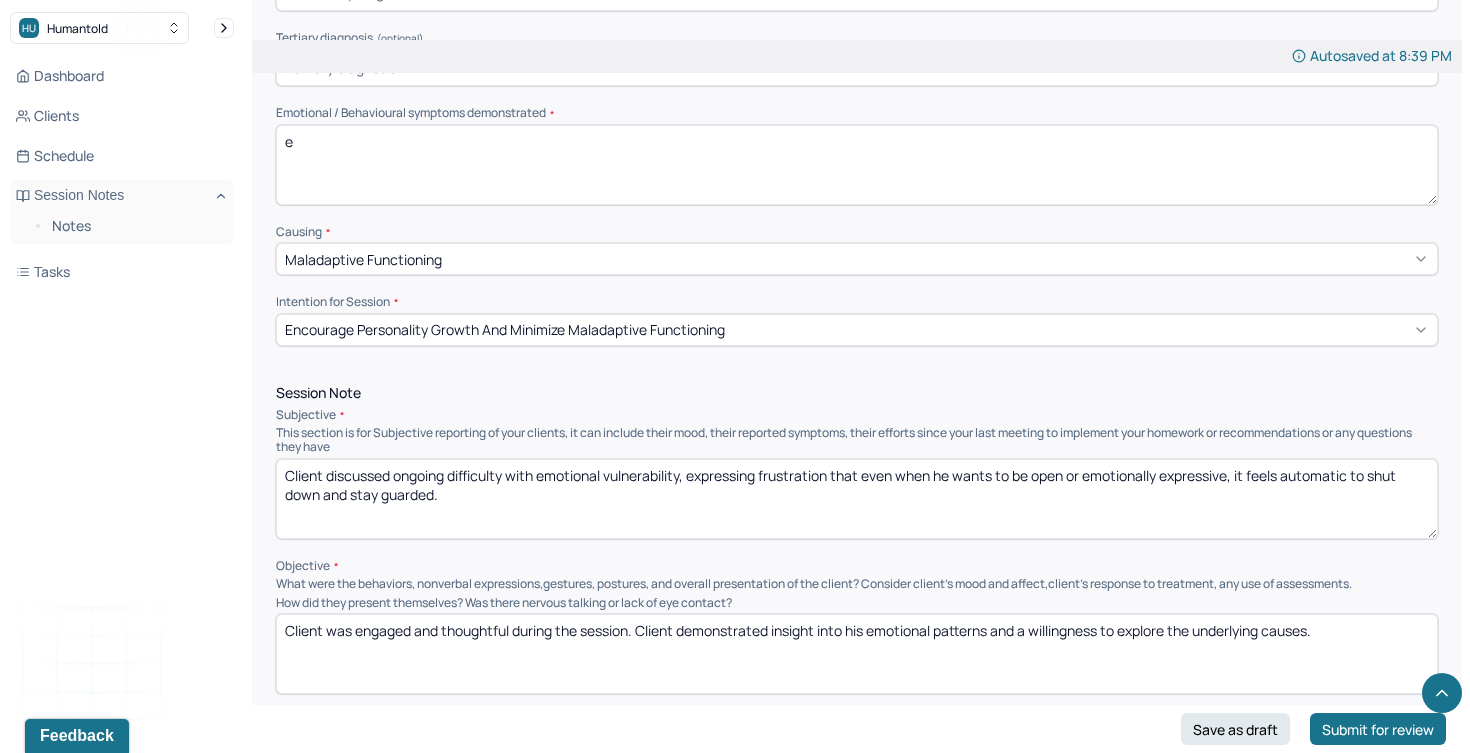 type on "e" 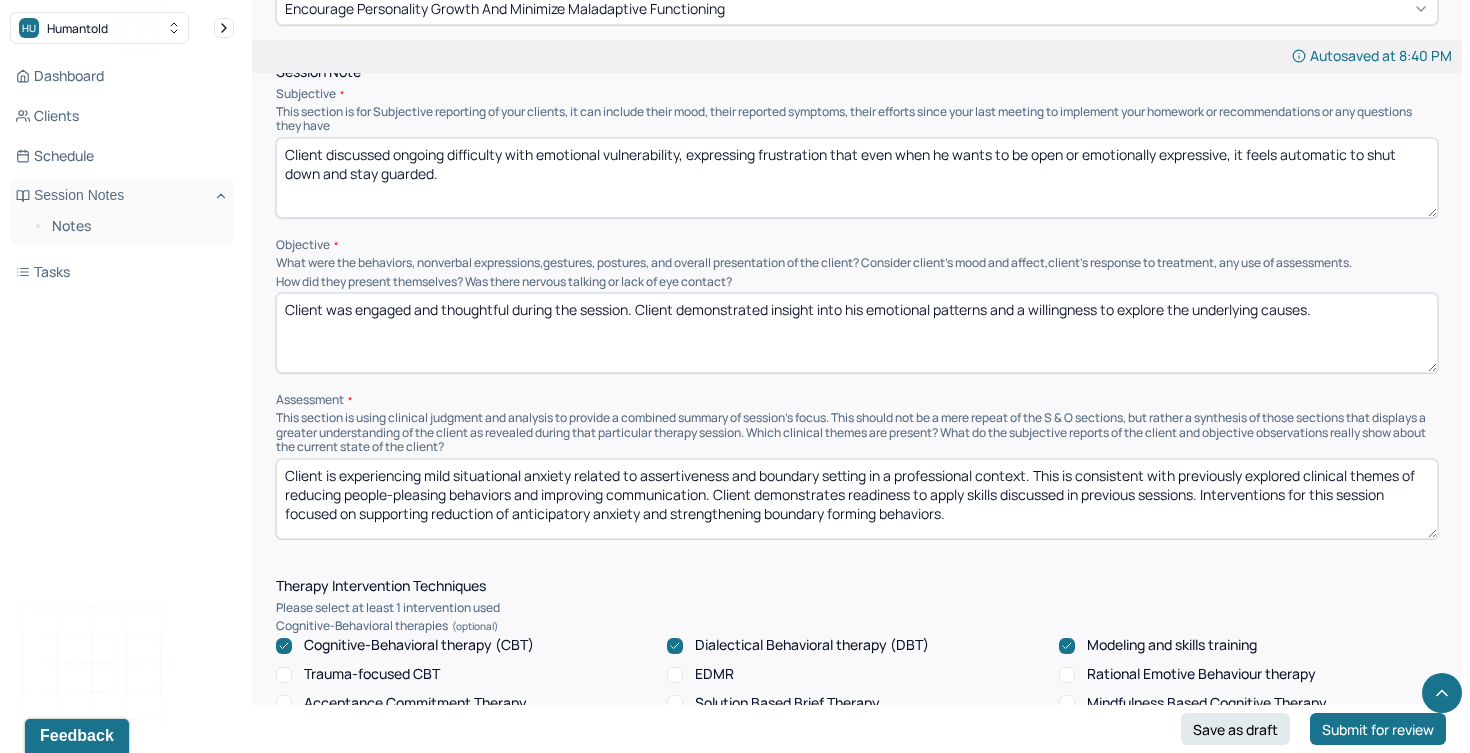 scroll, scrollTop: 1195, scrollLeft: 0, axis: vertical 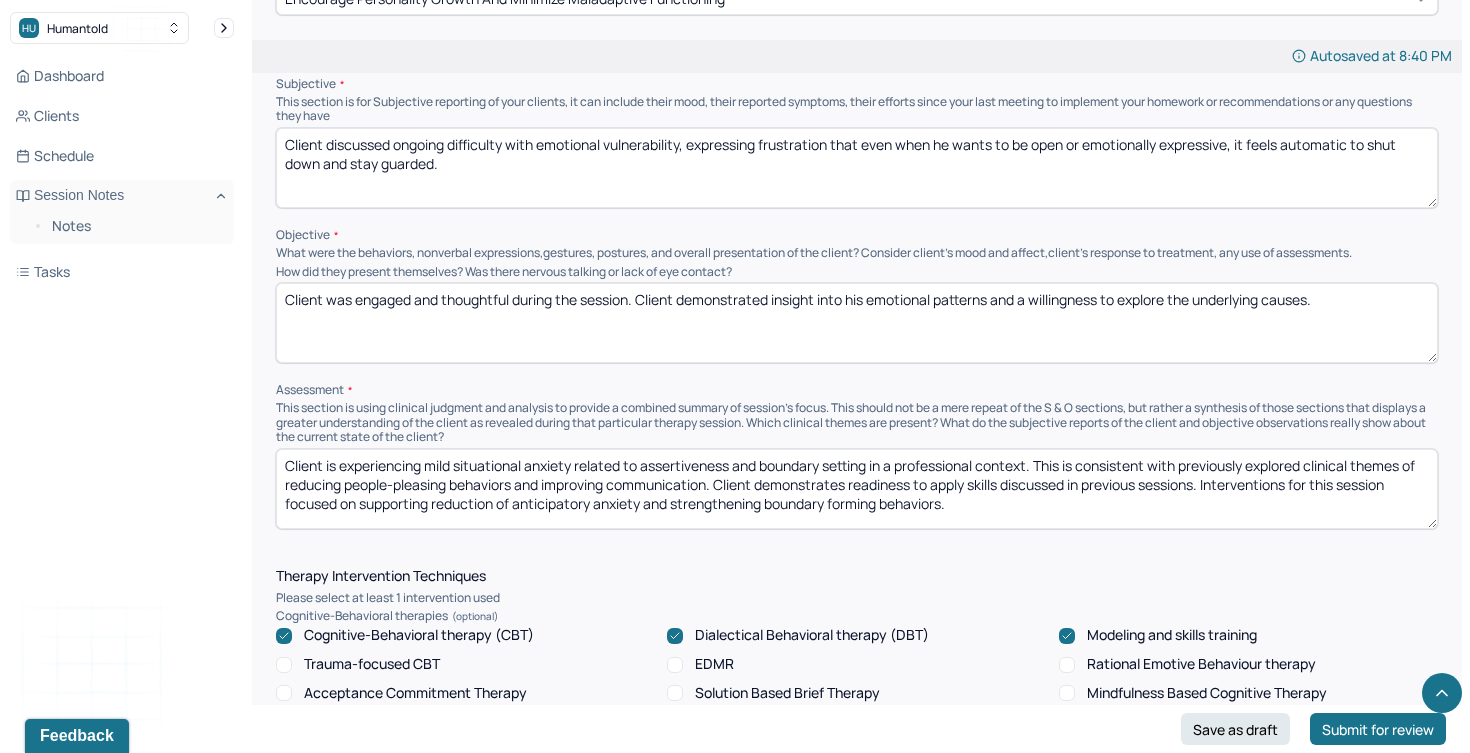 type on "Engaged/Thoughtful/Insightful/Open" 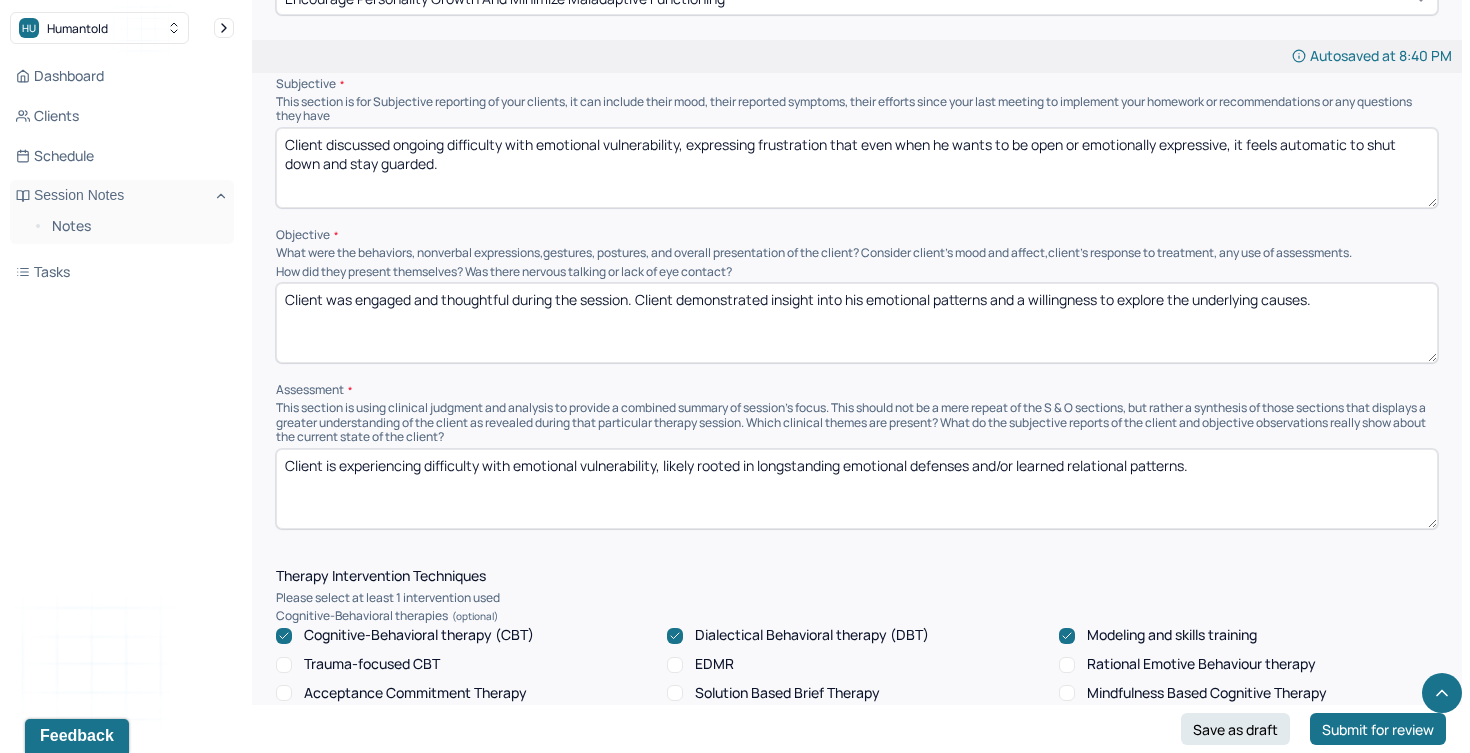 click on "Client is experiencing difficulty with emotional vulnerability, likely rooted in longstanding emotional defenses and/or learned relational patterns." at bounding box center (857, 489) 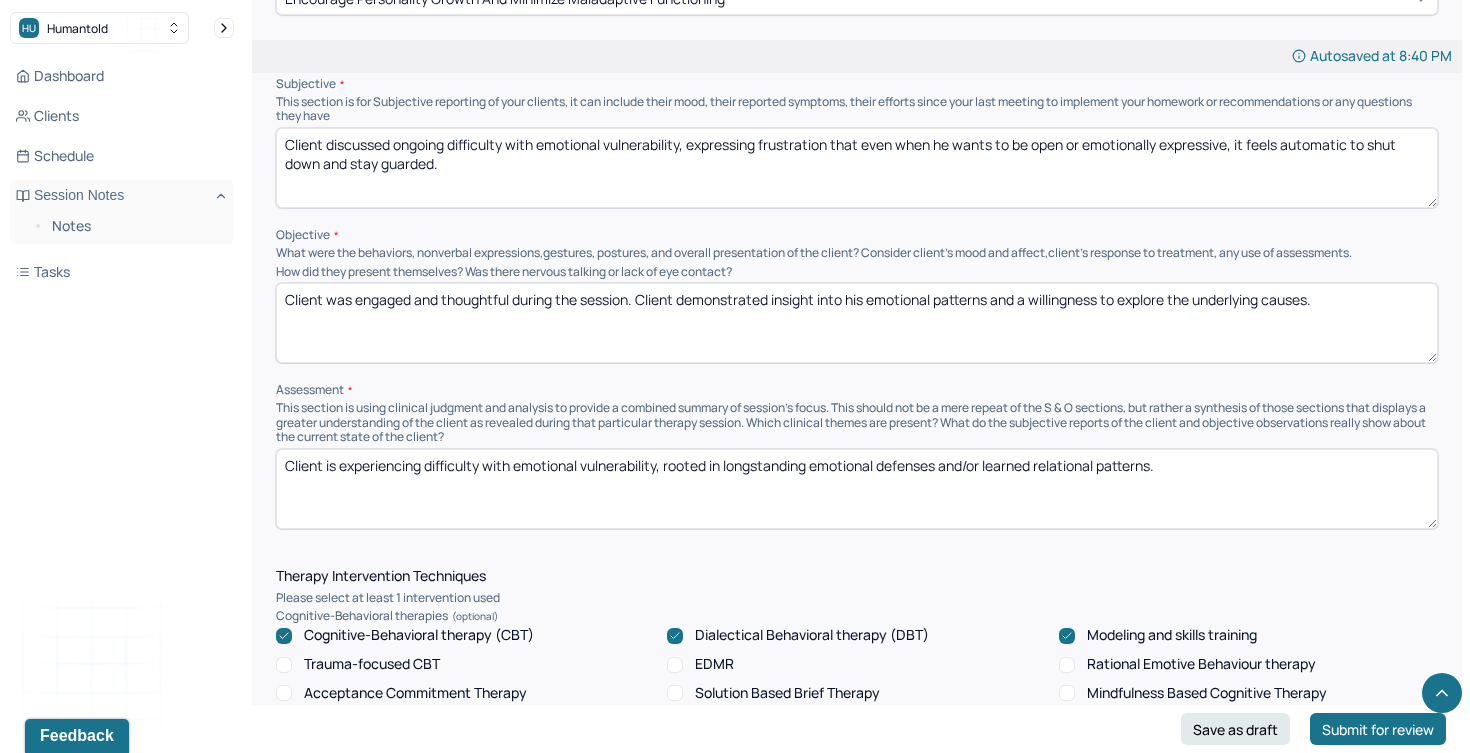 drag, startPoint x: 989, startPoint y: 478, endPoint x: 964, endPoint y: 480, distance: 25.079872 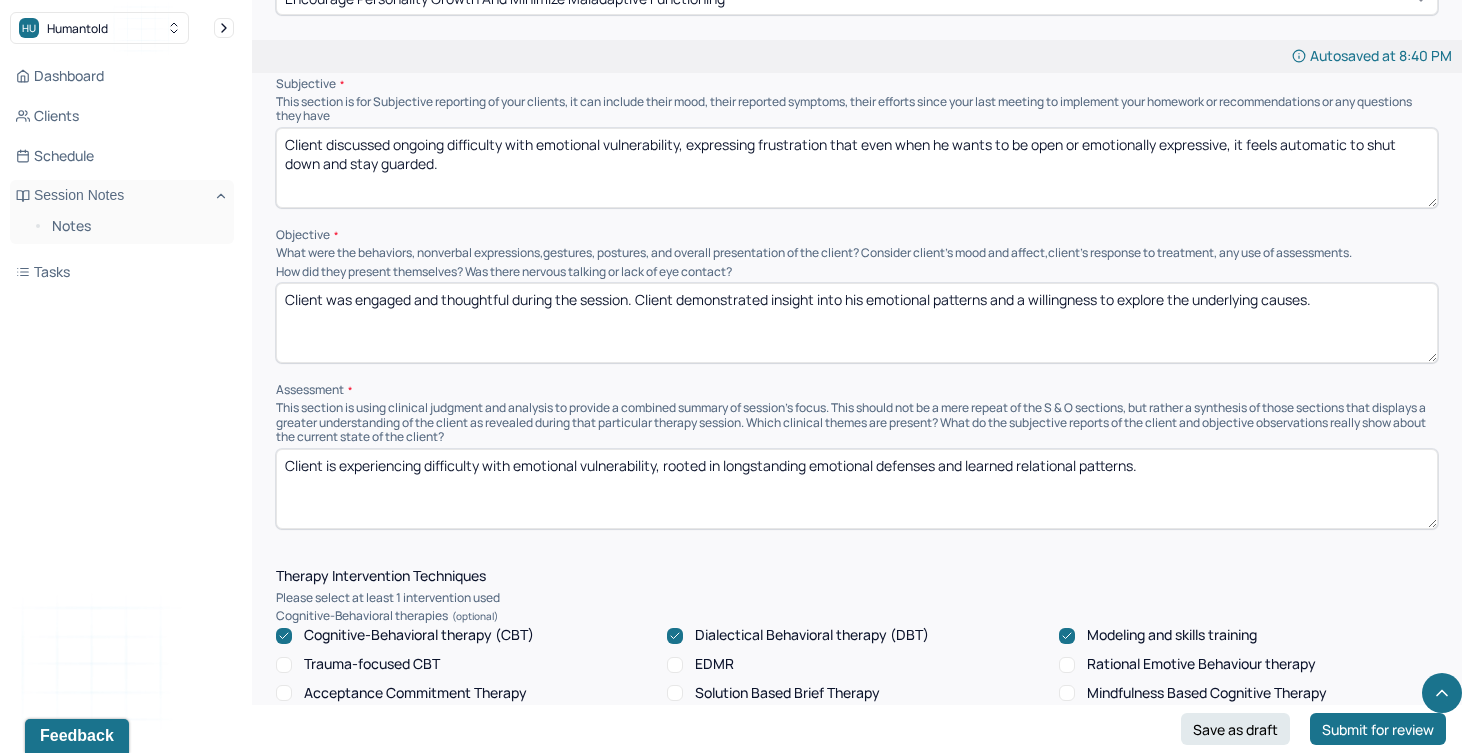 drag, startPoint x: 1164, startPoint y: 481, endPoint x: 973, endPoint y: 480, distance: 191.00262 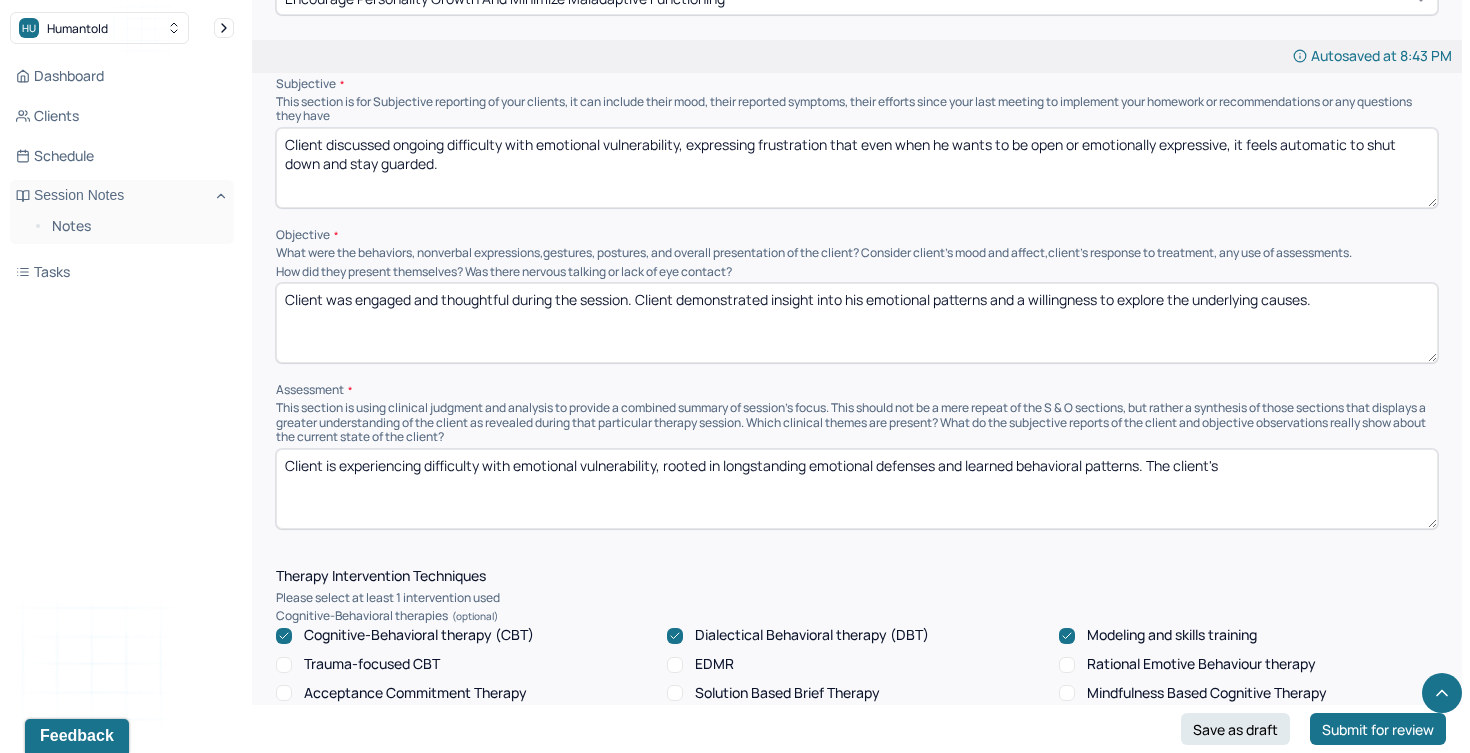 paste on "emotional avoidance appears to contribute to relational strain and internal conflict" 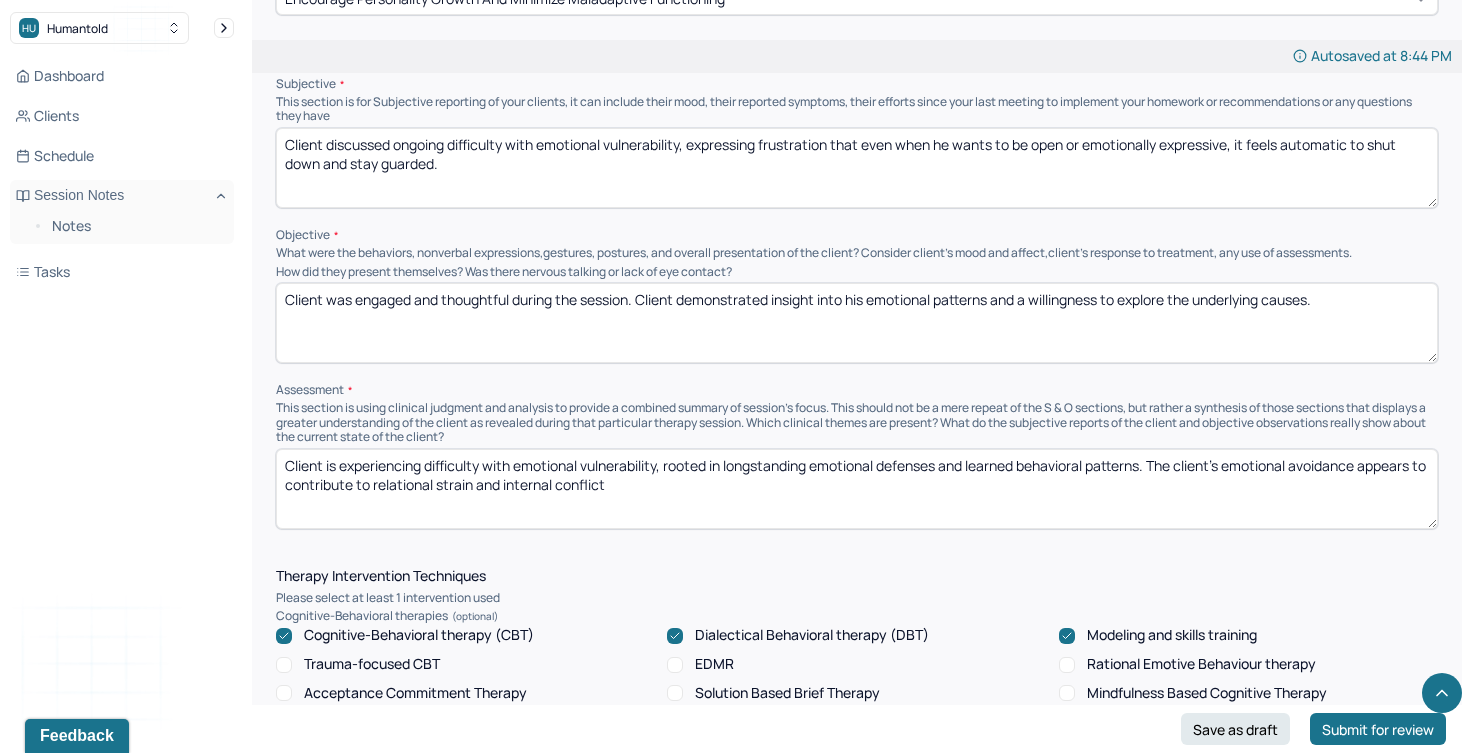 click on "Client is experiencing difficulty with emotional vulnerability, rooted in longstanding emotional defenses and learned behavioral patterns. The client's emotional avoidance appears to contribute to relational strain and internal conflict" at bounding box center (857, 489) 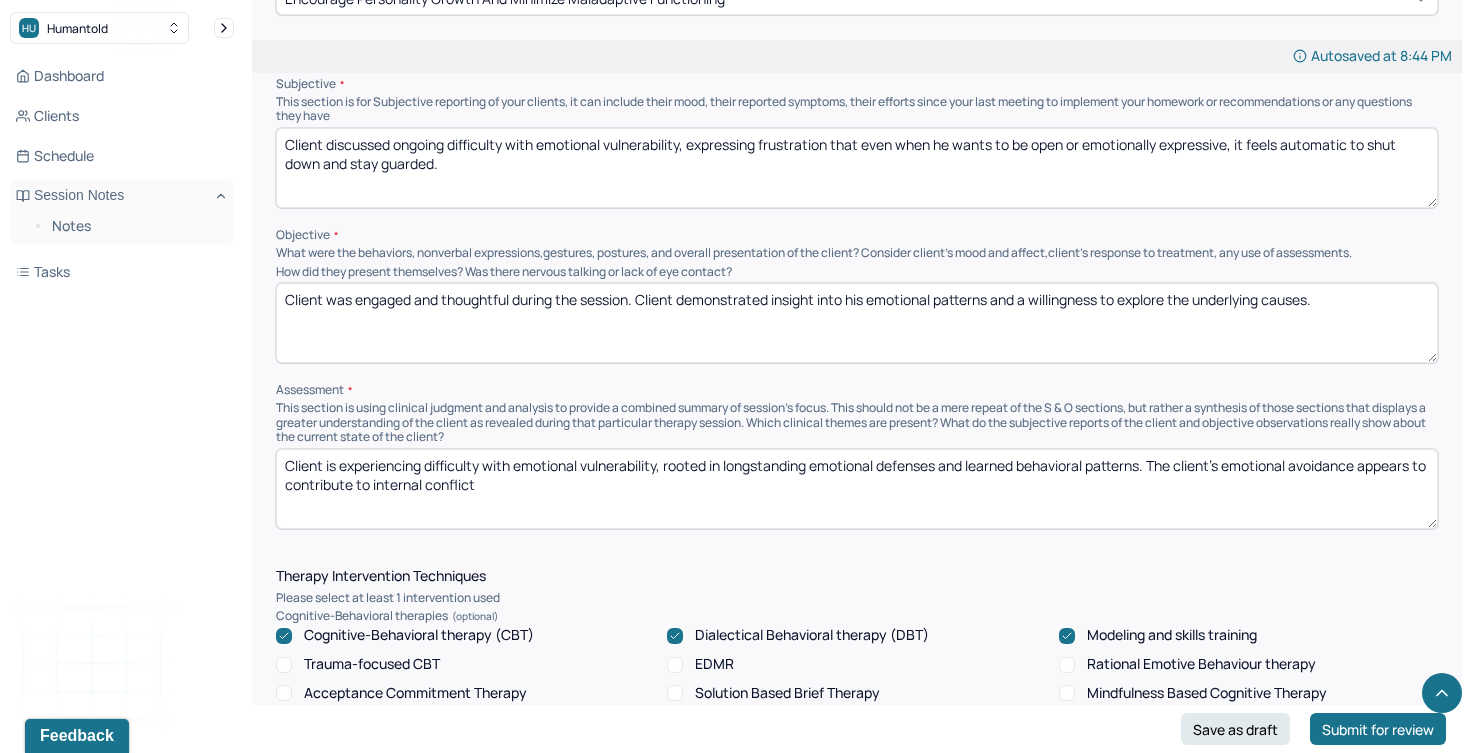 click on "Client is experiencing difficulty with emotional vulnerability, rooted in longstanding emotional defenses and learned behavioral patterns. The client's emotional avoidance appears to contribute to internal conflict" at bounding box center (857, 489) 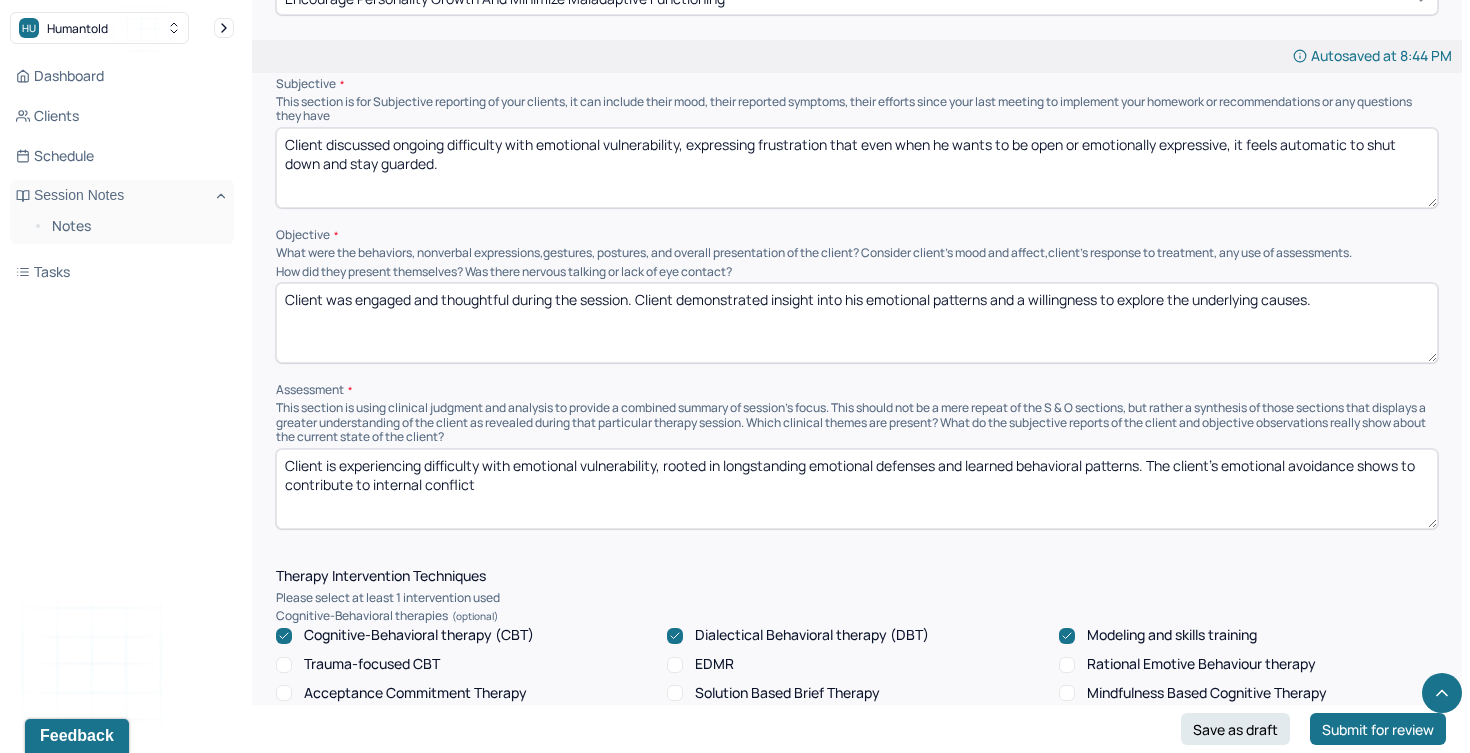 click on "Client is experiencing difficulty with emotional vulnerability, rooted in longstanding emotional defenses and learned behavioral patterns. The client's emotional avoidance shows to contribute to internal conflict" at bounding box center (857, 489) 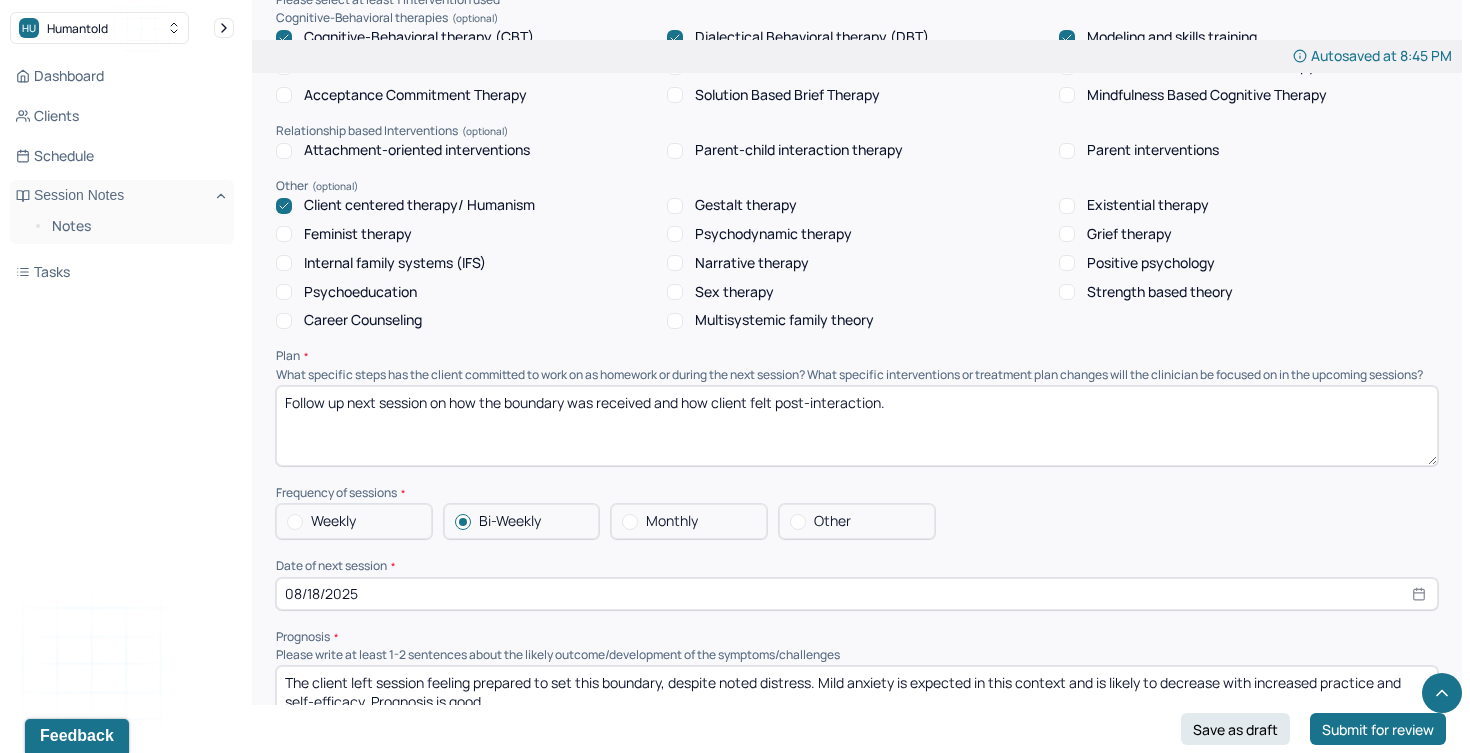 scroll, scrollTop: 1794, scrollLeft: 0, axis: vertical 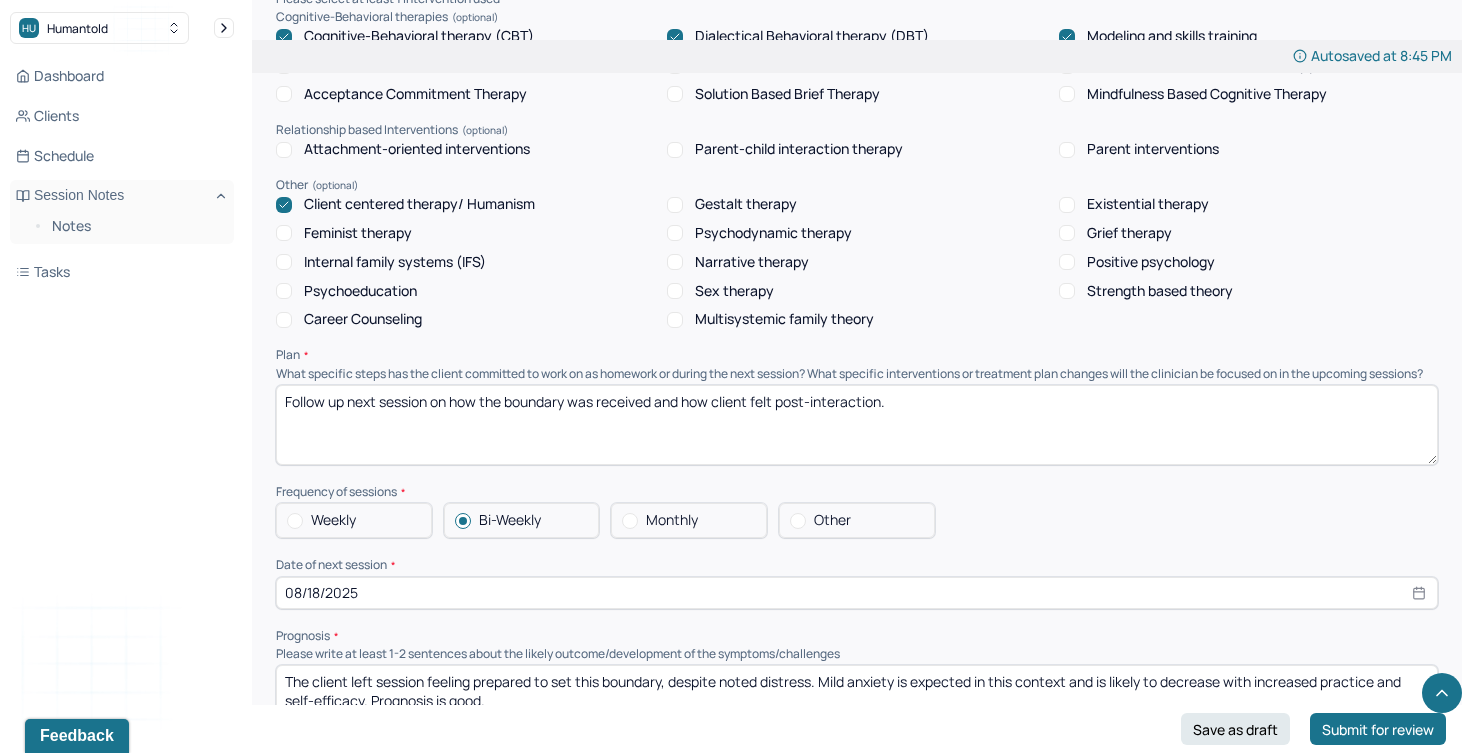 type on "Client is experiencing difficulty with emotional vulnerability, rooted in longstanding emotional defenses and learned behavioral patterns. The client's emotional avoidance shows to contribute to internal conflict, affecting QOL and interpersonal relationships. MH diagnosis is substantial." 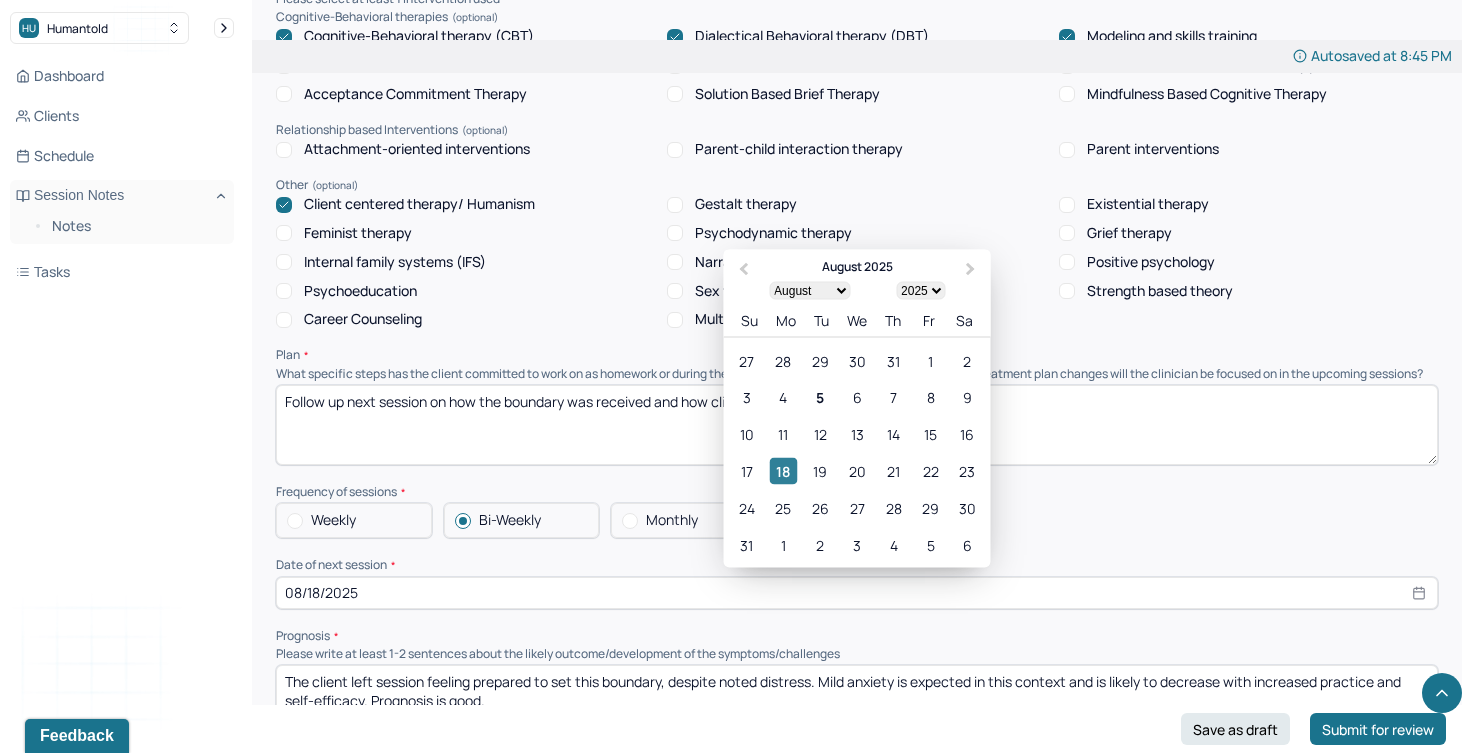 click on "18" at bounding box center [783, 470] 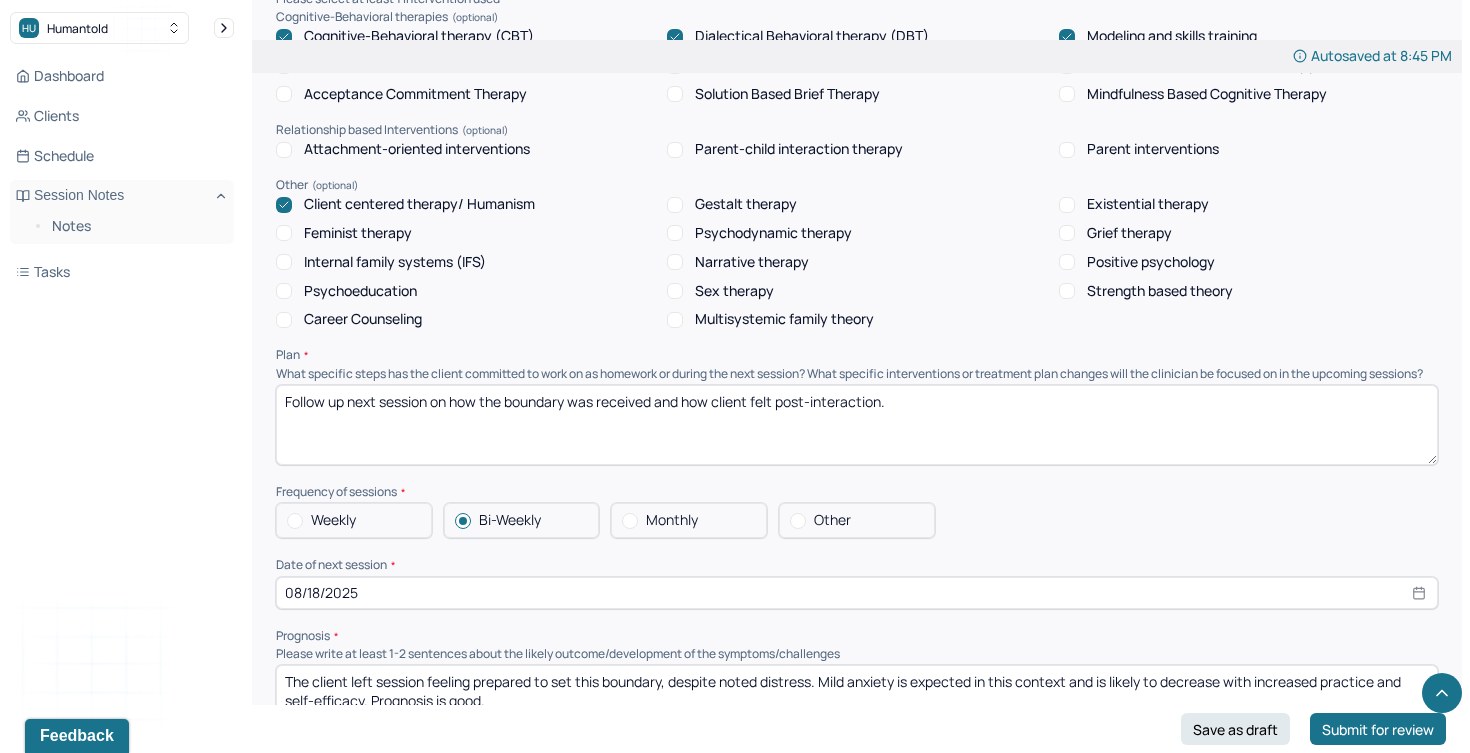 click on "Therapy Intervention Techniques Please select at least 1 intervention used Cognitive-Behavioral therapies Cognitive-Behavioral therapy (CBT) Dialectical Behavioral therapy (DBT) Modeling and skills training Trauma-focused CBT EDMR Rational Emotive Behaviour therapy Acceptance Commitment Therapy Solution Based Brief Therapy Mindfulness Based Cognitive Therapy Relationship based Interventions Attachment-oriented interventions Parent-child interaction therapy Parent interventions Other Client centered therapy/ Humanism Gestalt therapy Existential therapy Feminist therapy Psychodynamic therapy Grief therapy Internal family systems (IFS) Narrative therapy Positive psychology Psychoeducation Sex therapy Strength based theory Career Counseling Multisystemic family theory Plan What specific steps has the client committed to work on as homework or during the next session? What specific interventions or treatment plan changes will the clinician be focused on in the upcoming sessions? Frequency of sessions Weekly Other" at bounding box center [857, 417] 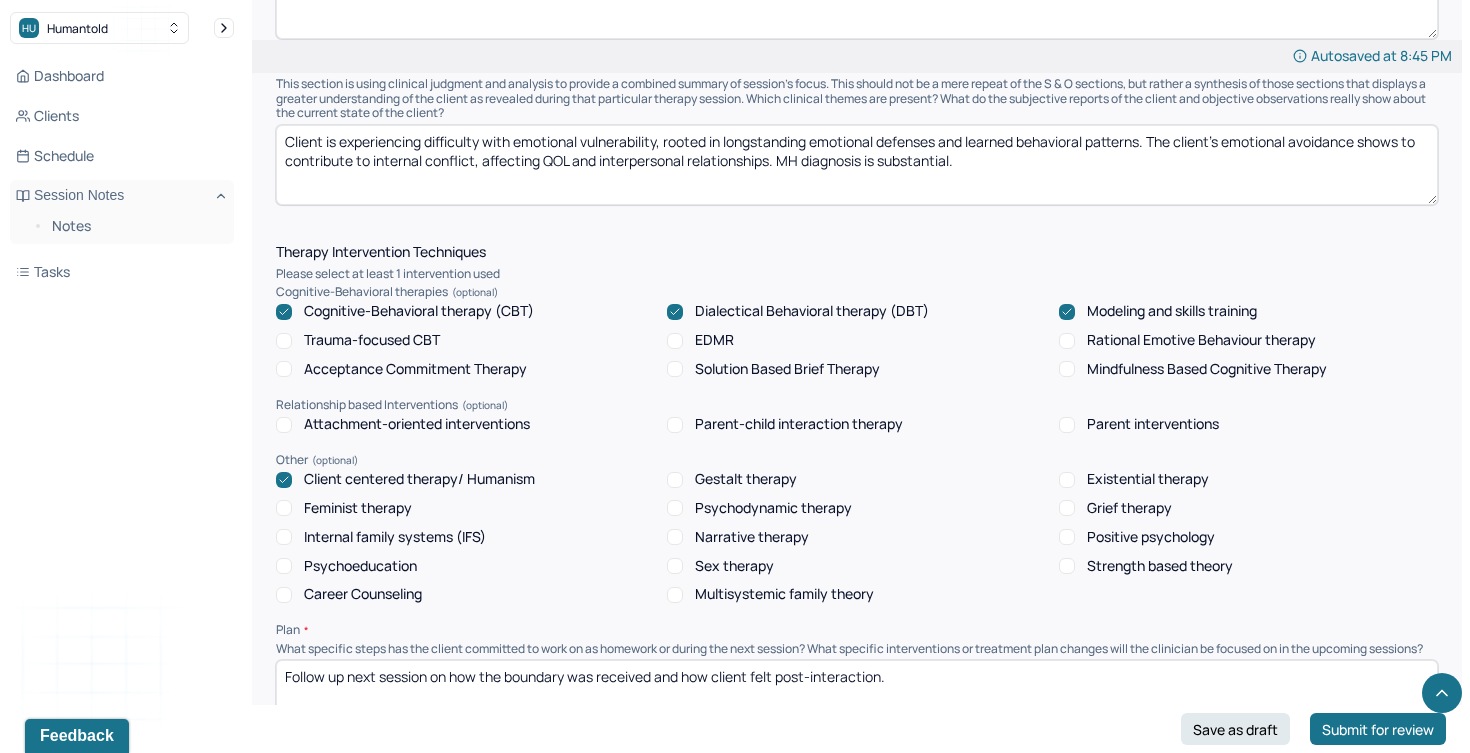 scroll, scrollTop: 1481, scrollLeft: 0, axis: vertical 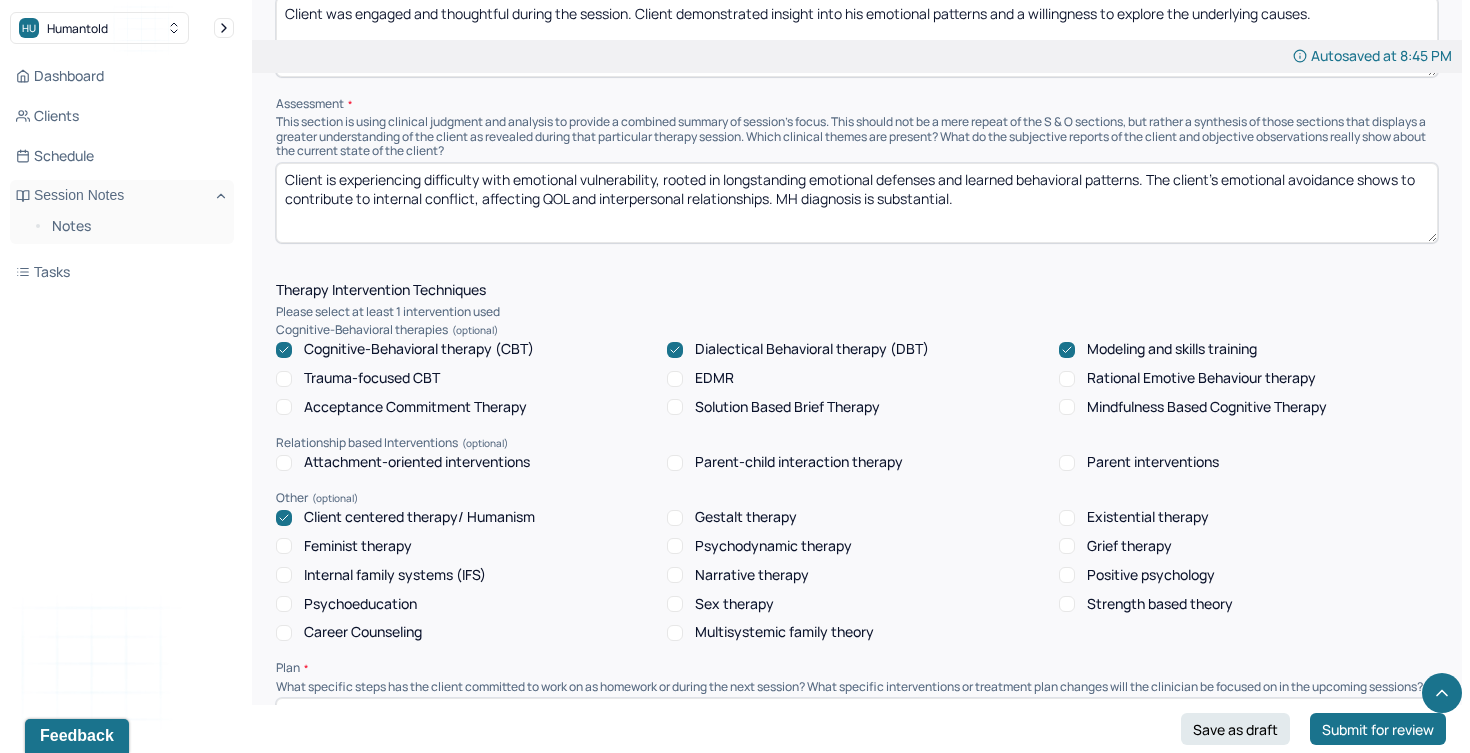 click on "Psychodynamic therapy" at bounding box center (773, 546) 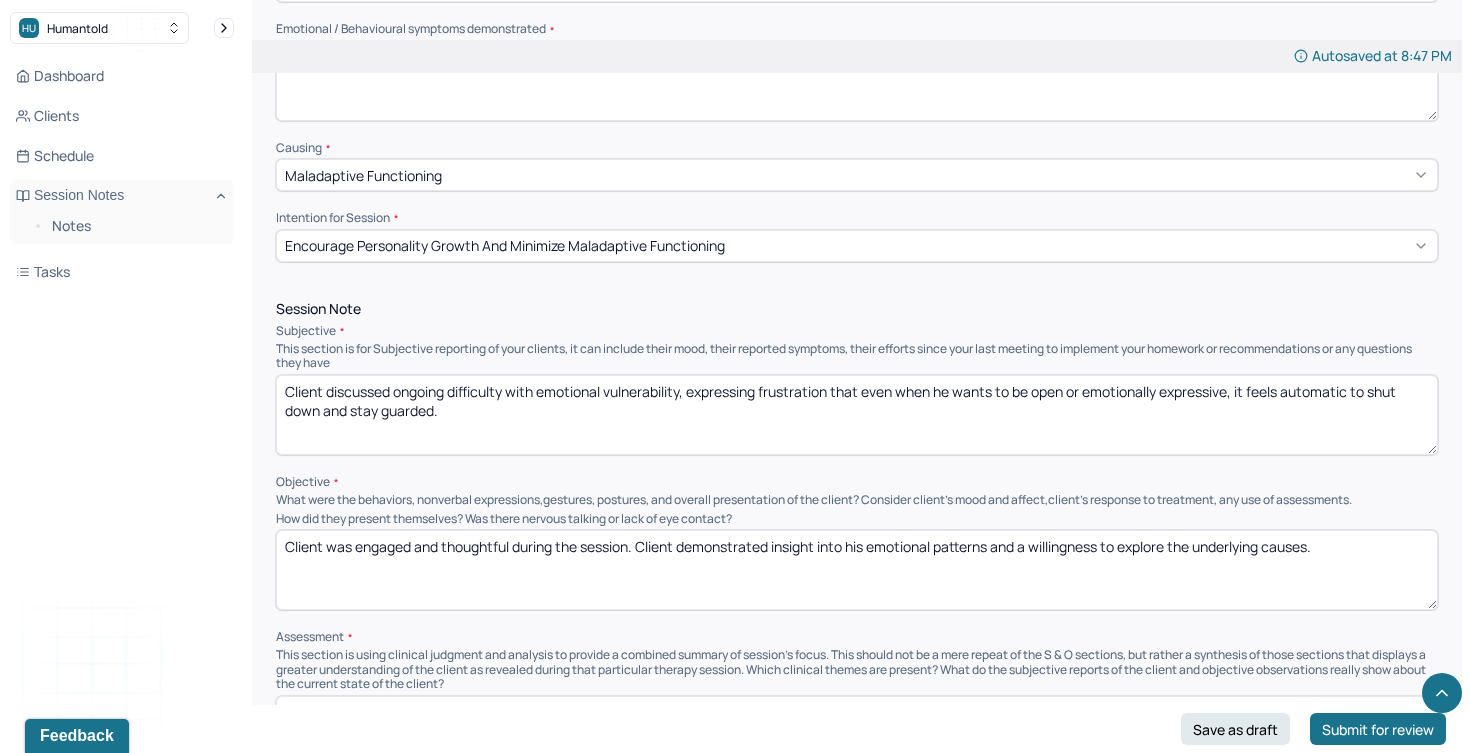 scroll, scrollTop: 947, scrollLeft: 0, axis: vertical 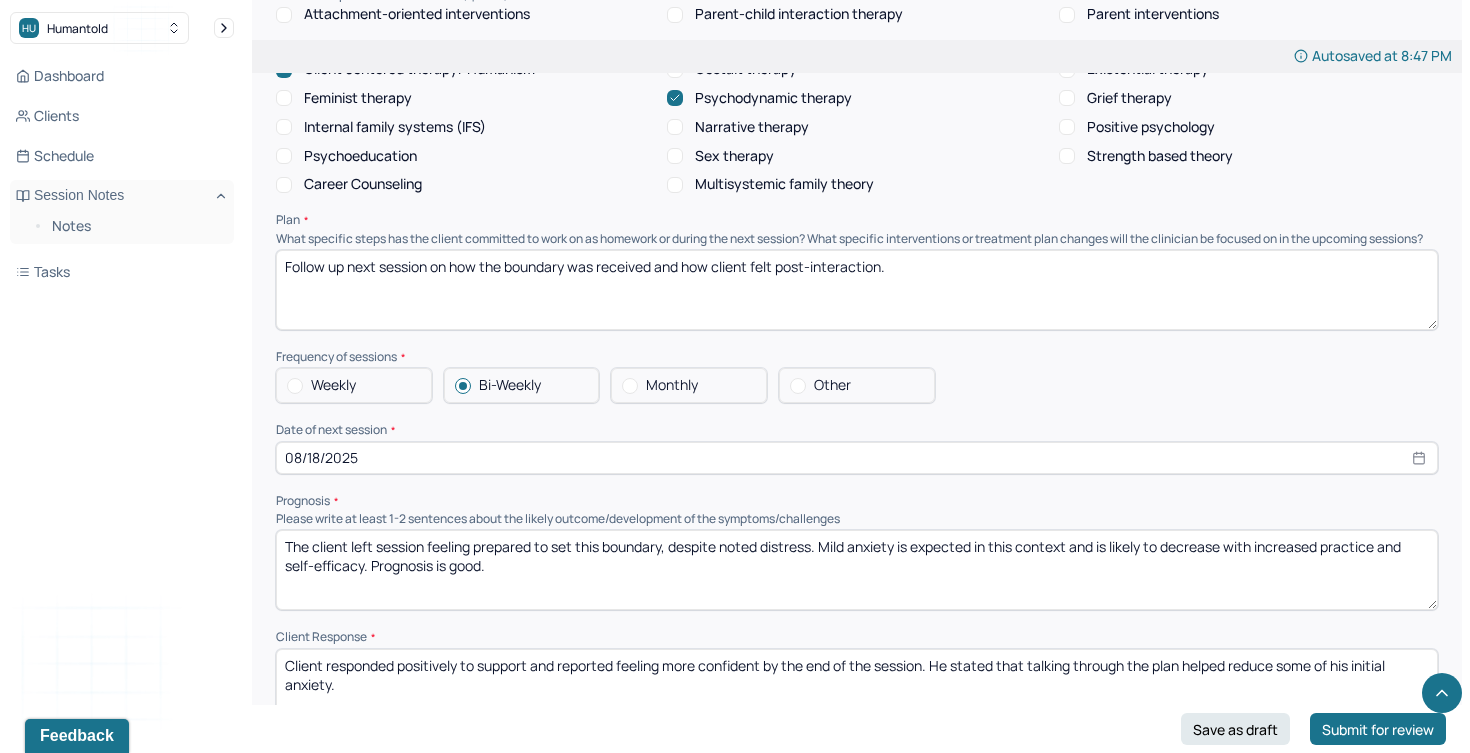 drag, startPoint x: 930, startPoint y: 294, endPoint x: 296, endPoint y: 274, distance: 634.31537 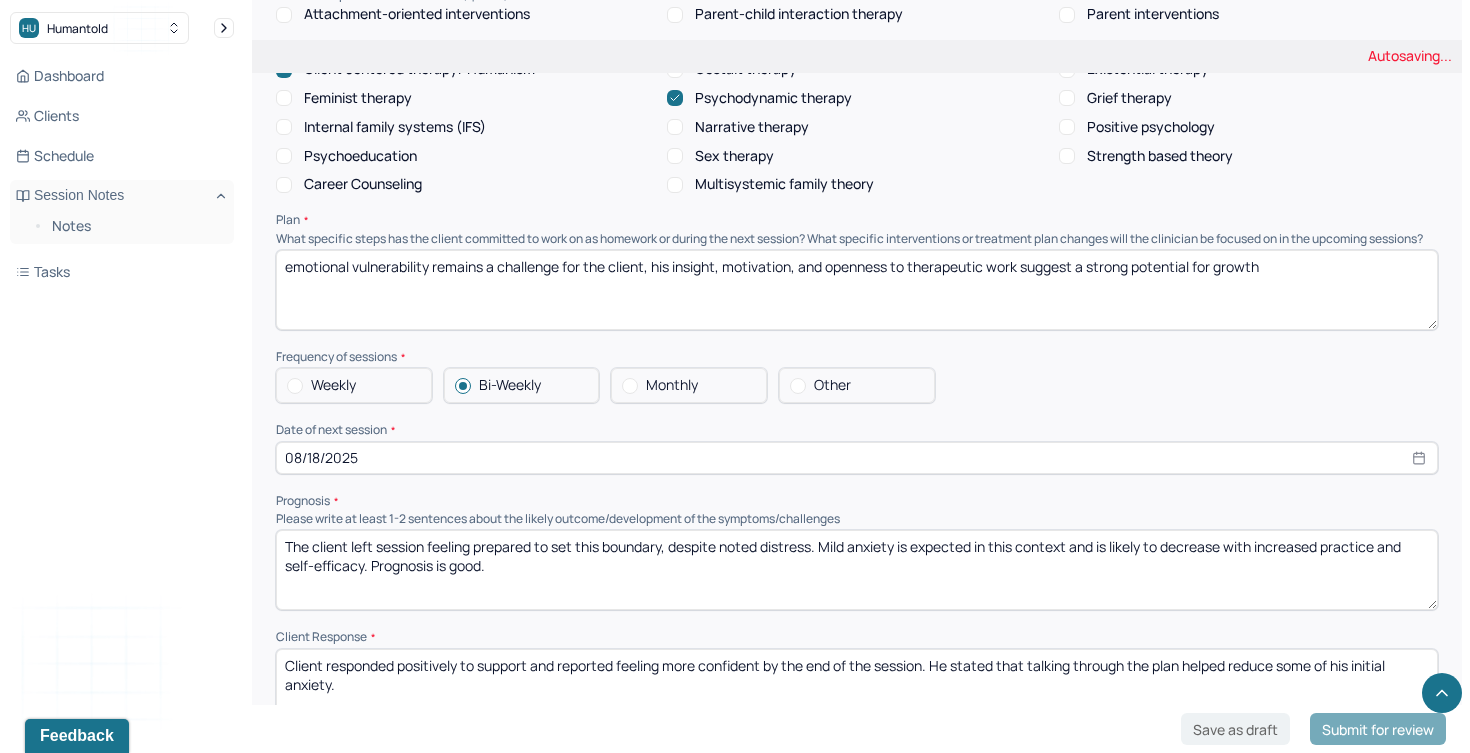 click on "Follow up next session on how the boundary was received and how client felt post-interaction." at bounding box center (857, 290) 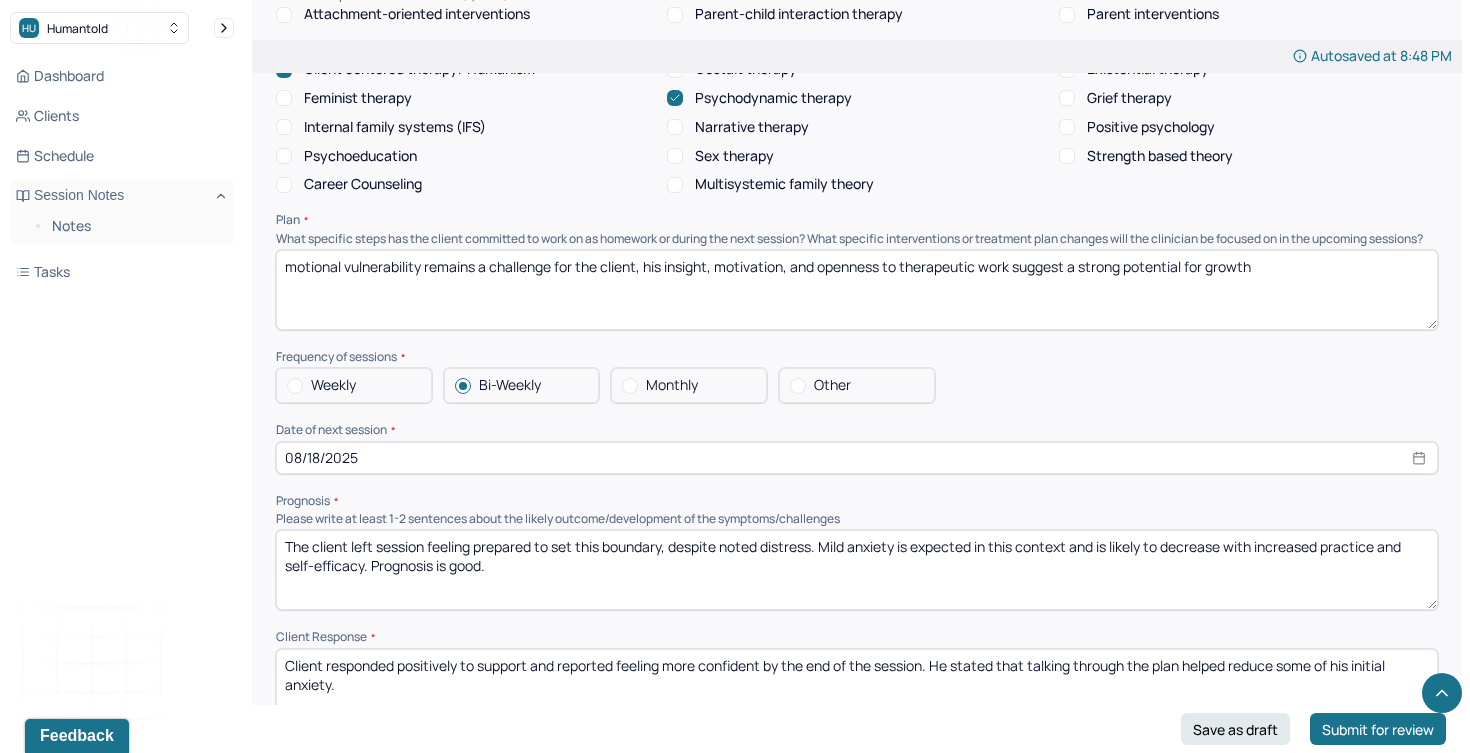 type on "motional vulnerability remains a challenge for the client, his insight, motivation, and openness to therapeutic work suggest a strong potential for growth" 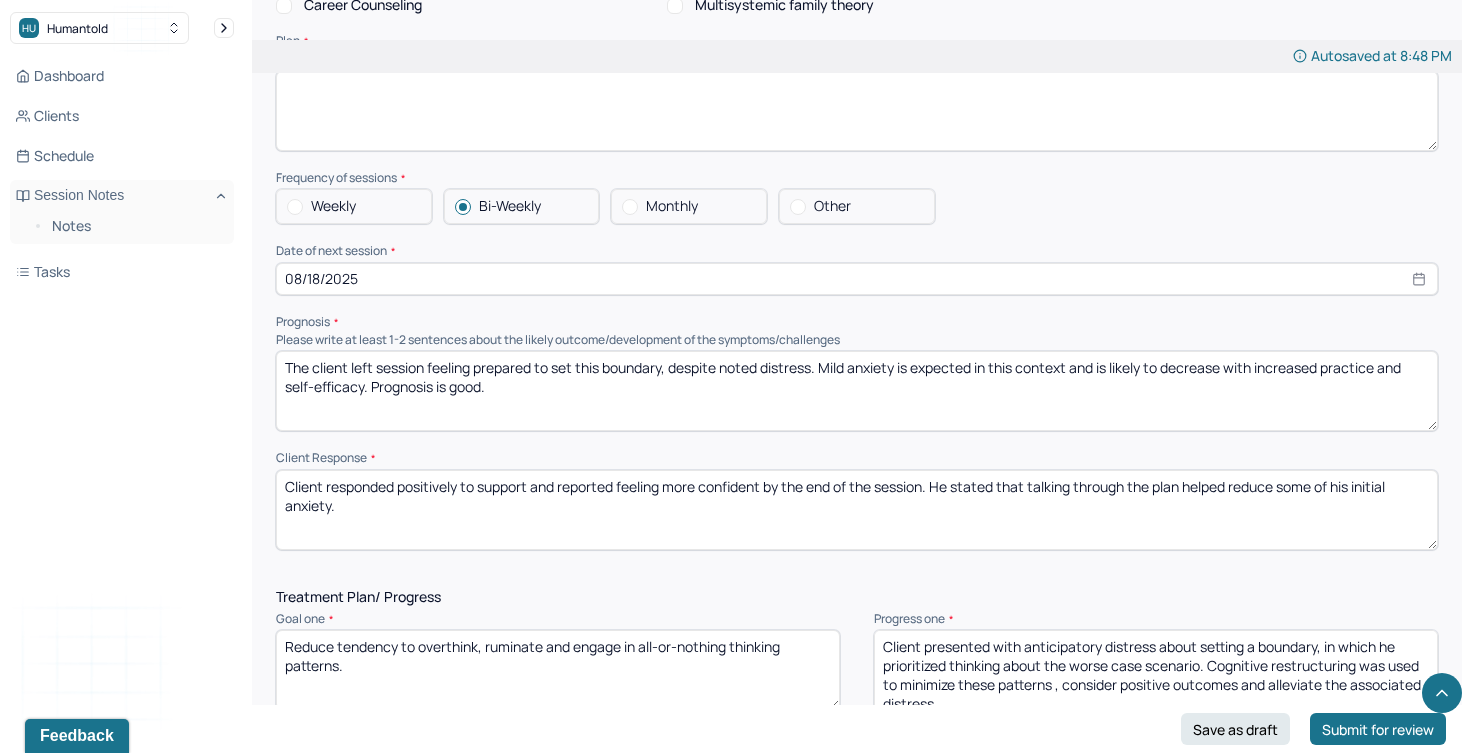 scroll, scrollTop: 2153, scrollLeft: 0, axis: vertical 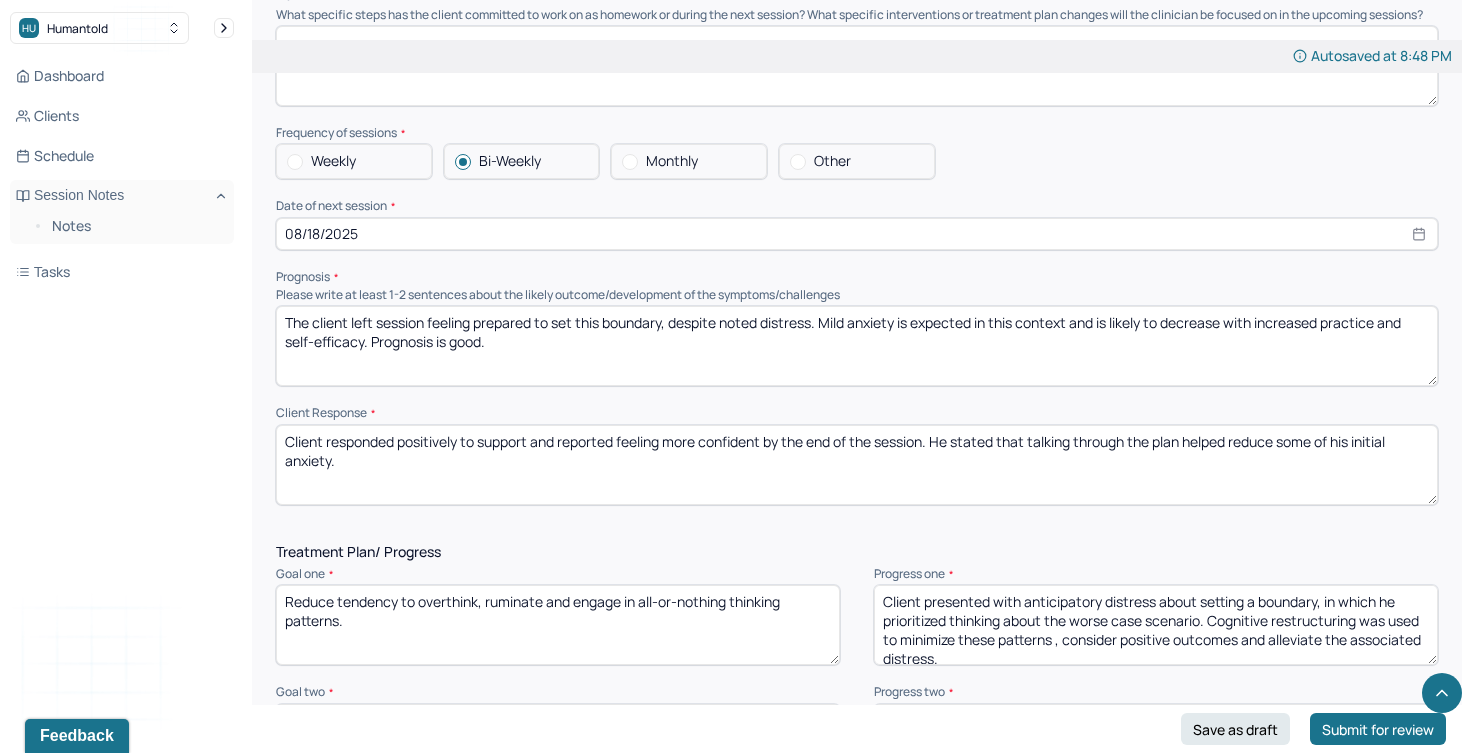 type 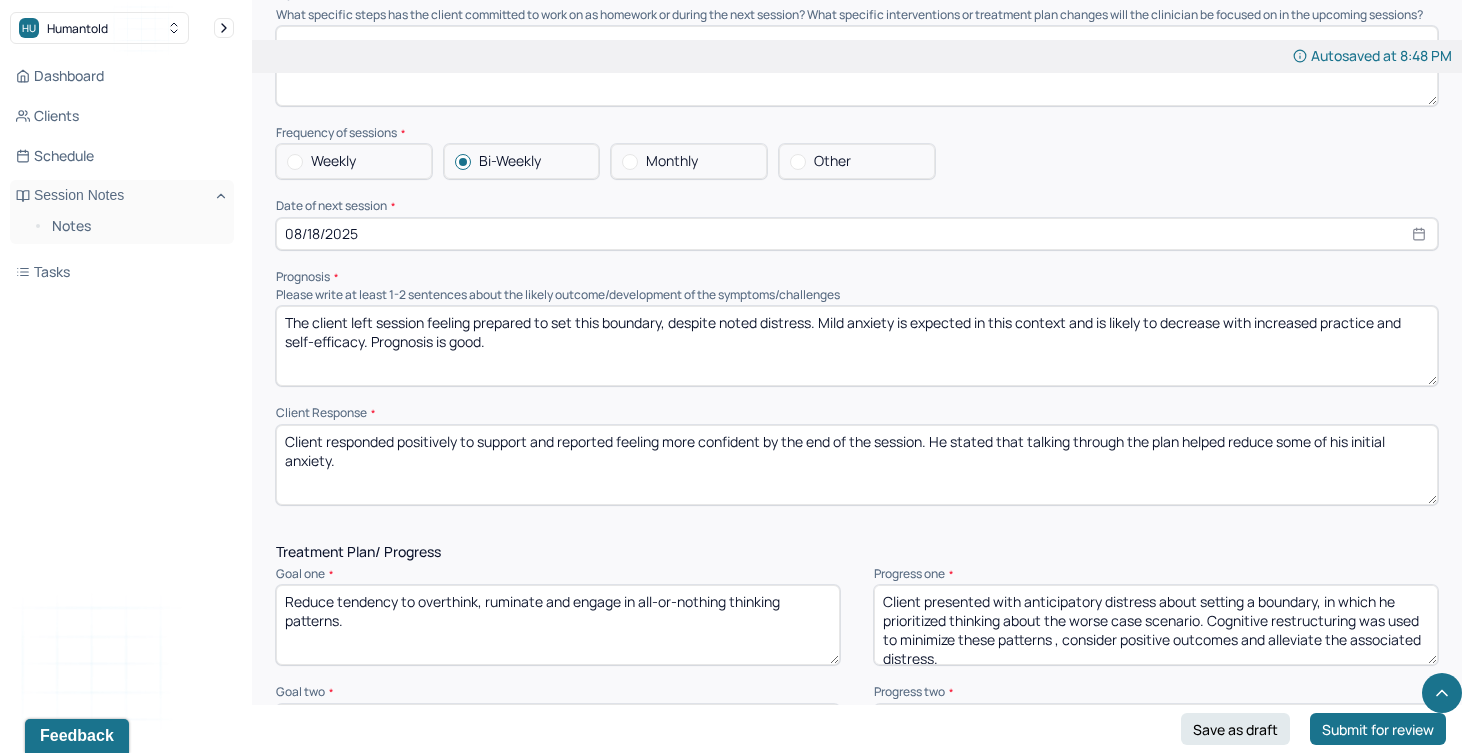 drag, startPoint x: 508, startPoint y: 368, endPoint x: 252, endPoint y: 336, distance: 257.99225 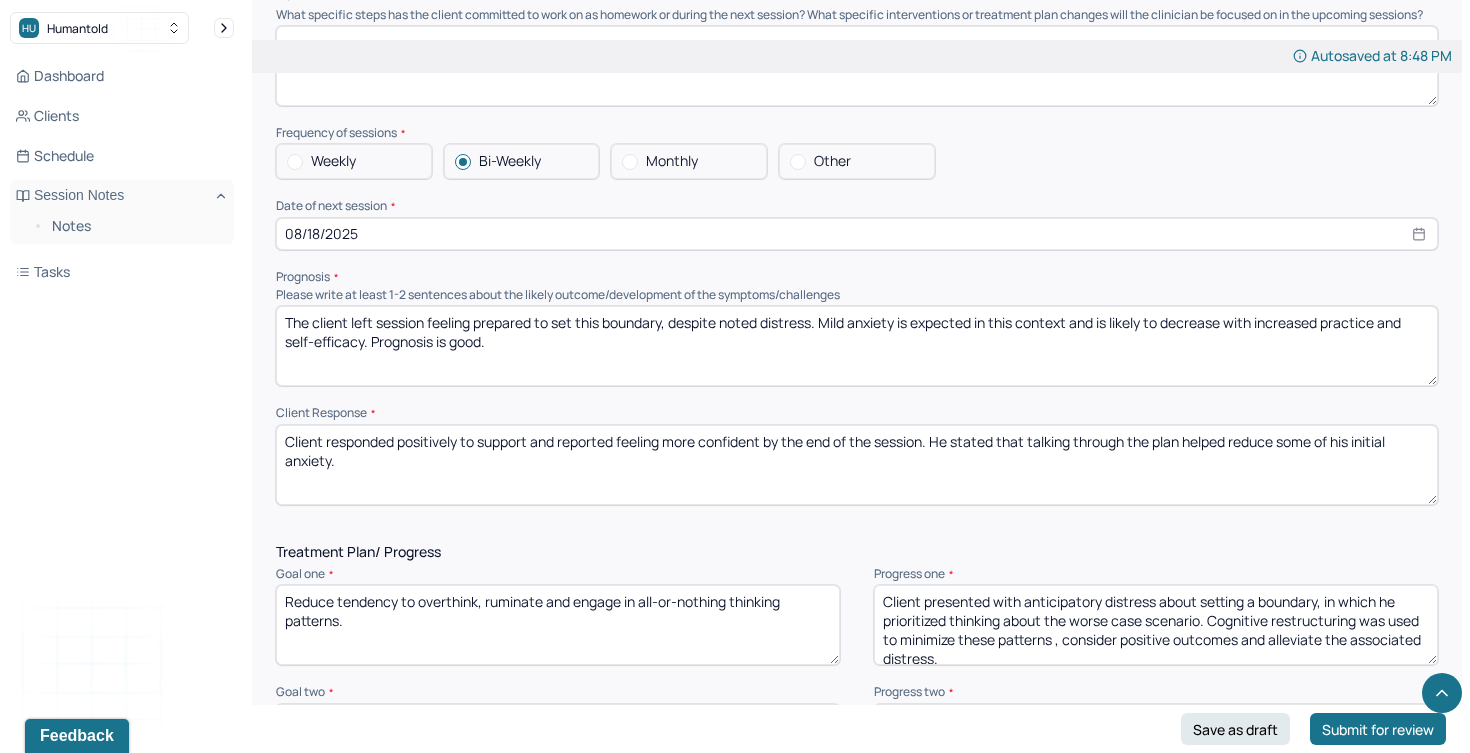 click on "Autosaved at 8:48 PM Appointment Details Client name [FIRST] [LAST] Date of service [DATE] Time 3:00pm - 4:00pm Duration 1hr Appointment type individual therapy Provider name Tori Williams Modifier 1 95 Telemedicine Note type Individual soap note Load previous session note Instructions The fields marked with an asterisk ( * ) are required before you can submit your notes. Before you can submit your session notes, they must be signed. You have the option to save your notes as a draft before making a submission. Appointment location * Teletherapy Client Teletherapy Location here Home Office Other Provider Teletherapy Location Home Office Other Consent was received for the teletherapy session The teletherapy session was conducted via video Primary diagnosis * F41.9 ANXIETY DISORDER UNSPECIFIED Secondary diagnosis (optional) Secondary diagnosis Tertiary diagnosis (optional) Tertiary diagnosis Emotional / Behavioural symptoms demonstrated * Engaged/Thoughtful/Insightful/Open Causing * * Session Note" at bounding box center (857, -328) 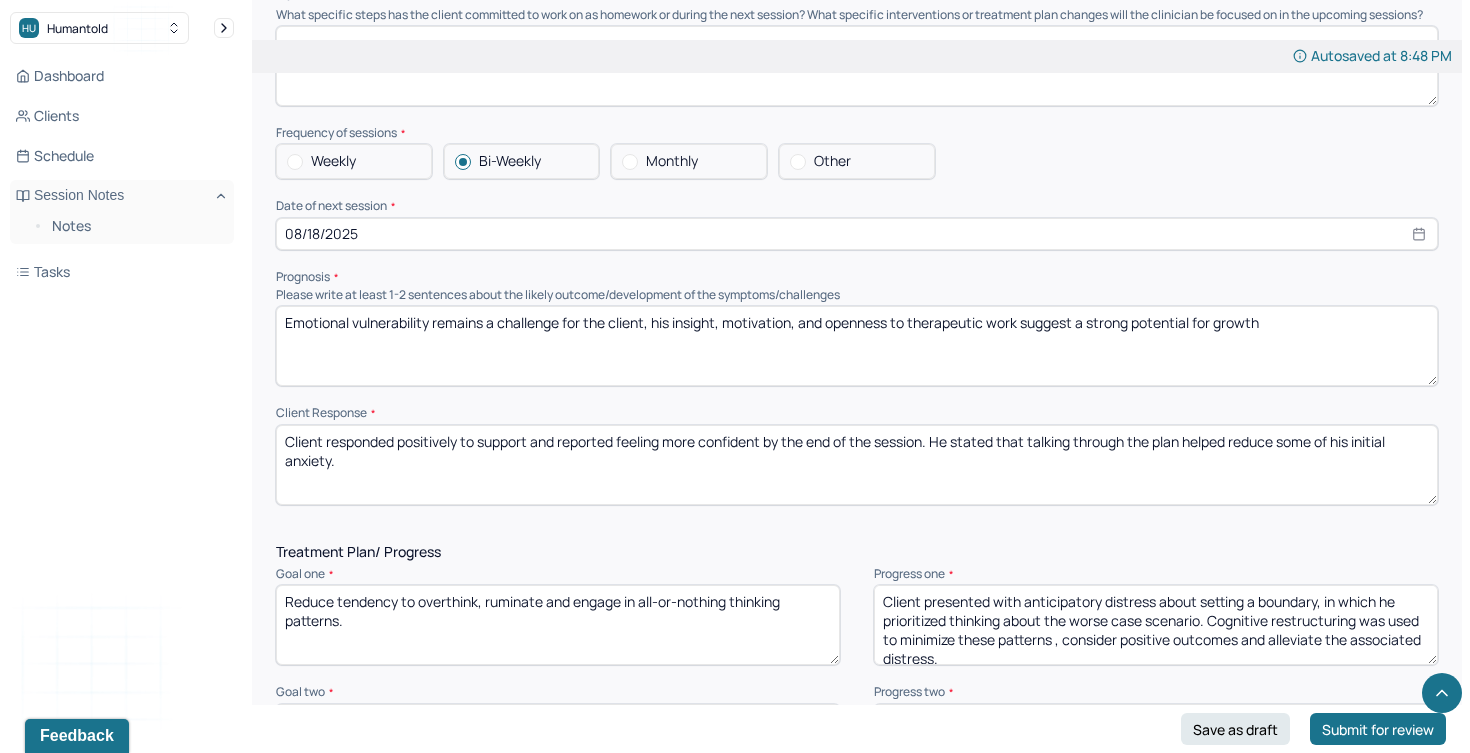 click on "Emotional vulnerability remains a challenge for the client, his insight, motivation, and openness to therapeutic work suggest a strong potential for growth" at bounding box center [857, 346] 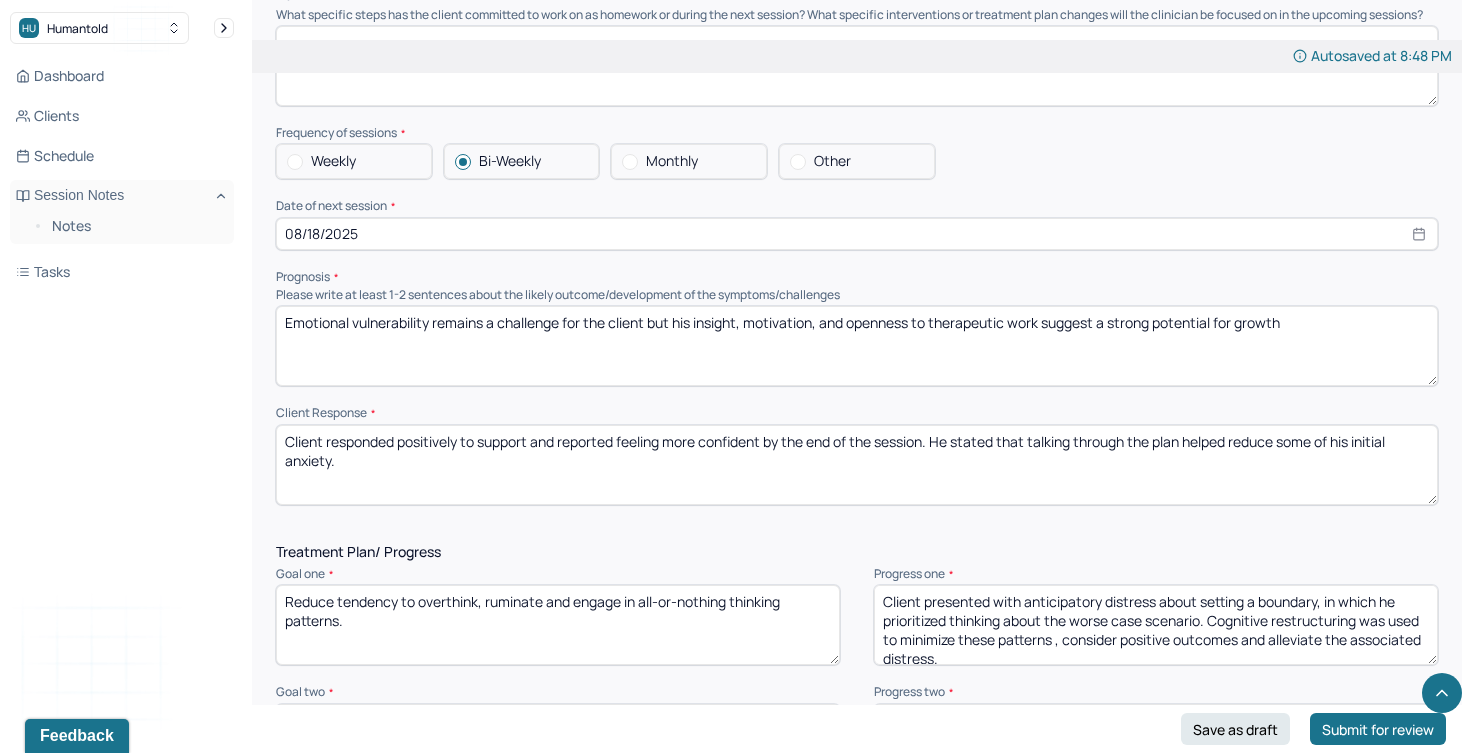 drag, startPoint x: 845, startPoint y: 350, endPoint x: 743, endPoint y: 352, distance: 102.01961 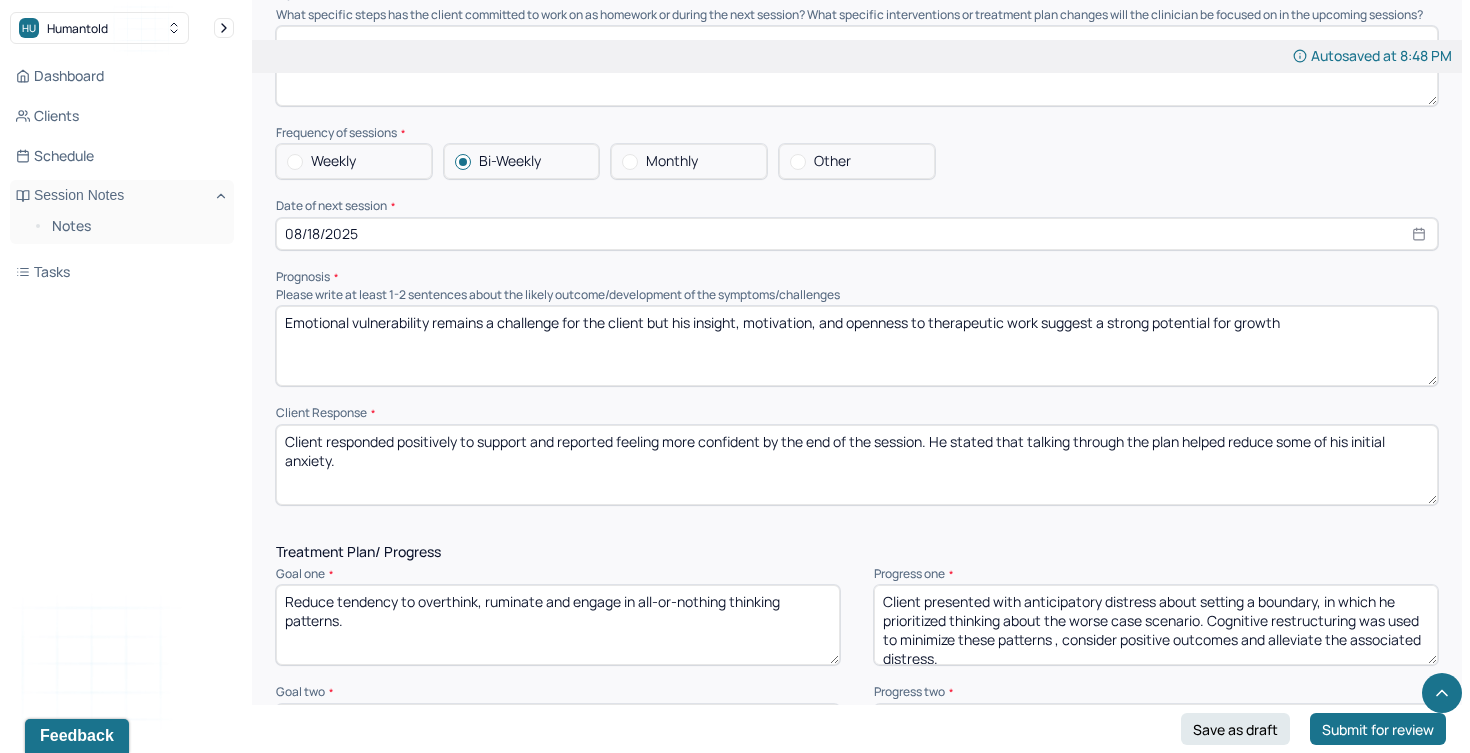 click on "Emotional vulnerability remains a challenge for the client but his insight, motivation, and openness to therapeutic work suggest a strong potential for growth" at bounding box center [857, 346] 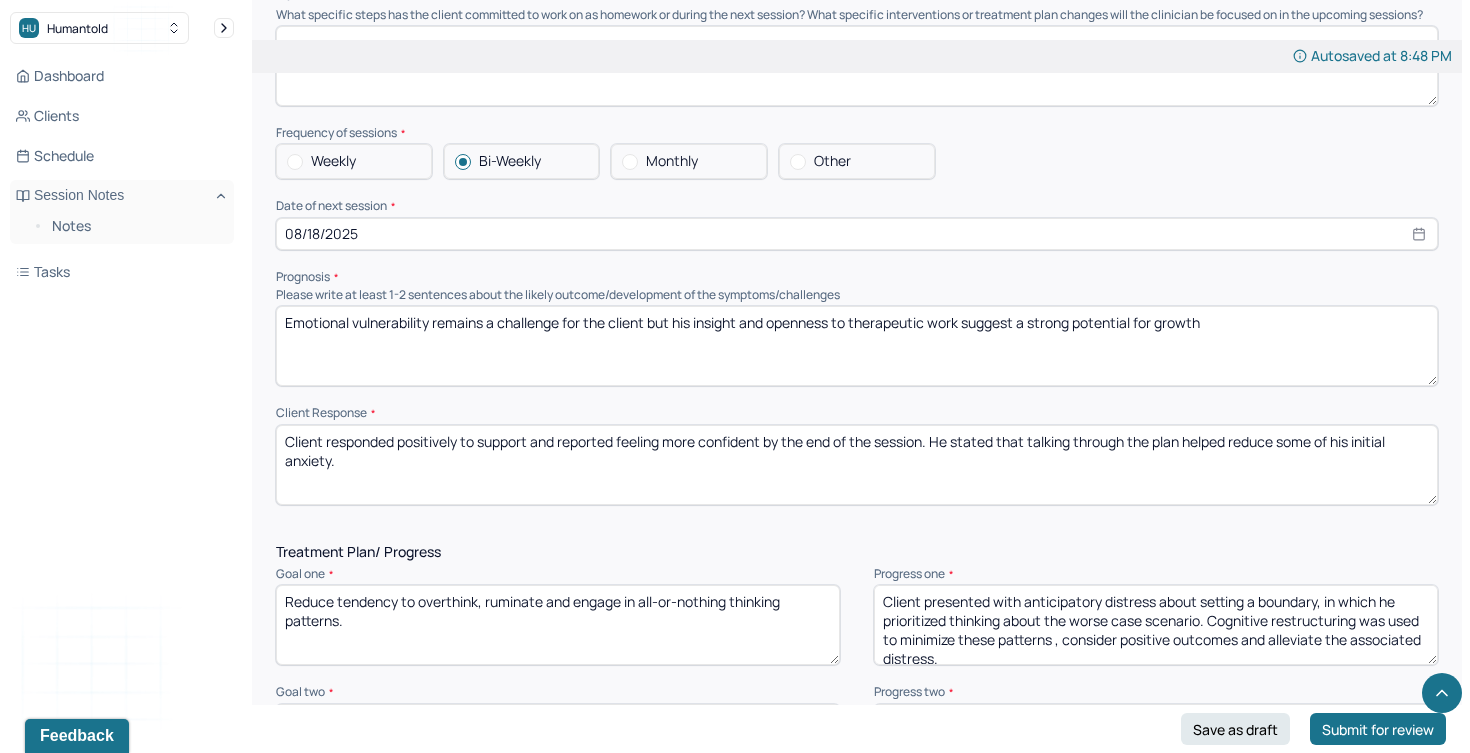 click on "Emotional vulnerability remains a challenge for the client but his insight and openness to therapeutic work suggest a strong potential for growth" at bounding box center [857, 346] 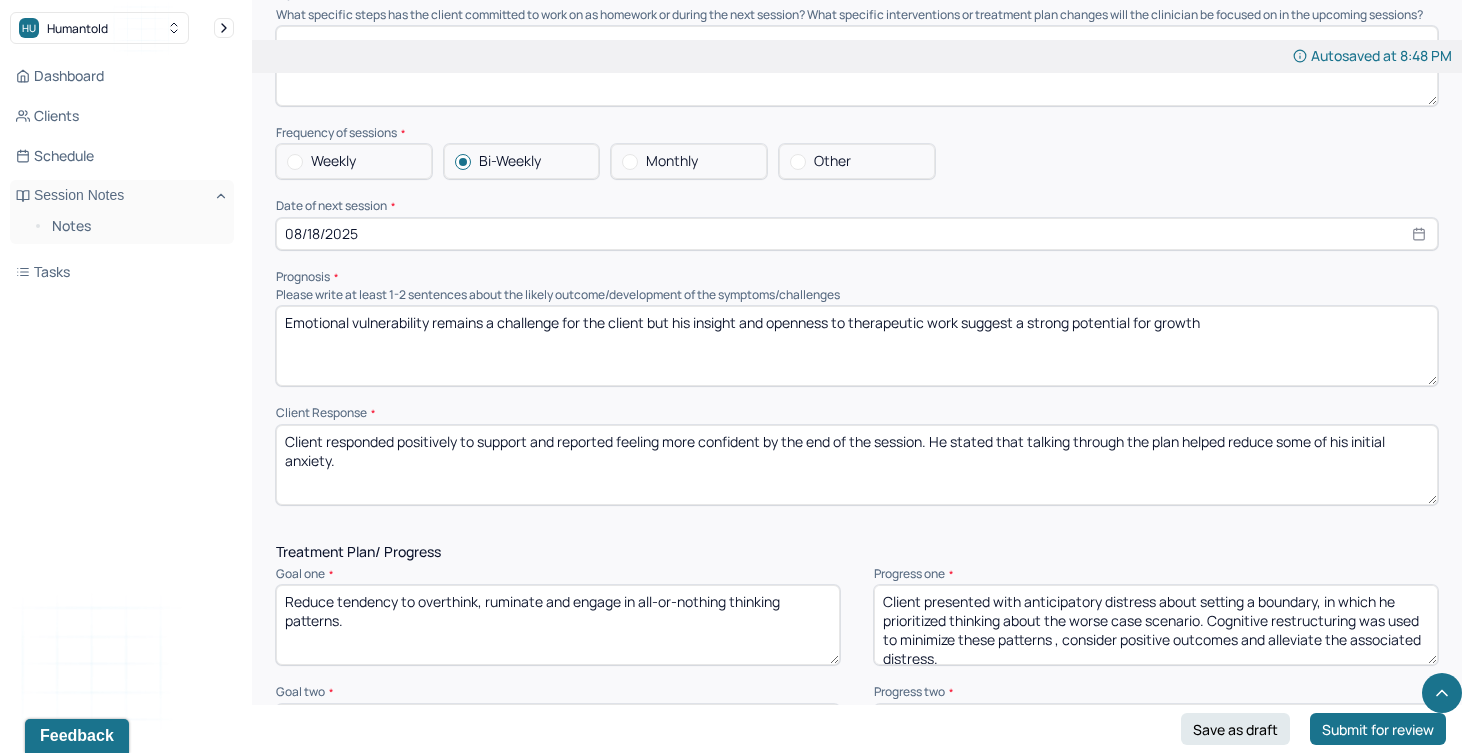 drag, startPoint x: 1228, startPoint y: 358, endPoint x: 960, endPoint y: 347, distance: 268.22565 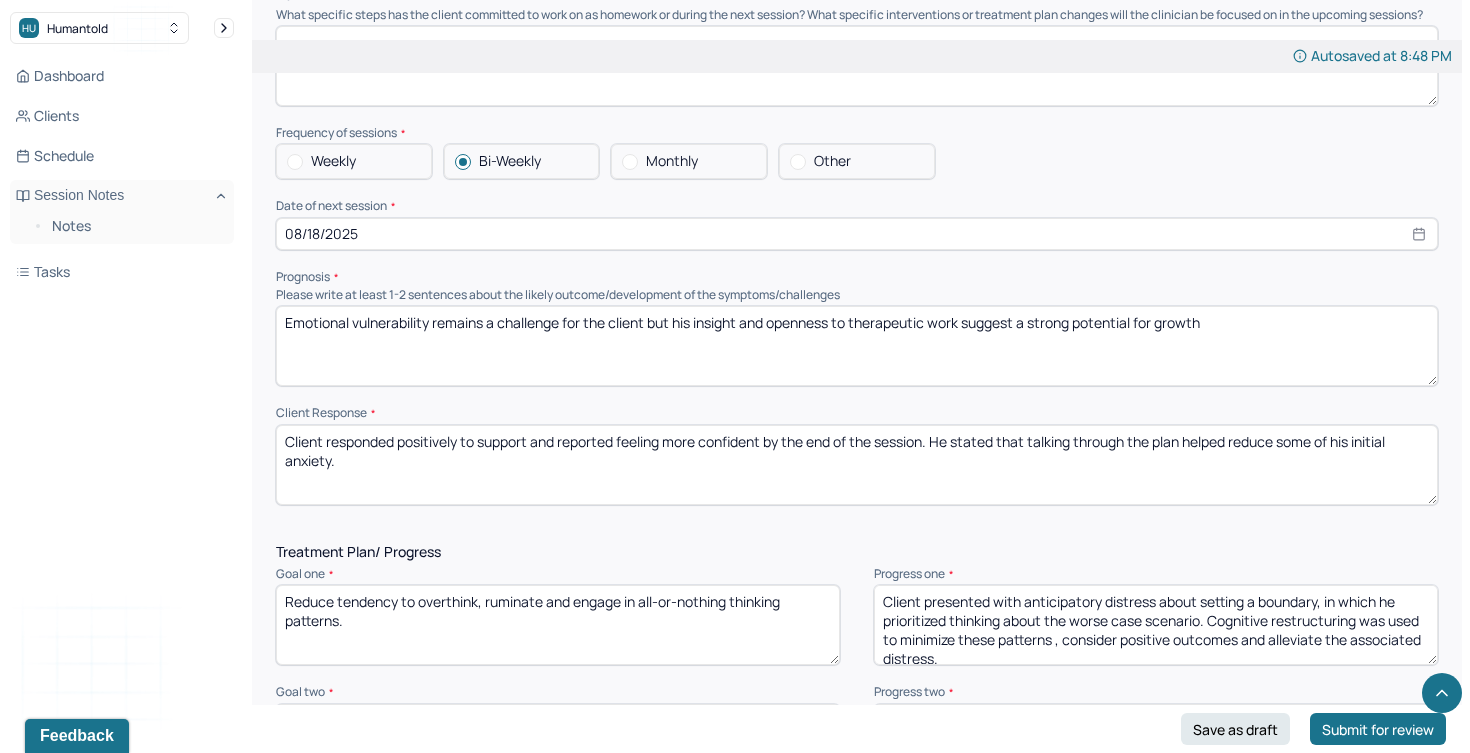 click on "Emotional vulnerability remains a challenge for the client but his insight and openness to therapeutic work suggest a strong potential for growth" at bounding box center (857, 346) 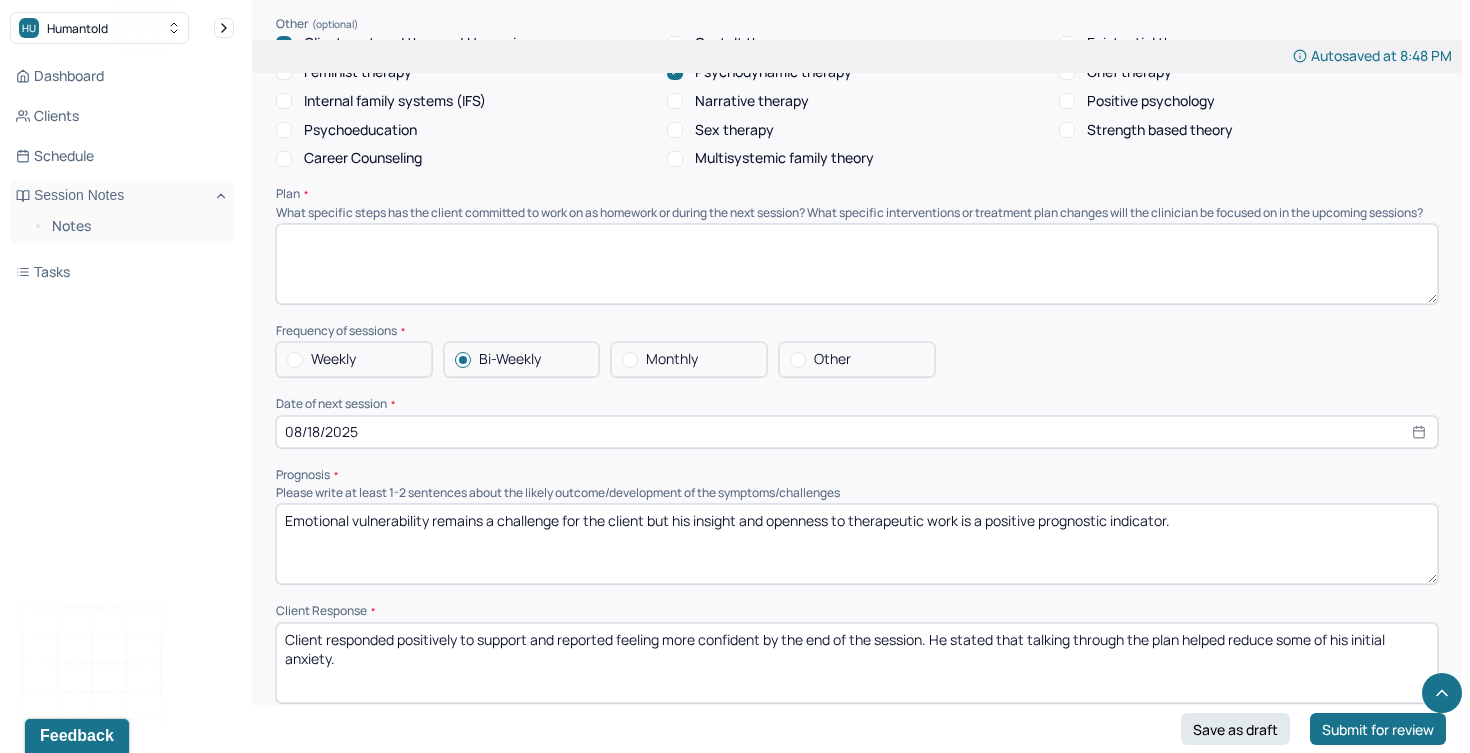 scroll, scrollTop: 1945, scrollLeft: 0, axis: vertical 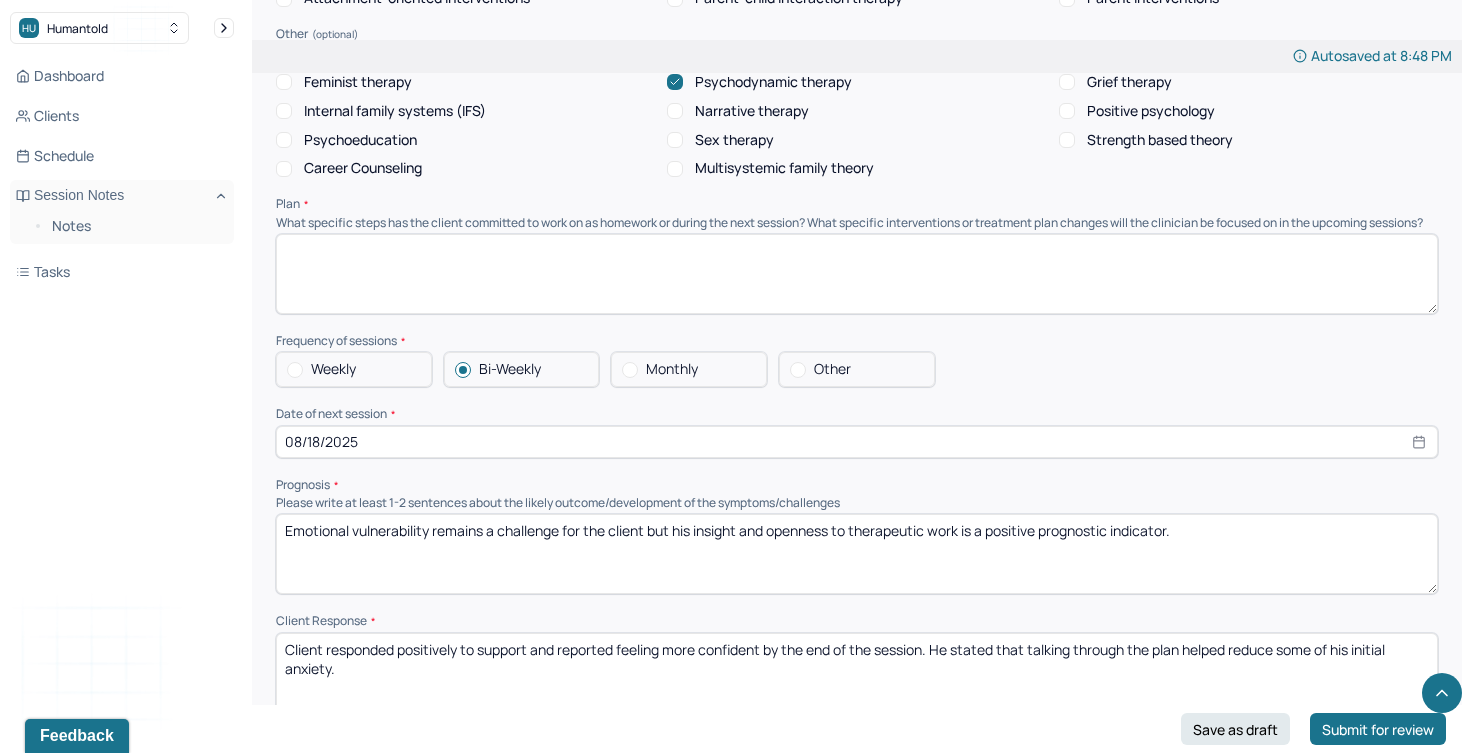 type on "Emotional vulnerability remains a challenge for the client but his insight and openness to therapeutic work is a positive prognostic indicator." 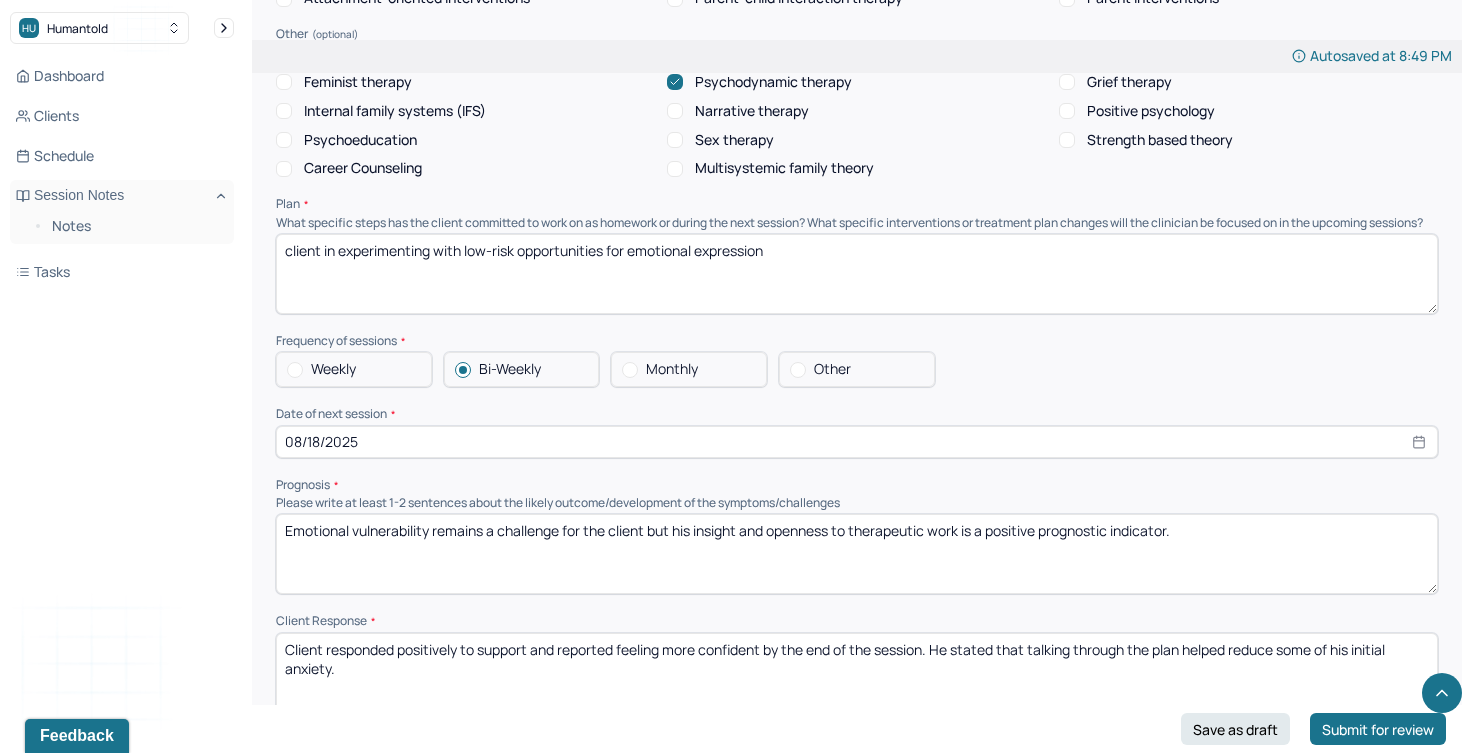 drag, startPoint x: 337, startPoint y: 278, endPoint x: 234, endPoint y: 275, distance: 103.04368 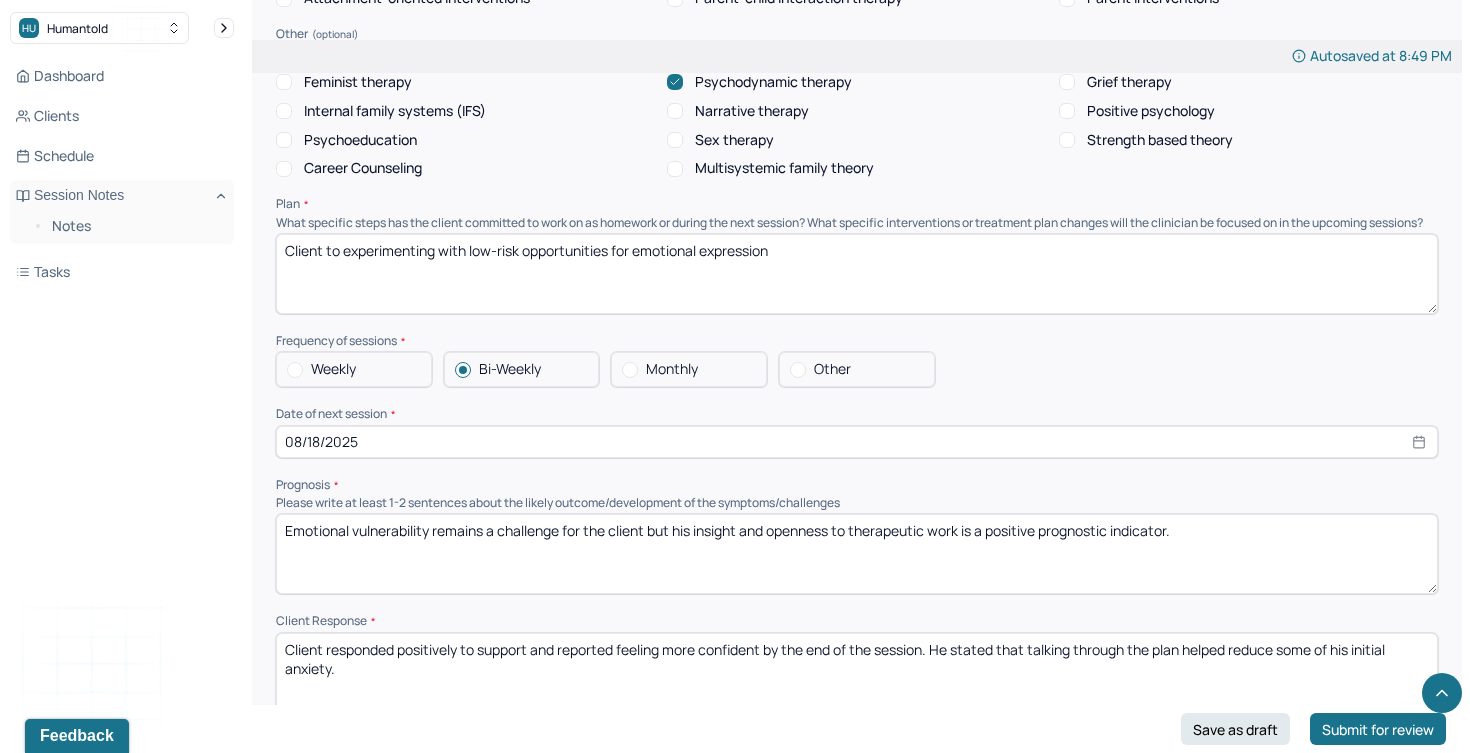 click on "Client to experimenting with low-risk opportunities for emotional expression" at bounding box center (857, 274) 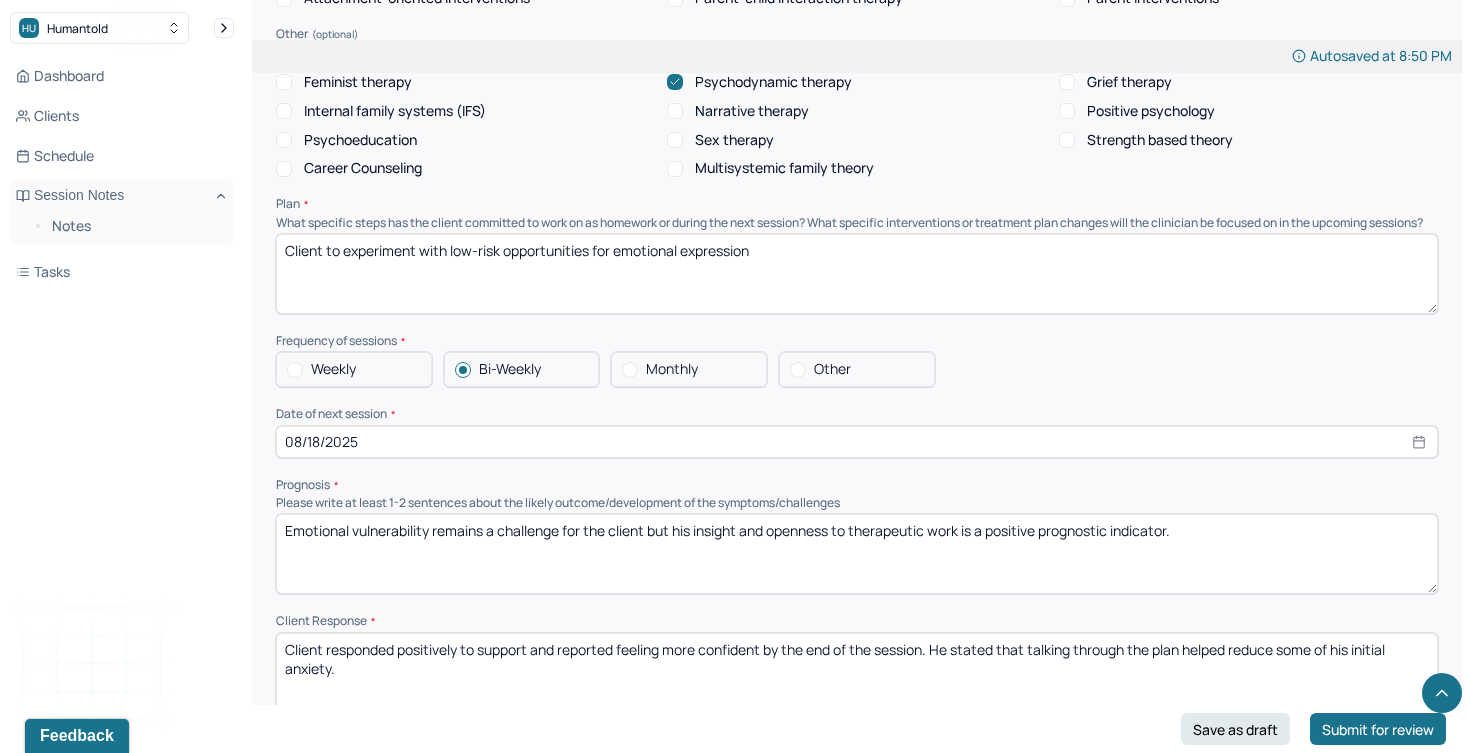 click on "Client to experiment with low-risk opportunities for emotional expression" at bounding box center [857, 274] 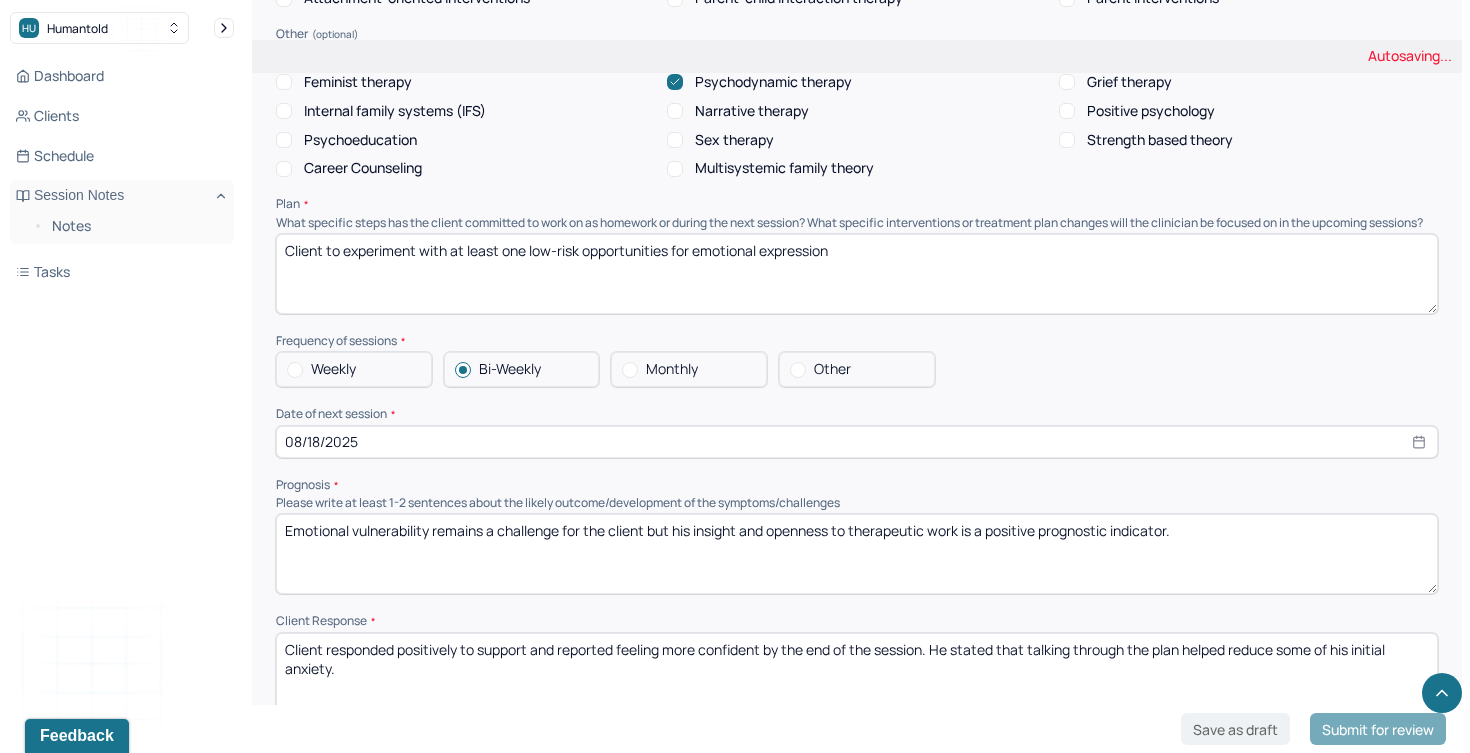 click on "Client to experiment with low-risk opportunities for emotional expression" at bounding box center [857, 274] 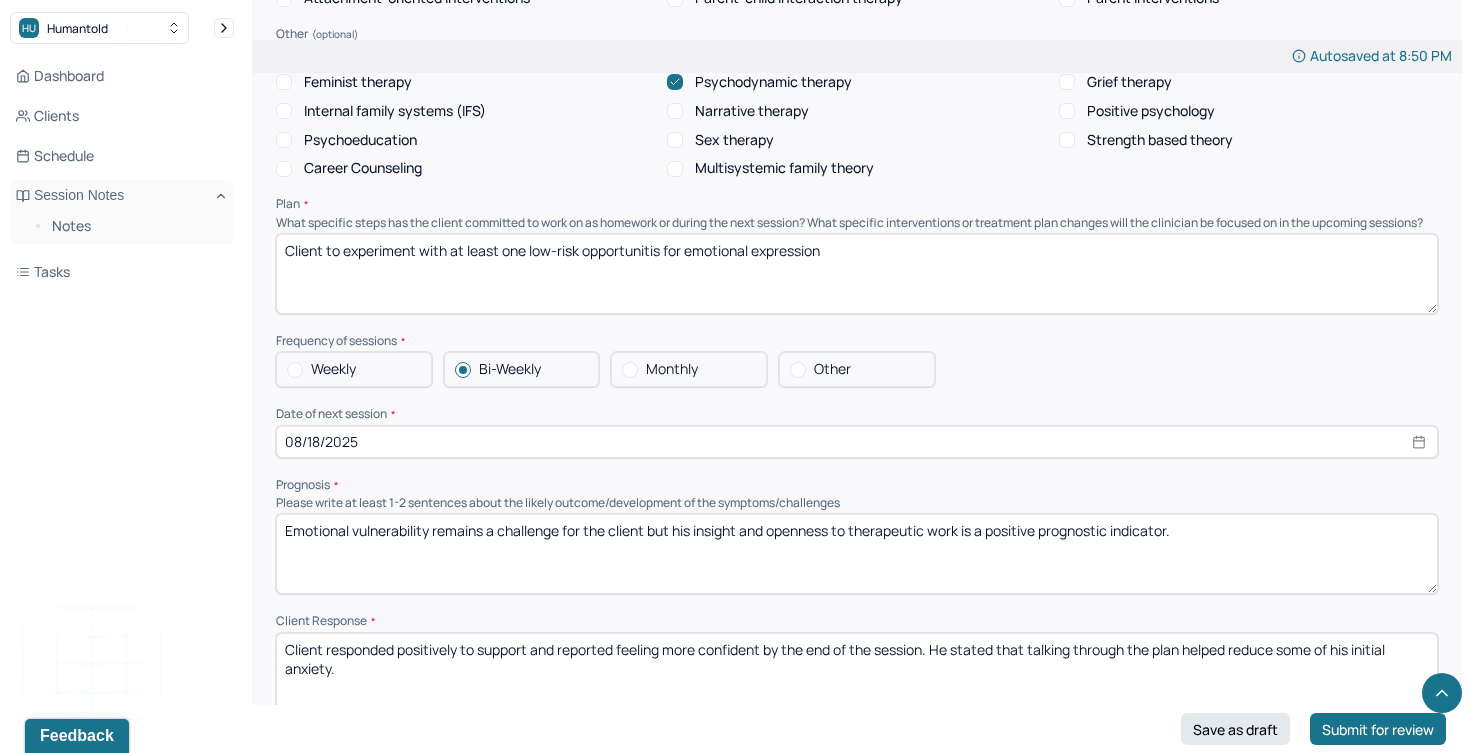 click on "lient to experiment with at least one low-risk opportunitis for emotional expression" at bounding box center [857, 274] 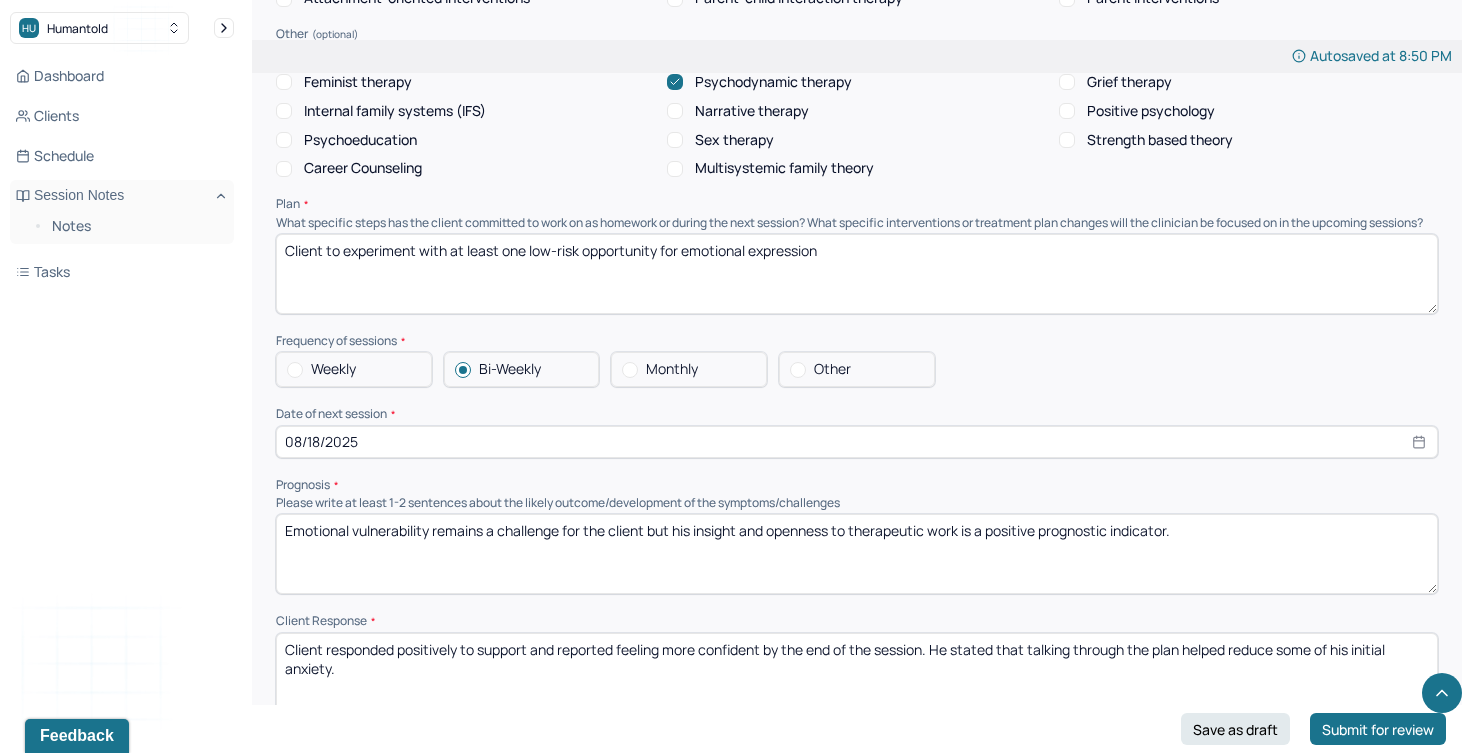 click on "Client to experiment with at least one low-risk opportunity or emotional expression" at bounding box center (857, 274) 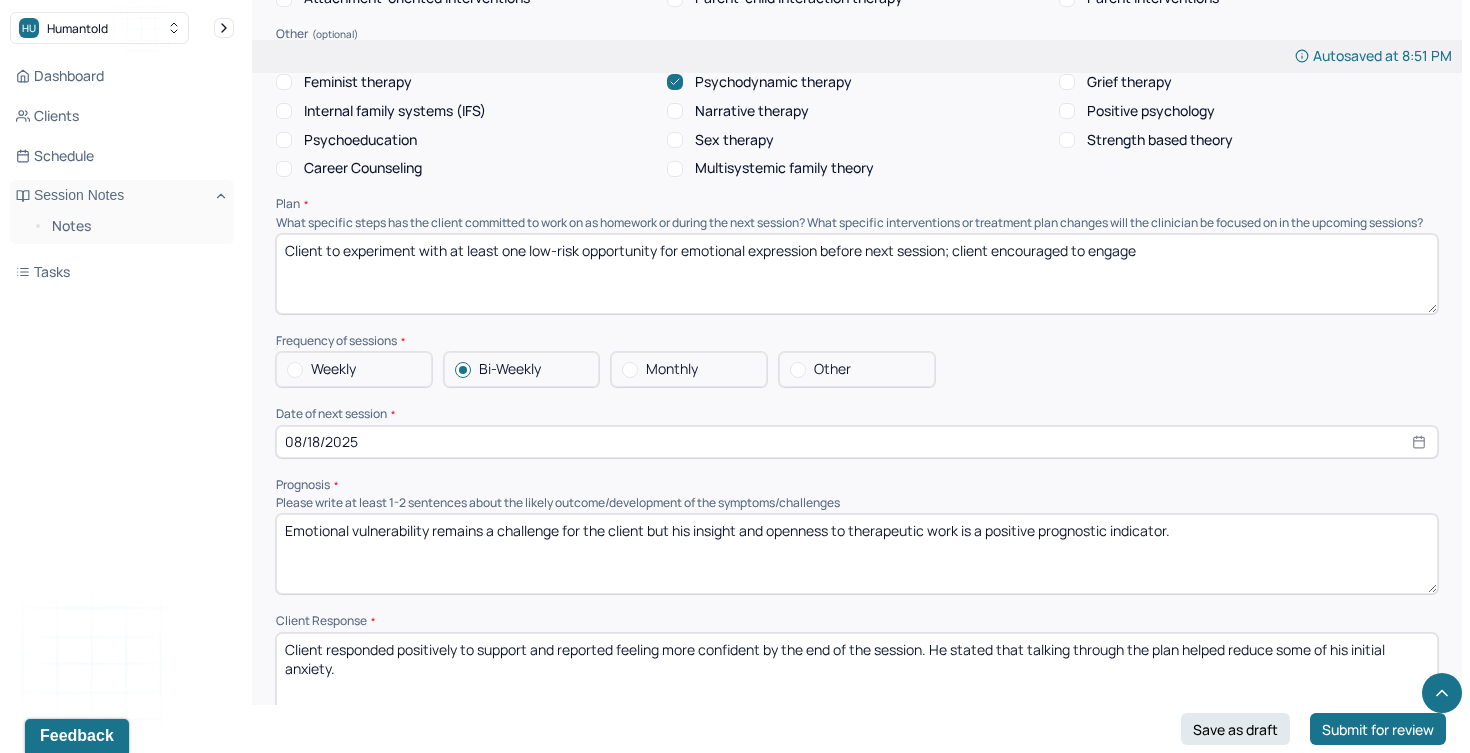 paste on "somatic and mindfulness techniques to increase emotional awareness and toleranc" 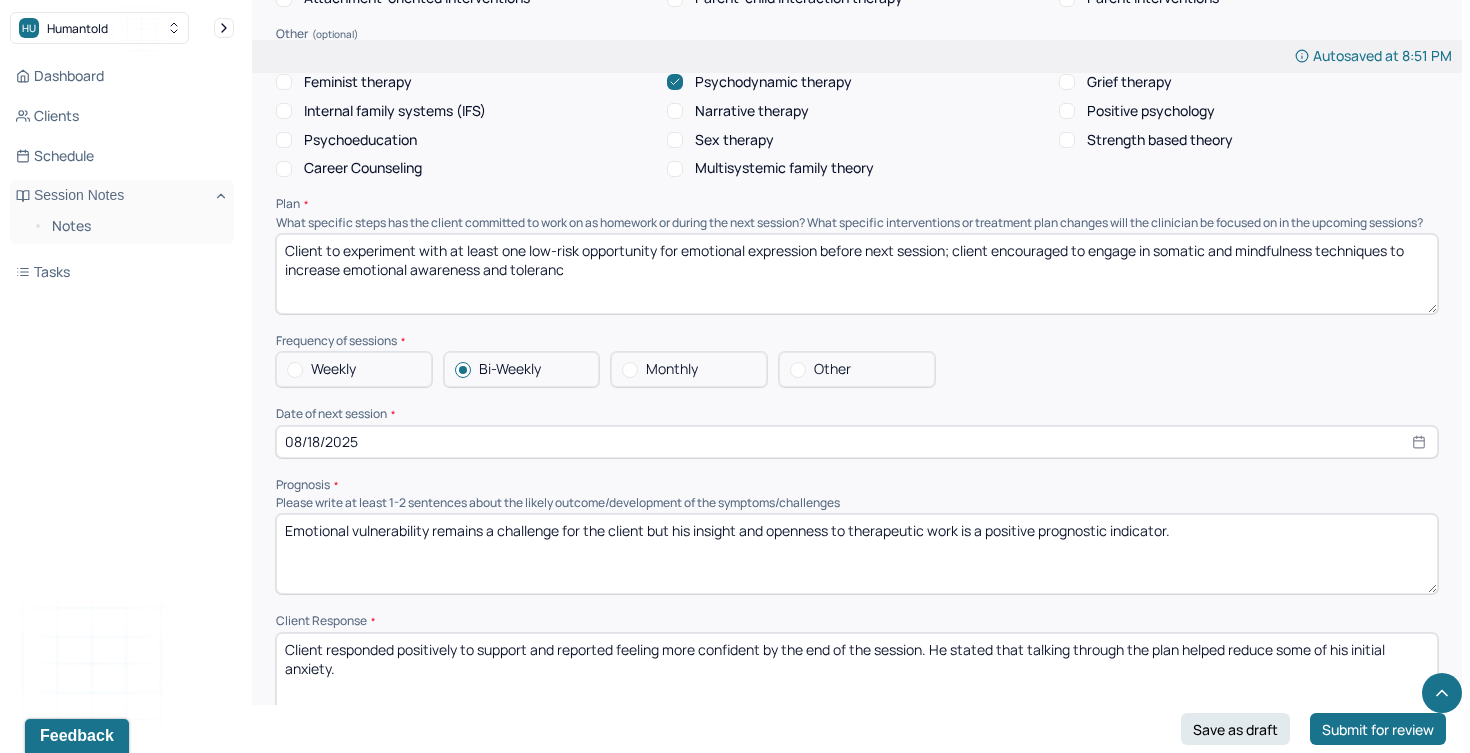 drag, startPoint x: 591, startPoint y: 302, endPoint x: 484, endPoint y: 291, distance: 107.563934 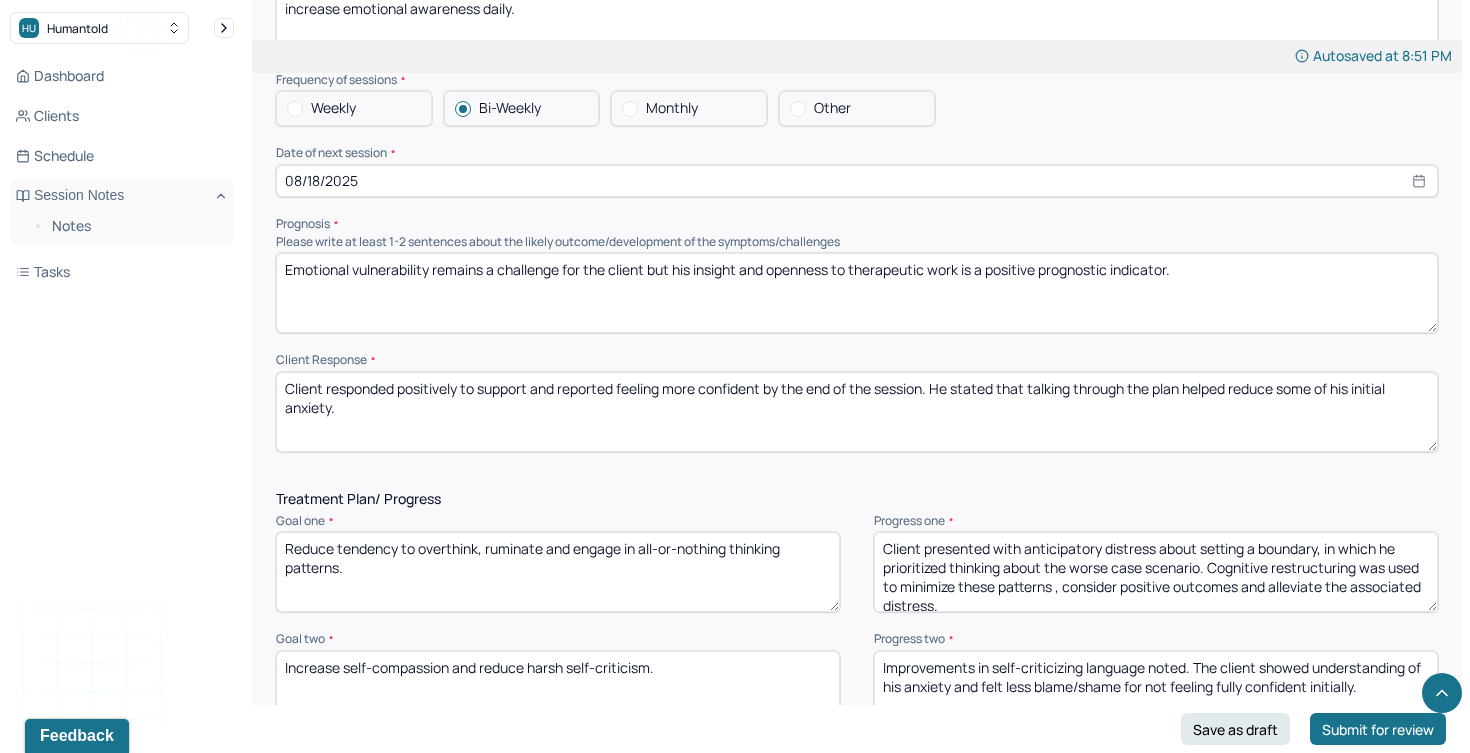 scroll, scrollTop: 2210, scrollLeft: 0, axis: vertical 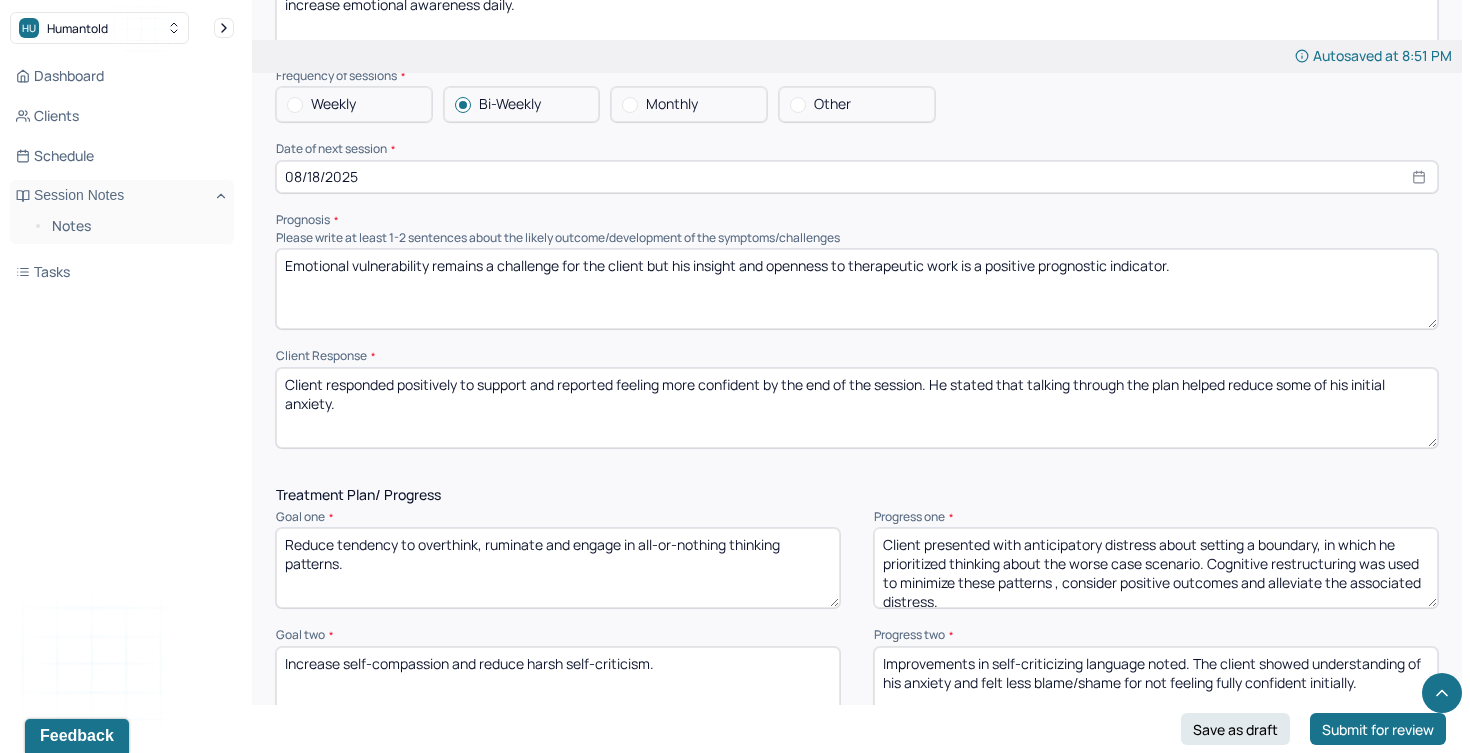 type on "Client to experiment with at least one low-risk opportunity for emotional expression before next session; client encouraged to engage in somatic and mindfulness techniques to increase emotional awareness daily." 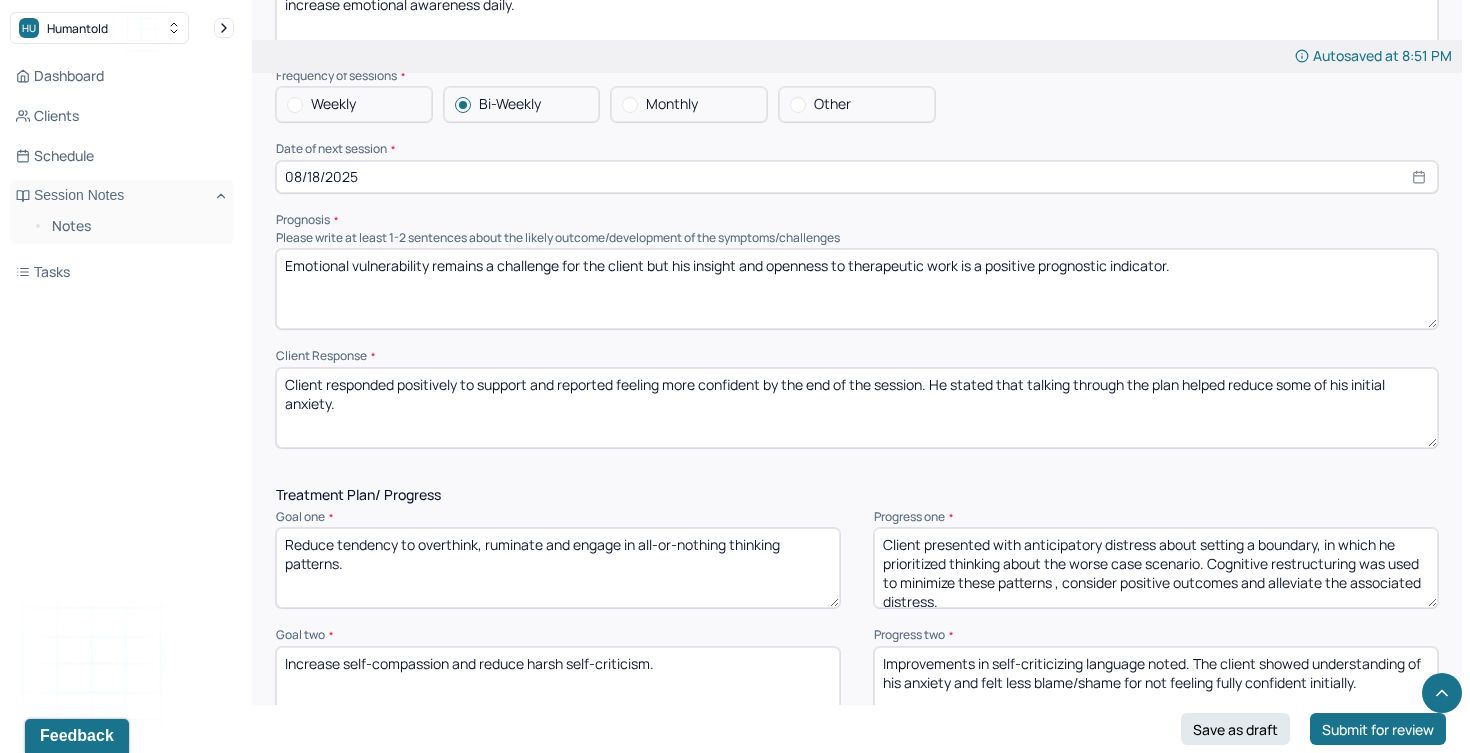 drag, startPoint x: 410, startPoint y: 455, endPoint x: 245, endPoint y: 401, distance: 173.61163 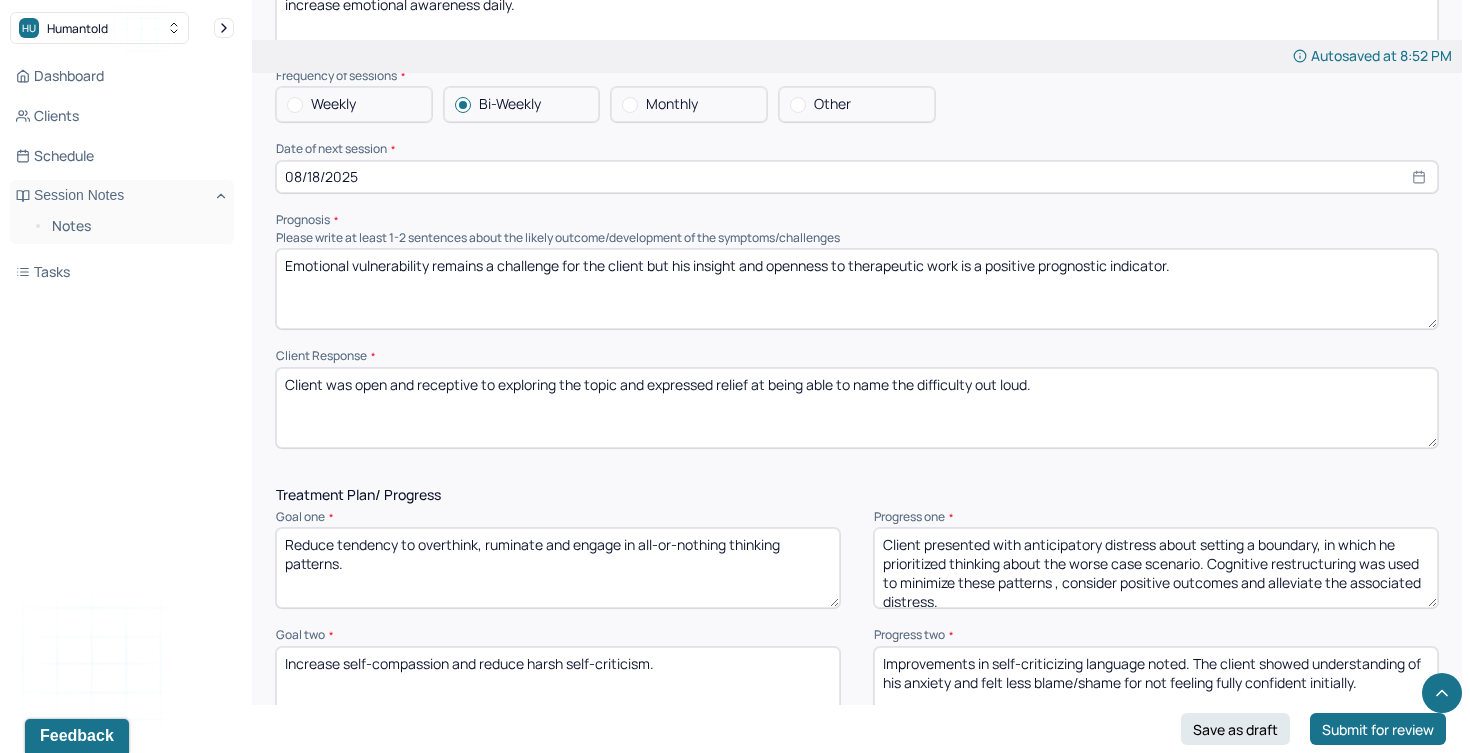 drag, startPoint x: 1051, startPoint y: 407, endPoint x: 918, endPoint y: 411, distance: 133.06013 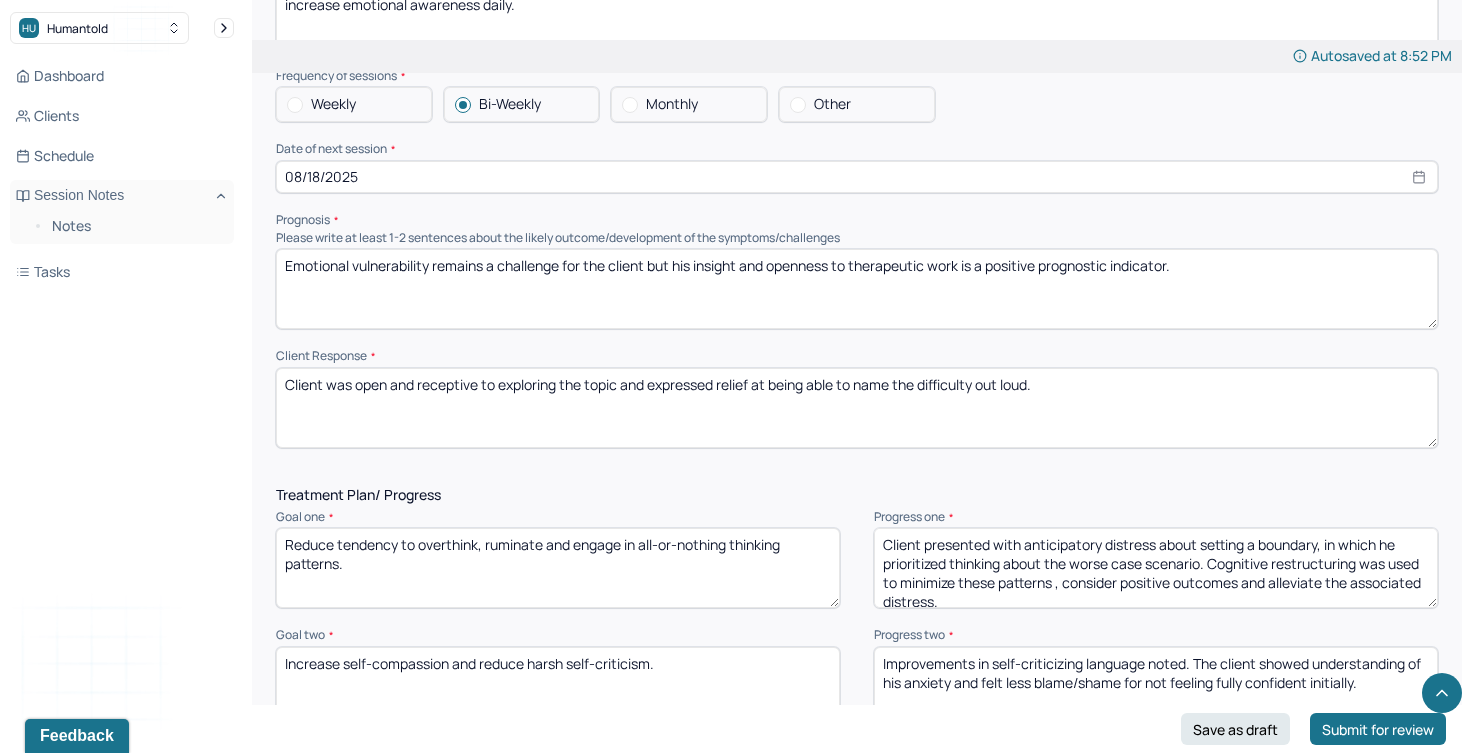 click on "Client was open and receptive to exploring the topic and expressed relief at being able to name the difficulty out loud." at bounding box center [857, 408] 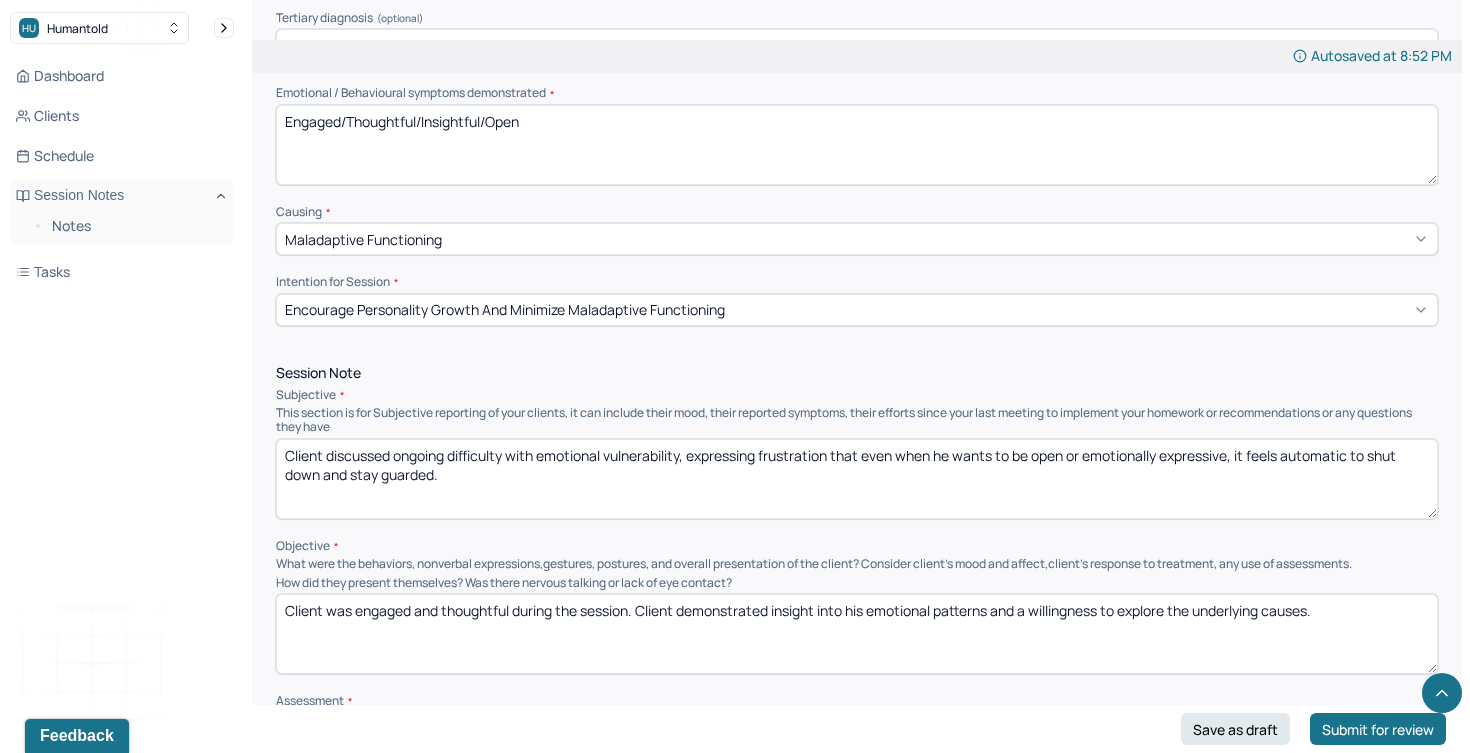scroll, scrollTop: 846, scrollLeft: 0, axis: vertical 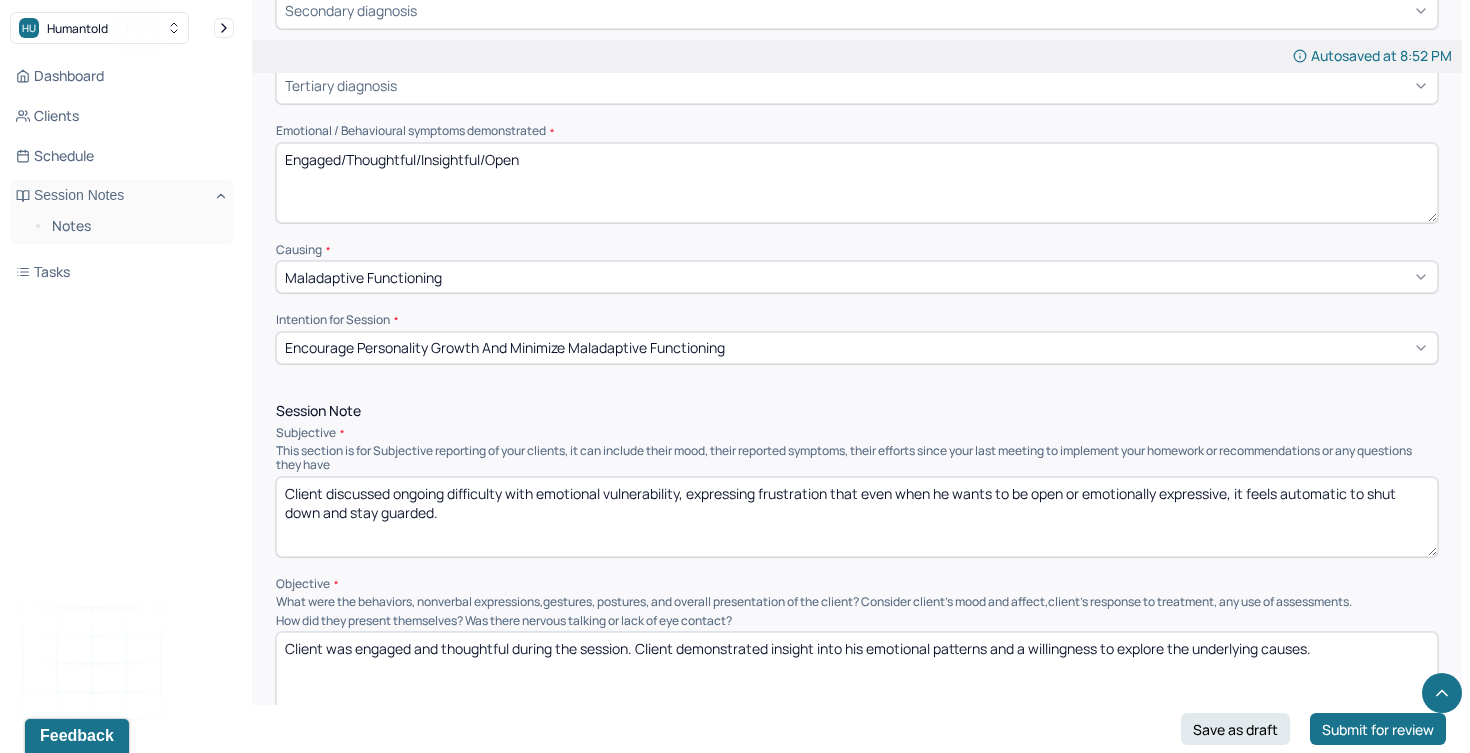 type on "Client was open and receptive to exploring the topic and expressed relief at being able to name his challenges." 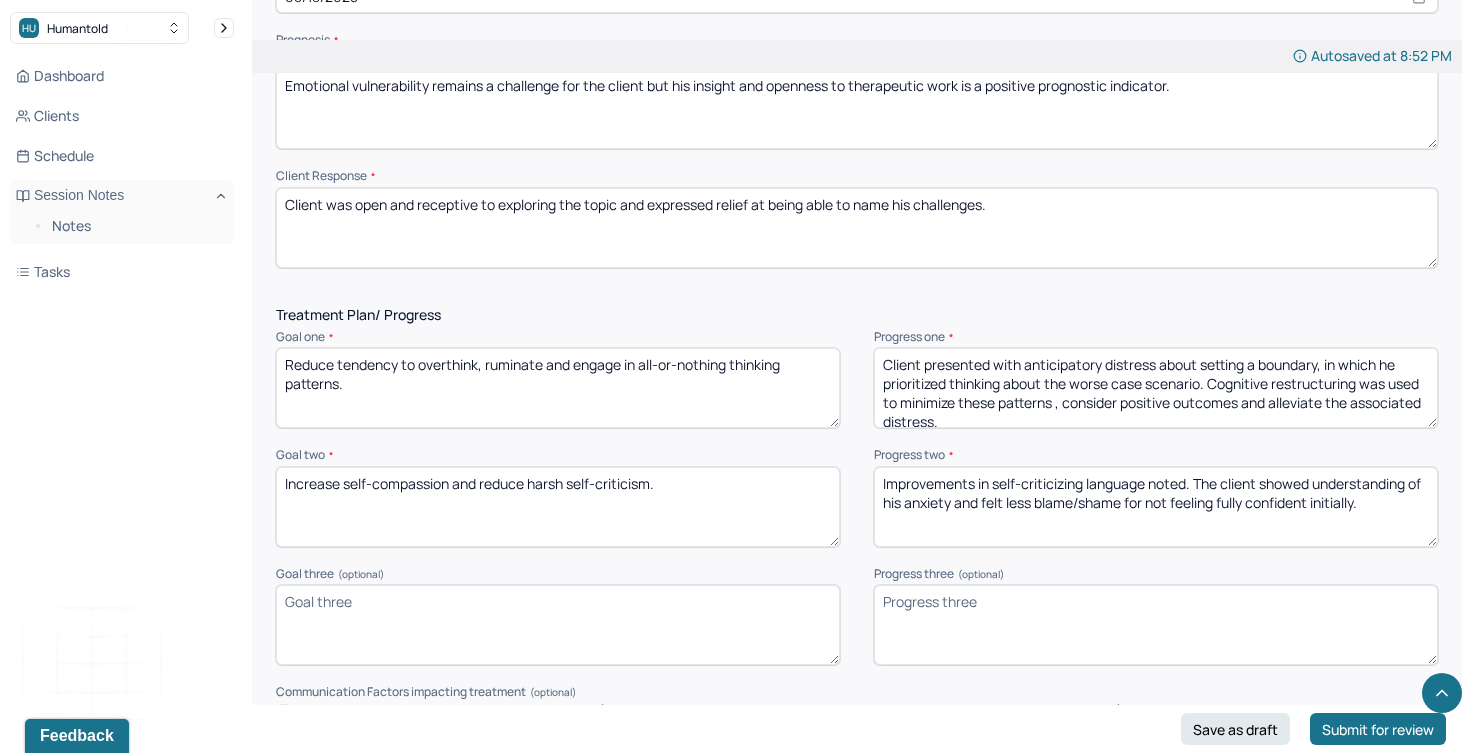 scroll, scrollTop: 2393, scrollLeft: 0, axis: vertical 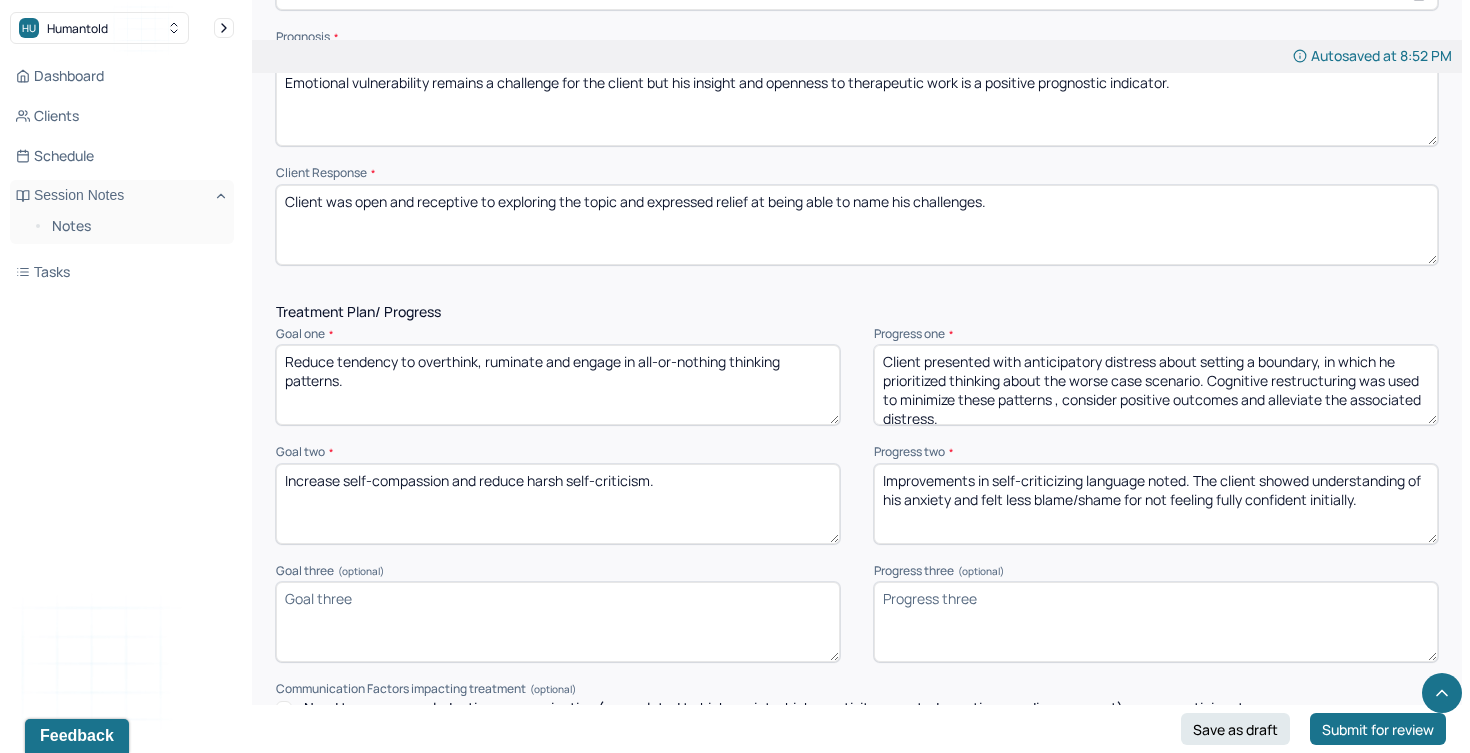 drag, startPoint x: 975, startPoint y: 446, endPoint x: 865, endPoint y: 373, distance: 132.01894 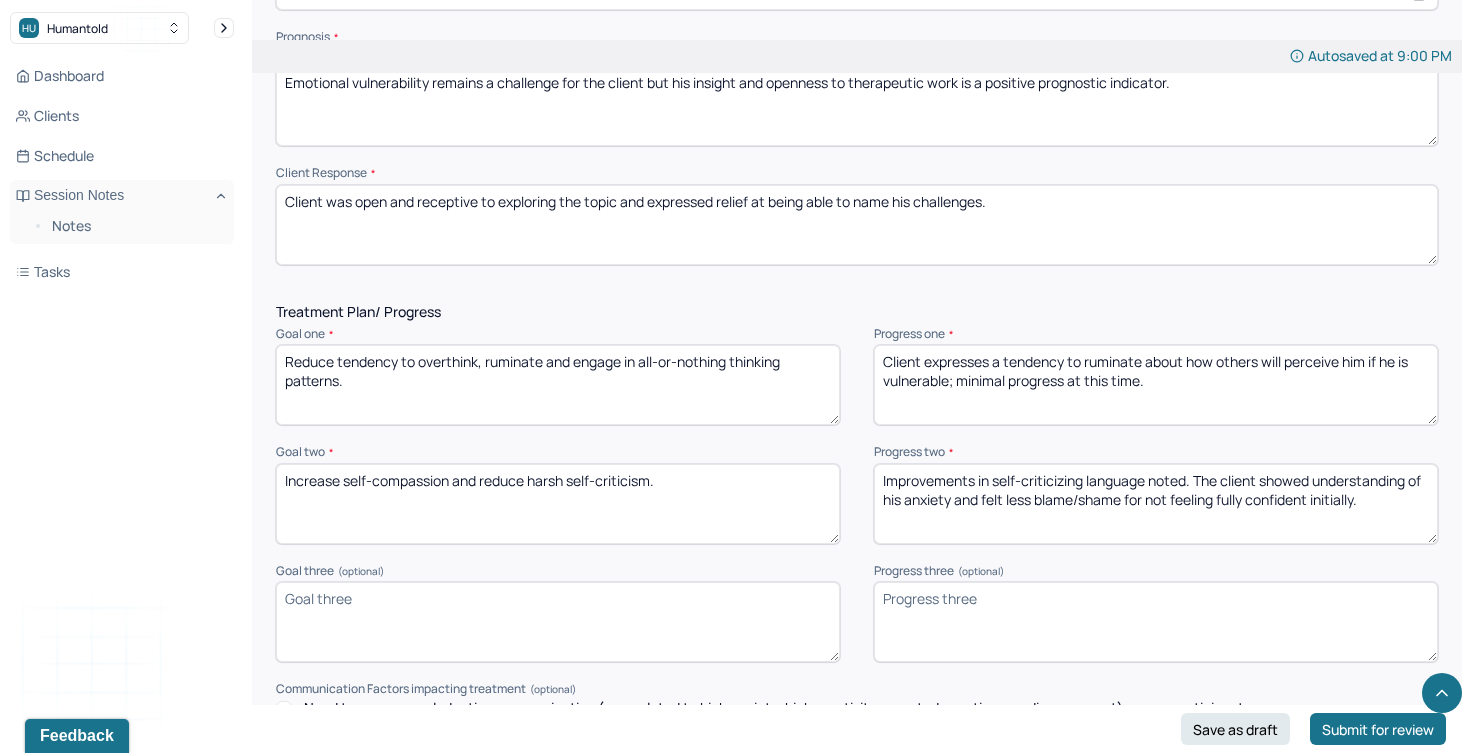 type on "Client expresses a tendency to ruminate about how others will perceive him if he is vulnerable; minimal progress at this time." 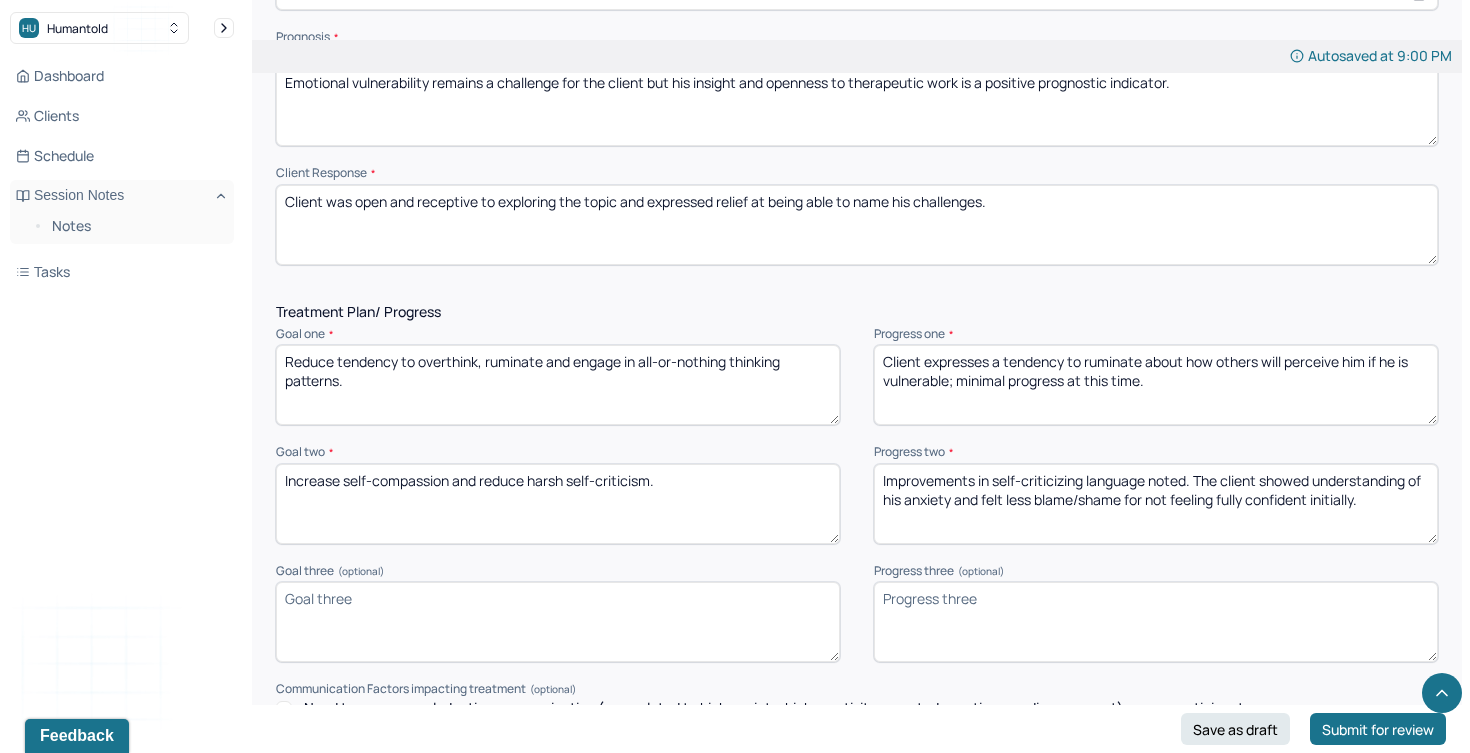 drag, startPoint x: 1385, startPoint y: 531, endPoint x: 831, endPoint y: 499, distance: 554.9234 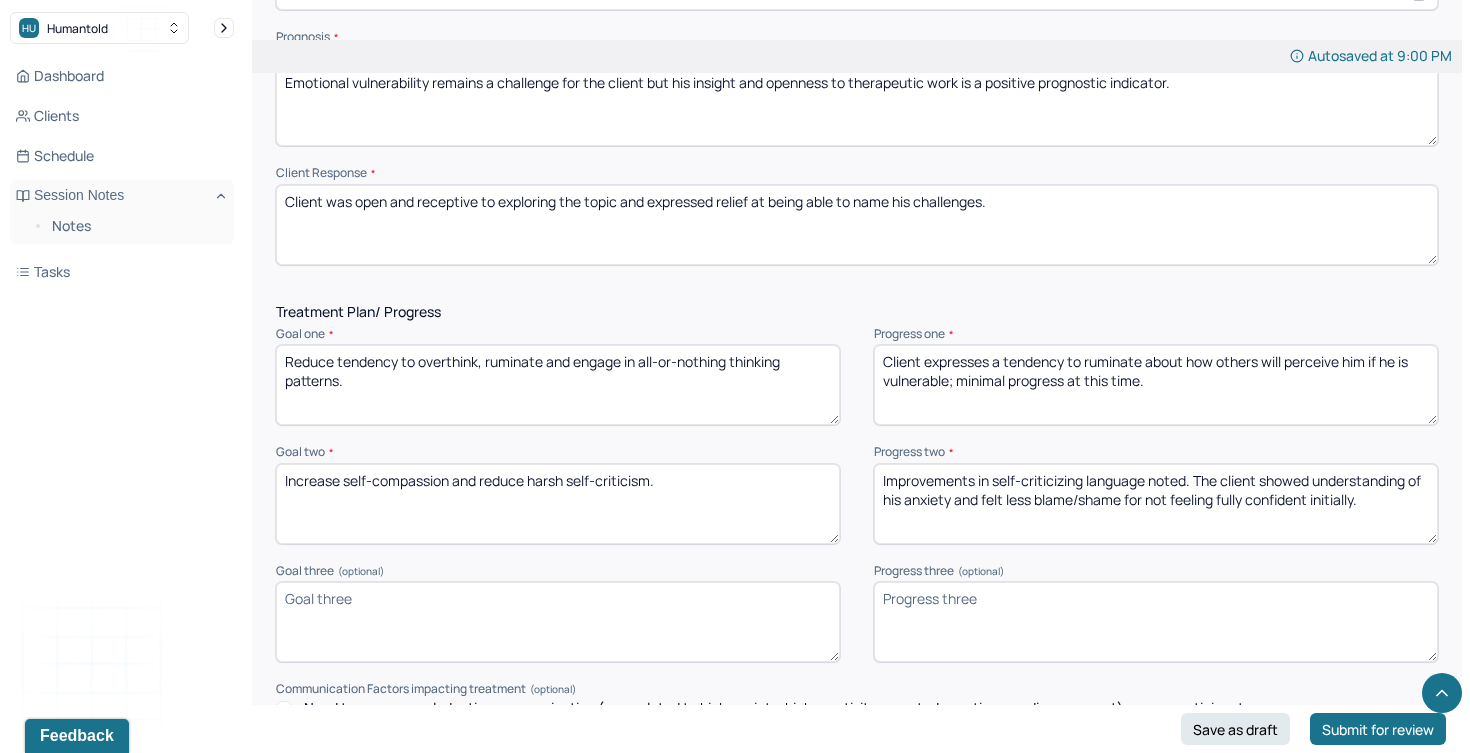click on "Goal two * Increase self-compassion and reduce harsh self-criticism. Progress two * Improvements in self-criticizing language noted. The client showed understanding of his anxiety and felt less blame/shame for not feeling fully confident initially." at bounding box center [857, 494] 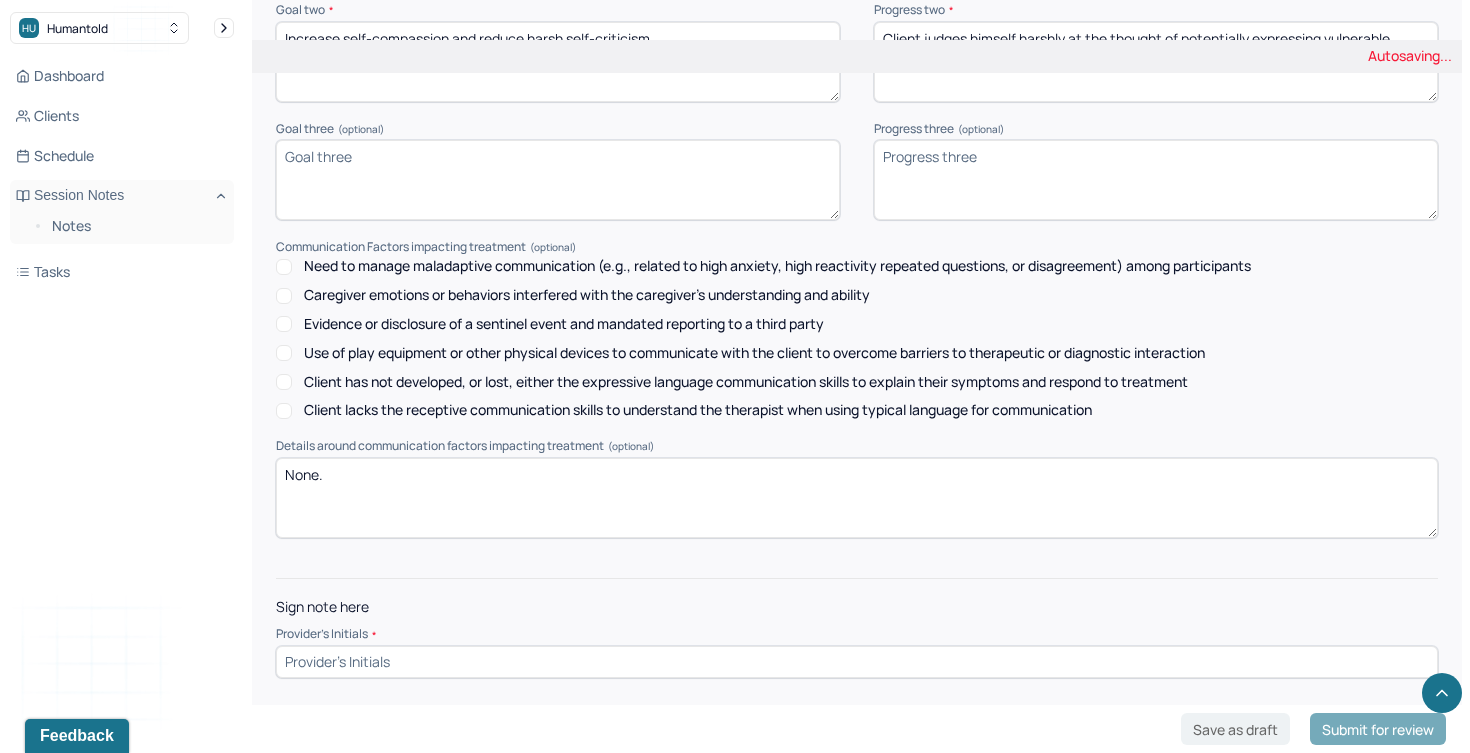 scroll, scrollTop: 2859, scrollLeft: 0, axis: vertical 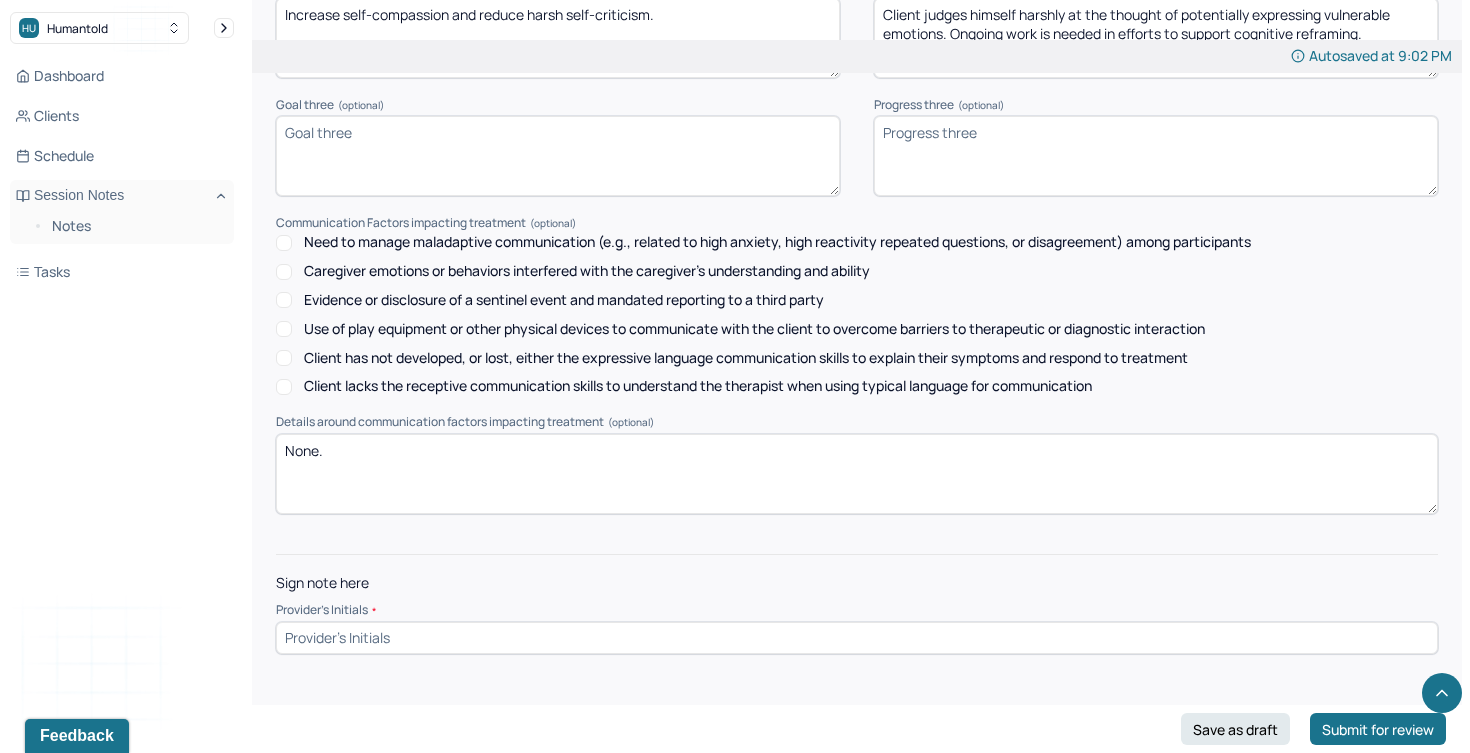 type on "Client judges himself harshly at the thought of potentially expressing vulnerable emotions. Ongoing work is needed in efforts to support cognitive reframing." 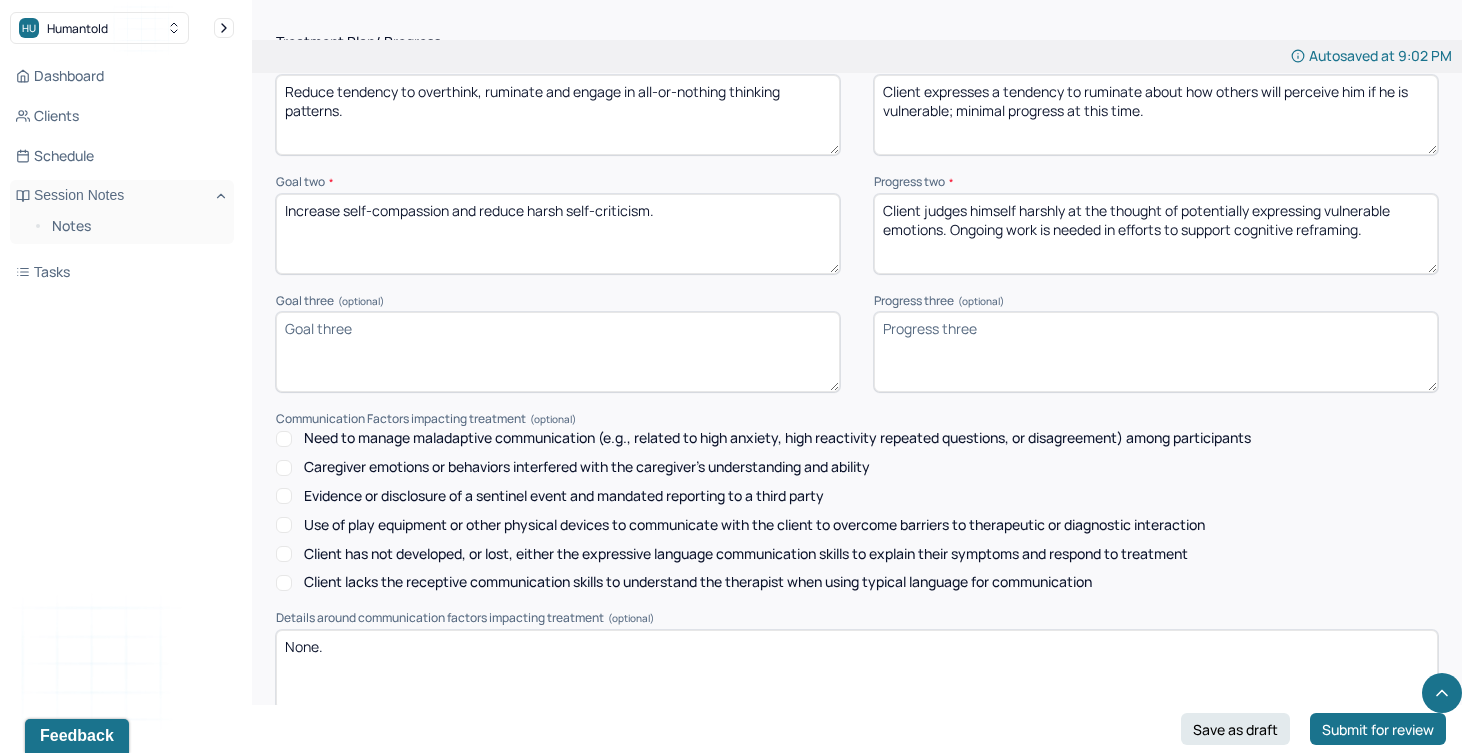 scroll, scrollTop: 2417, scrollLeft: 0, axis: vertical 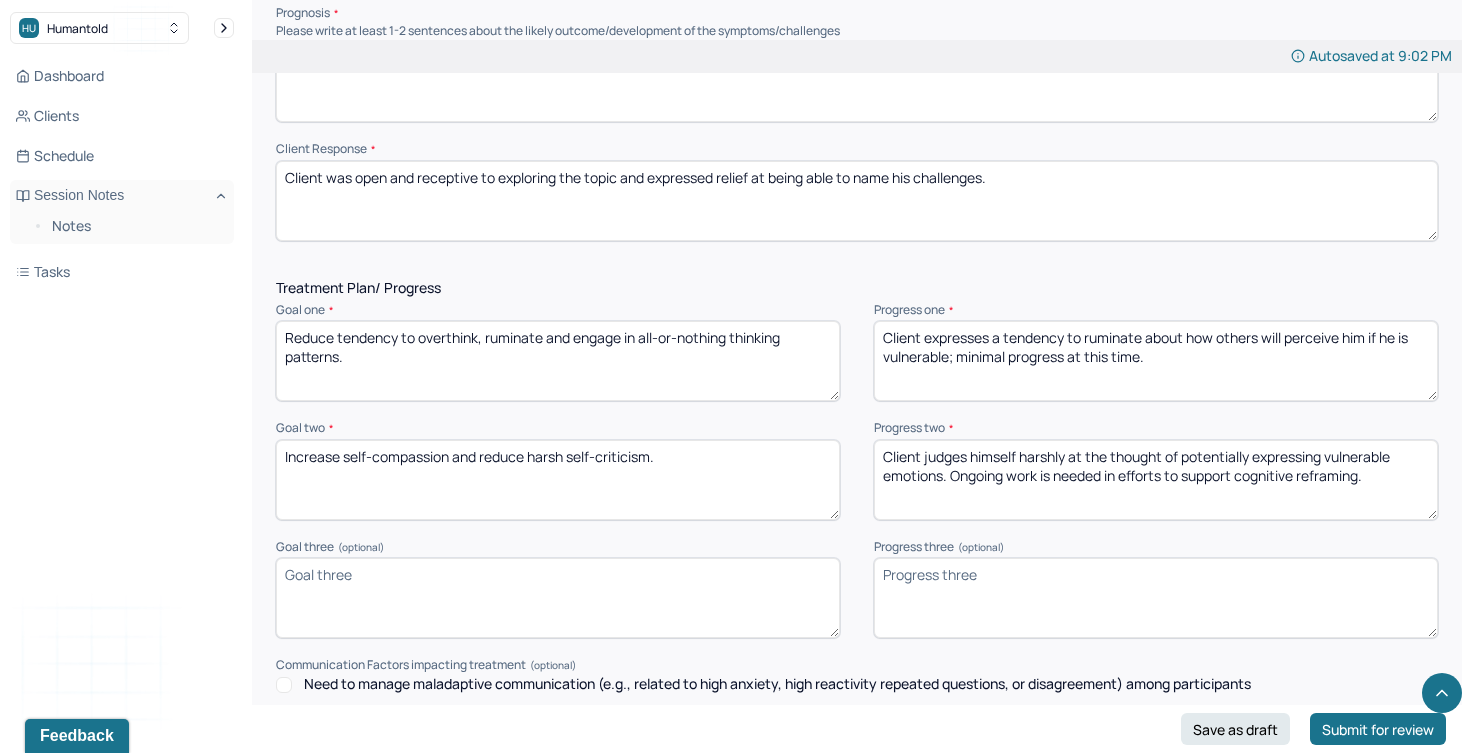 type on "TW" 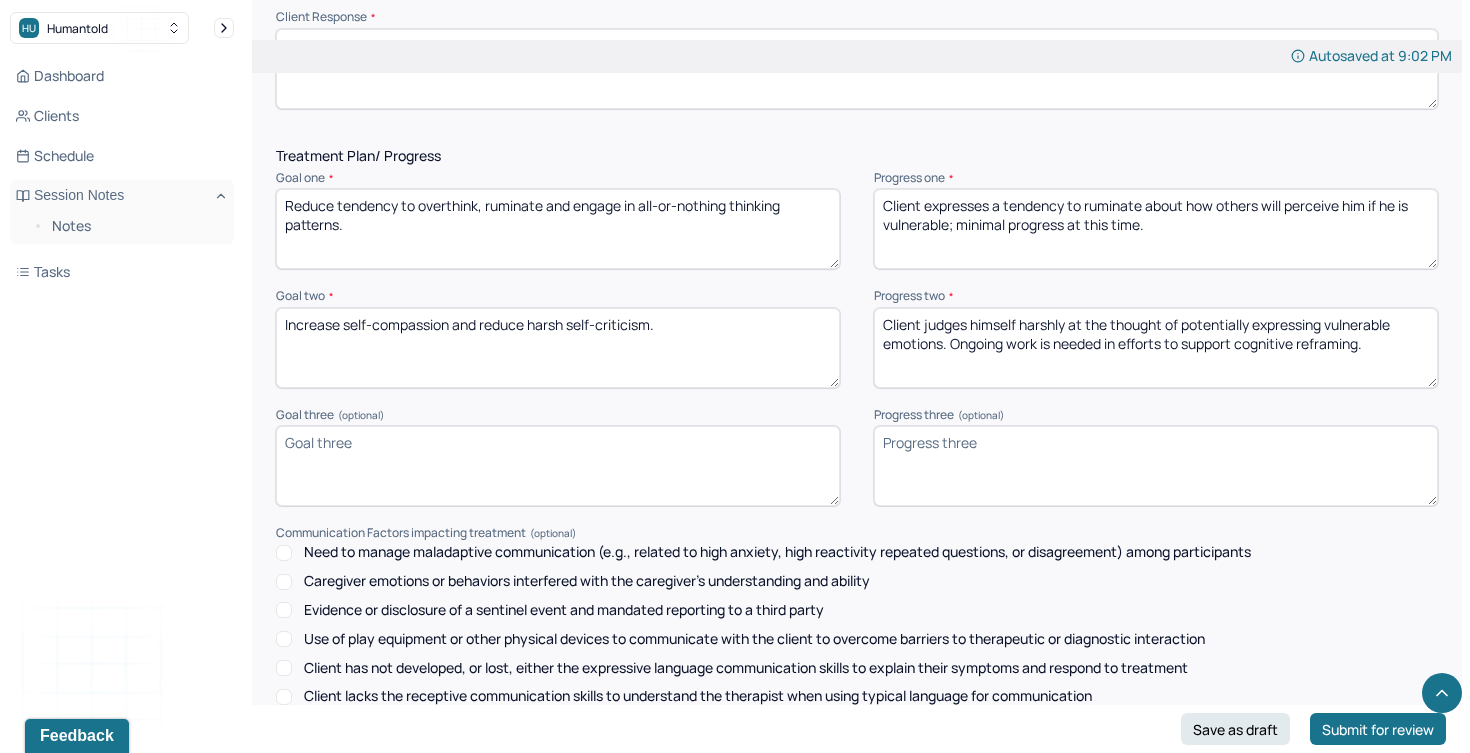 scroll, scrollTop: 2859, scrollLeft: 0, axis: vertical 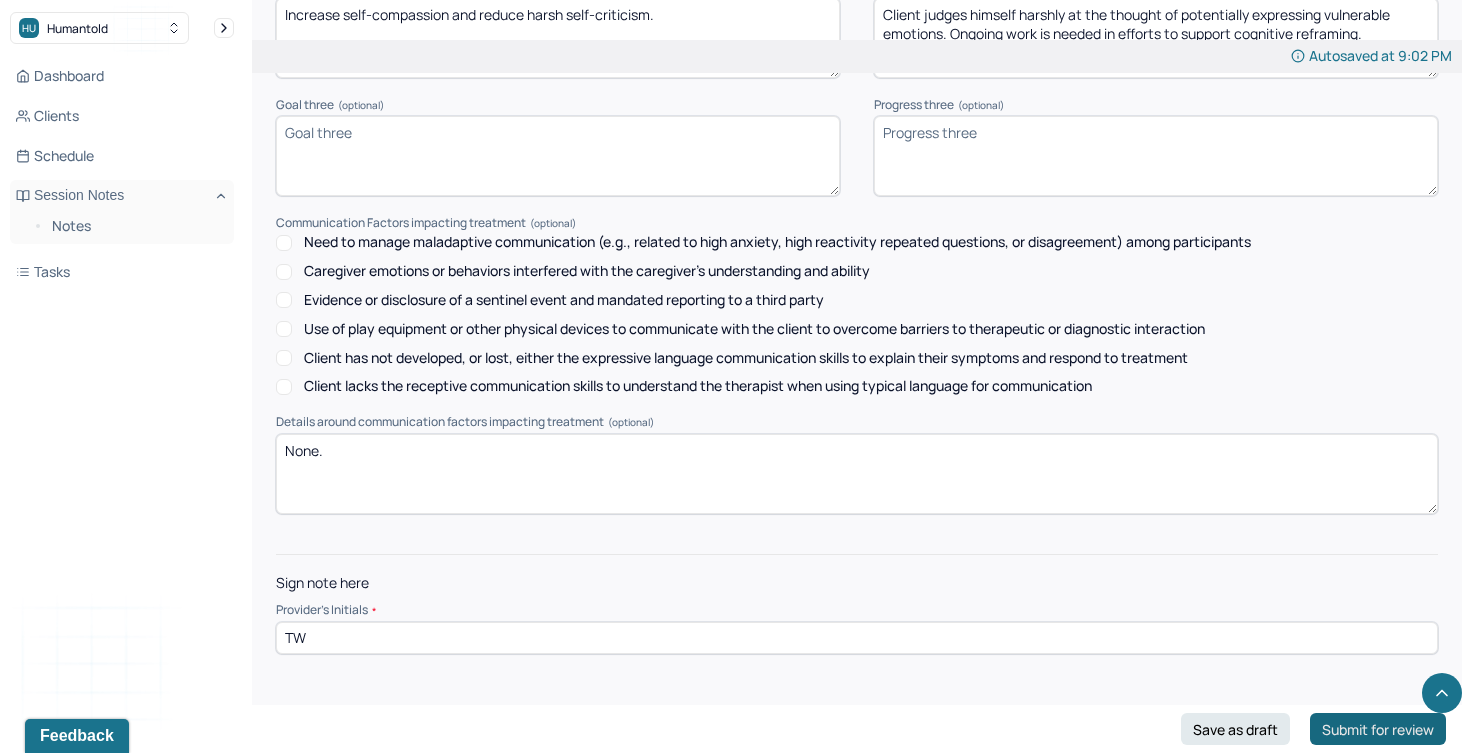 click on "Submit for review" at bounding box center [1378, 729] 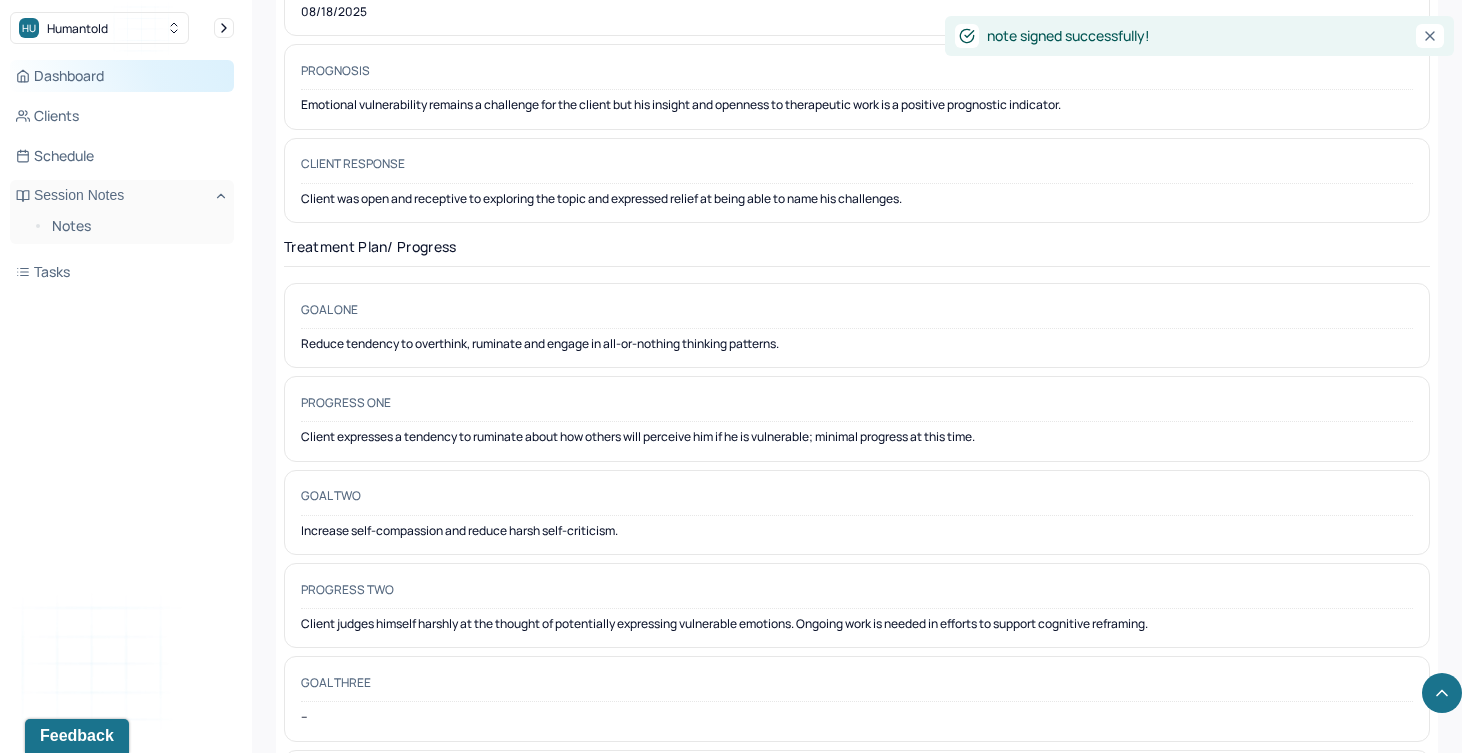 click on "Dashboard" at bounding box center [122, 76] 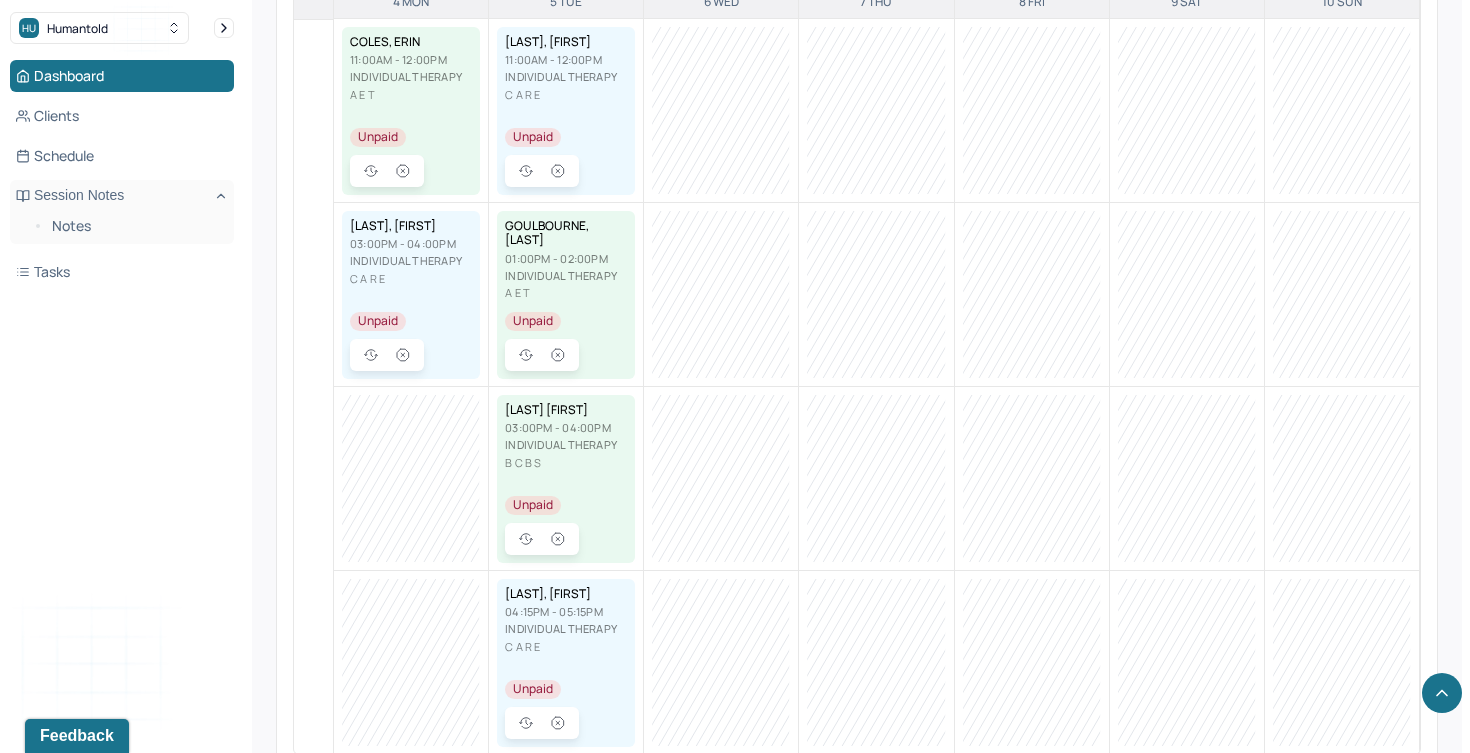 scroll, scrollTop: 830, scrollLeft: 0, axis: vertical 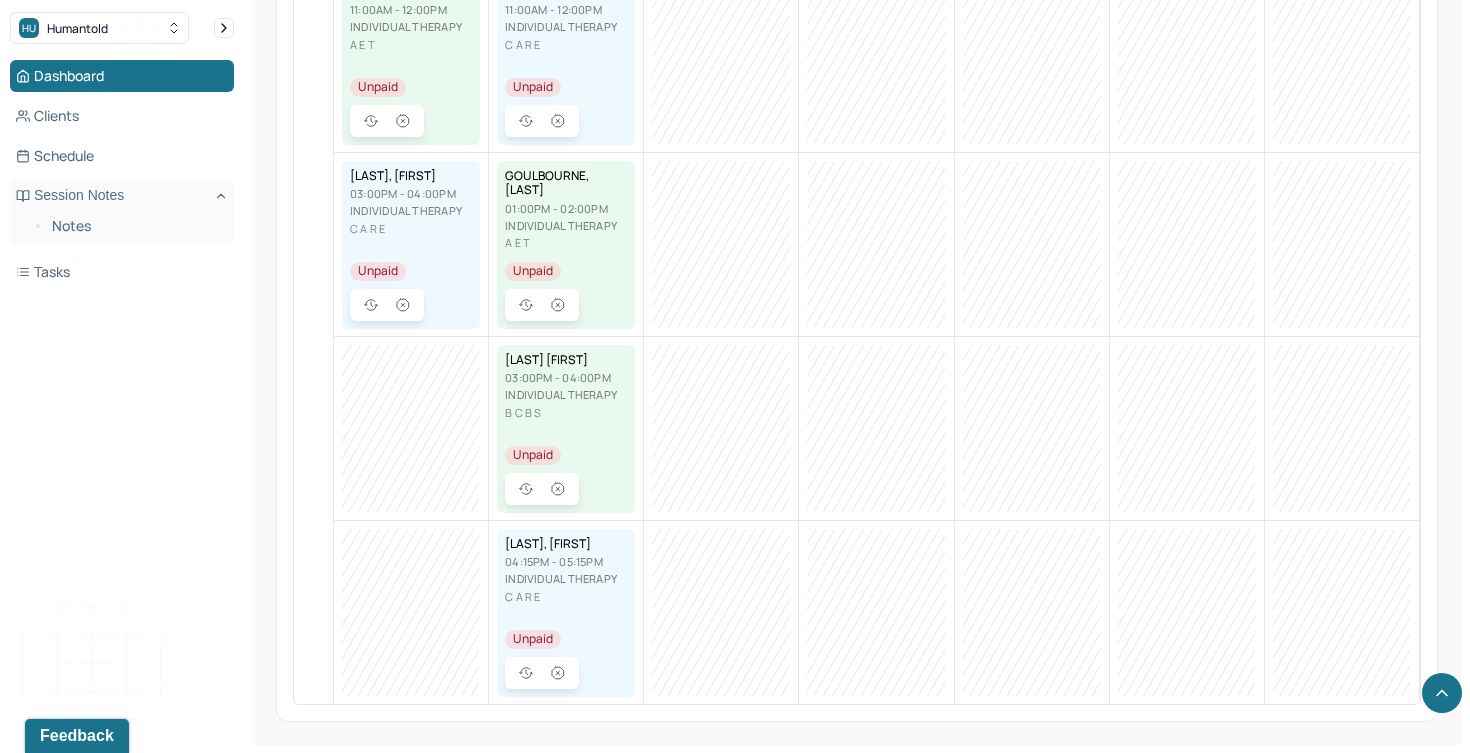 click on "[LAST], [FIRST]" at bounding box center [566, 544] 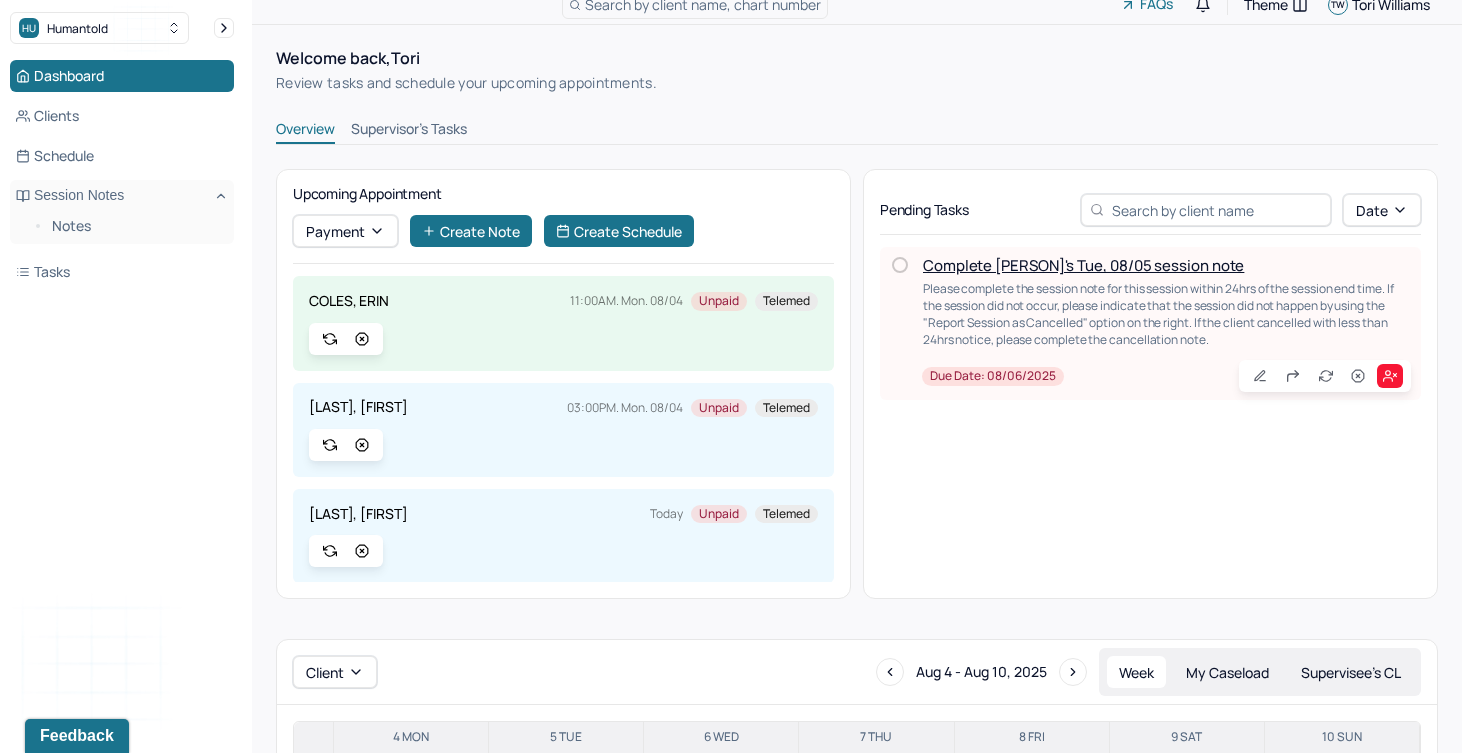 scroll, scrollTop: 0, scrollLeft: 0, axis: both 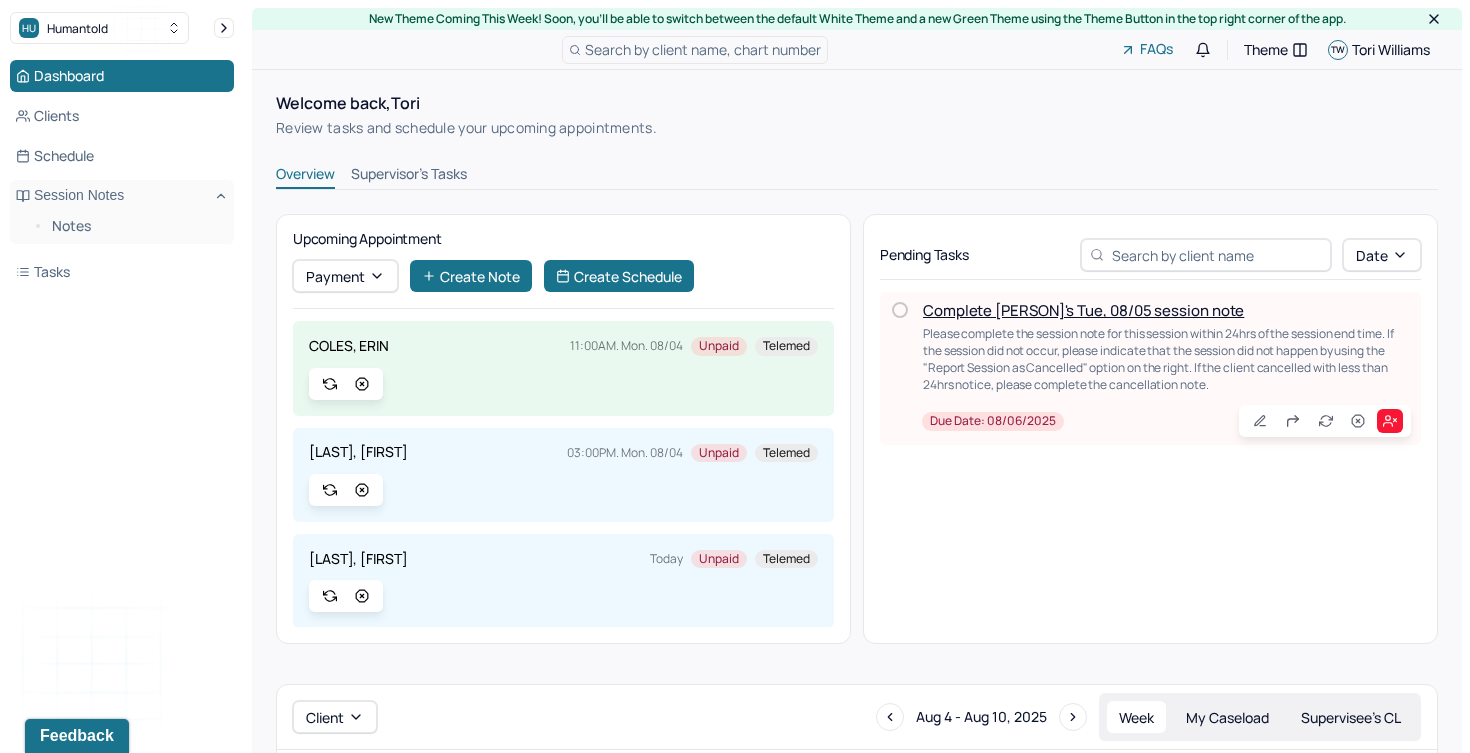 click on "Complete [NAME]'s Tue, 08/05 session note Please complete the session note for this session within 24hrs of the session end time. If the session did not occur, please indicate that the session did not happen by using the "Report Session as Cancelled" option on the right. If the client cancelled with less than 24hrs notice, please complete the cancellation note. Due date: 08/06/2025" at bounding box center (1166, 368) 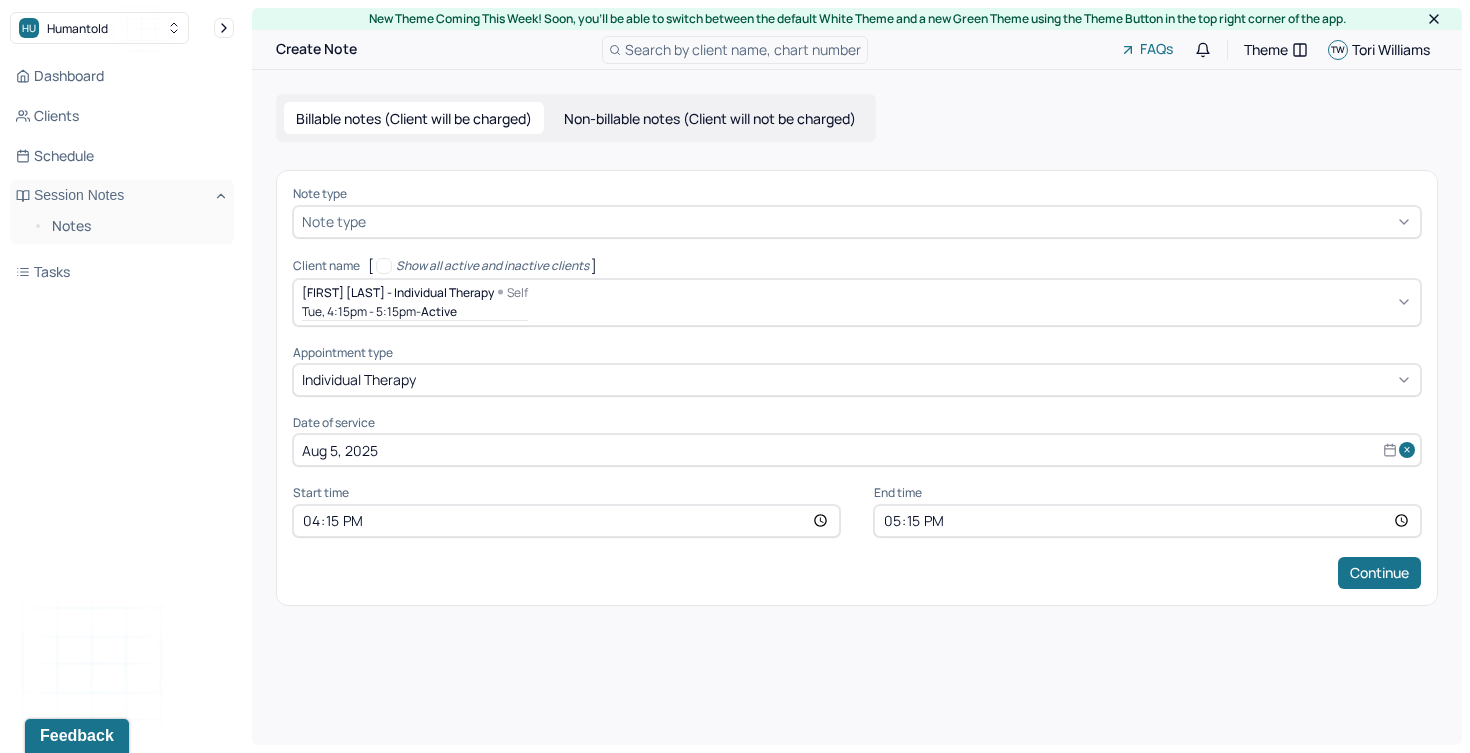 click at bounding box center (891, 221) 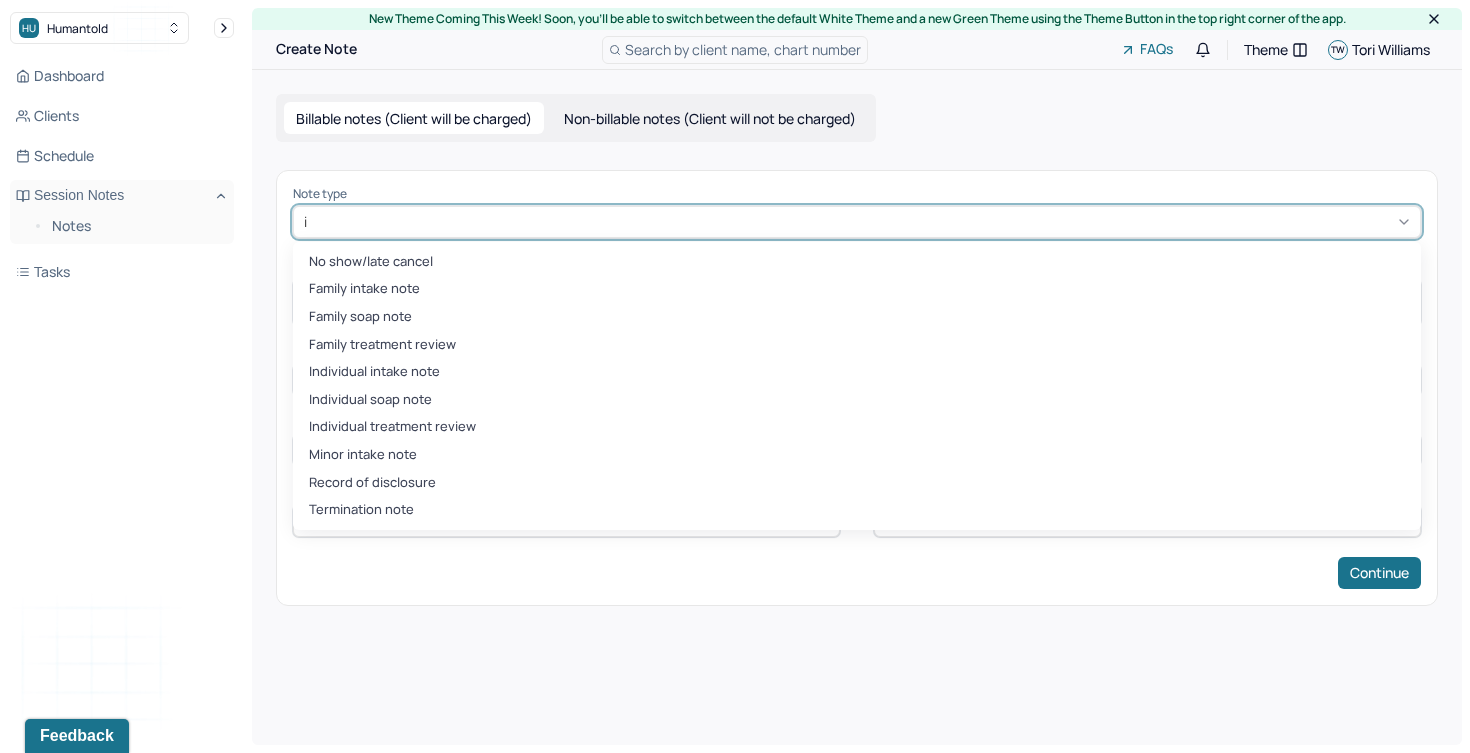 type on "in" 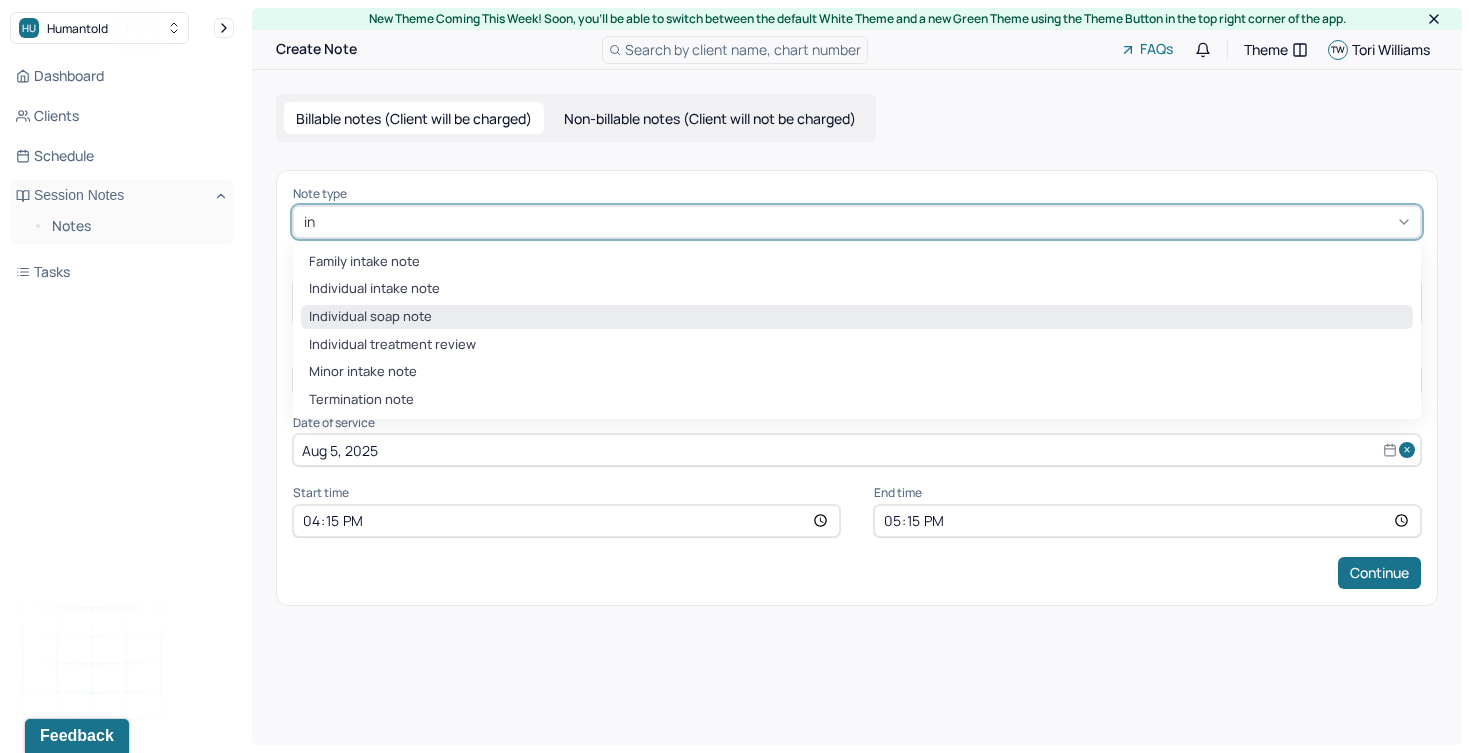 click on "Individual soap note" at bounding box center [857, 317] 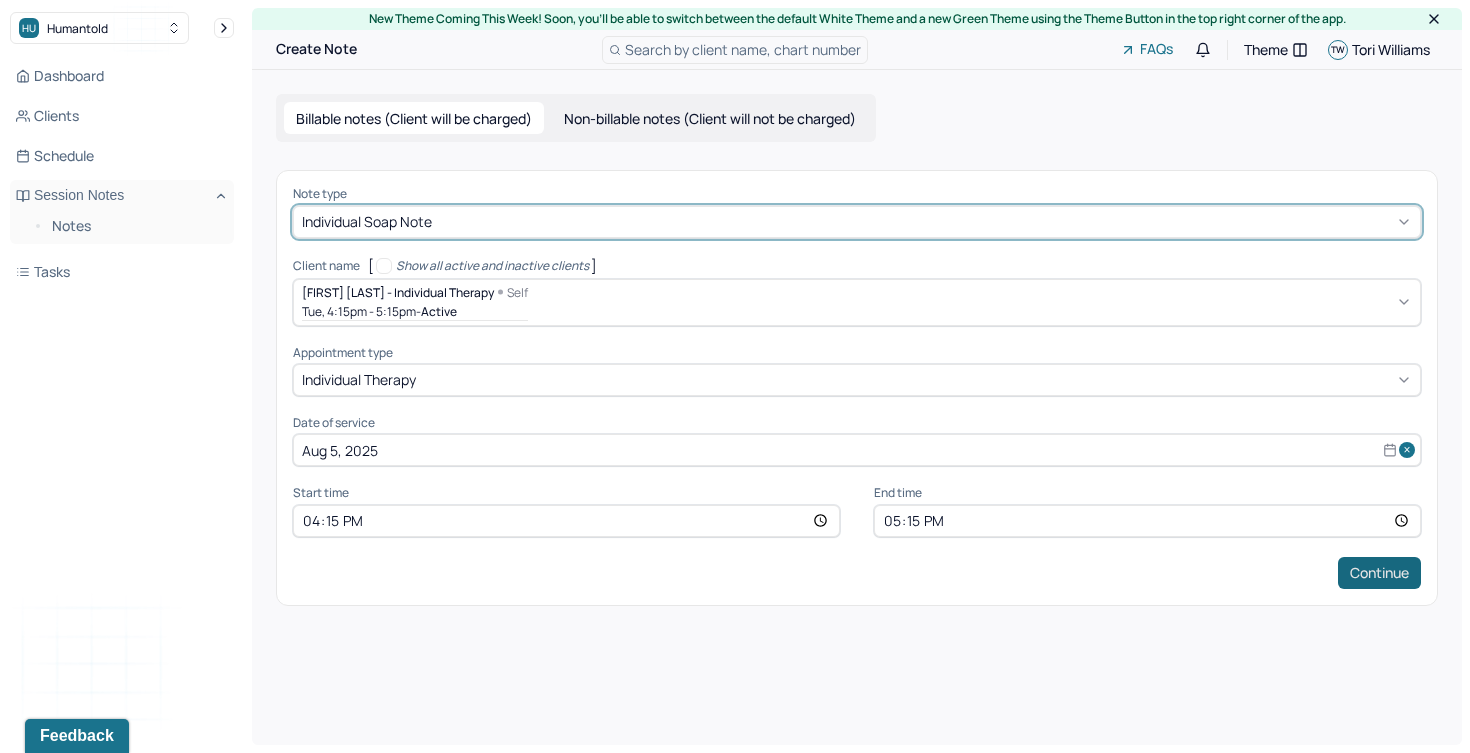 click on "Continue" at bounding box center (1379, 573) 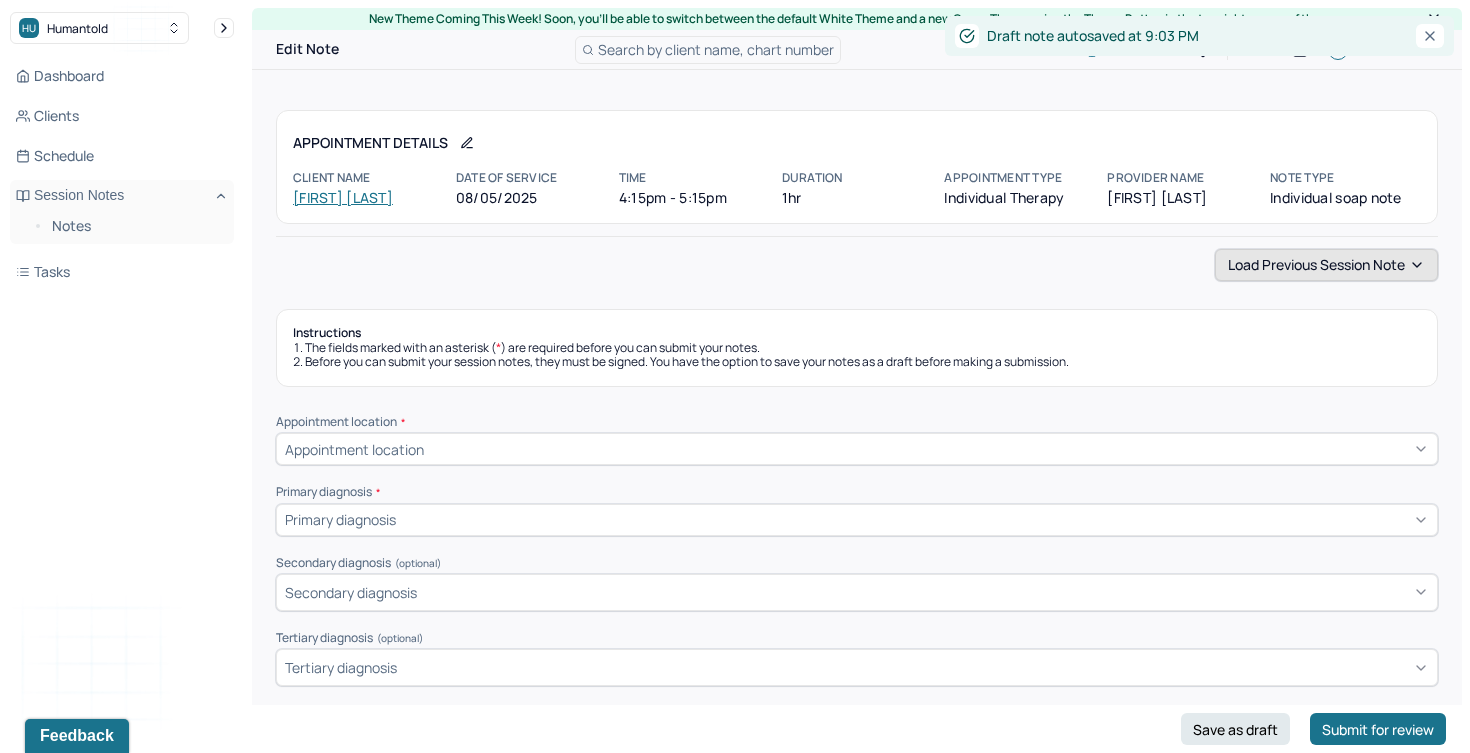 click on "Load previous session note" at bounding box center (1326, 265) 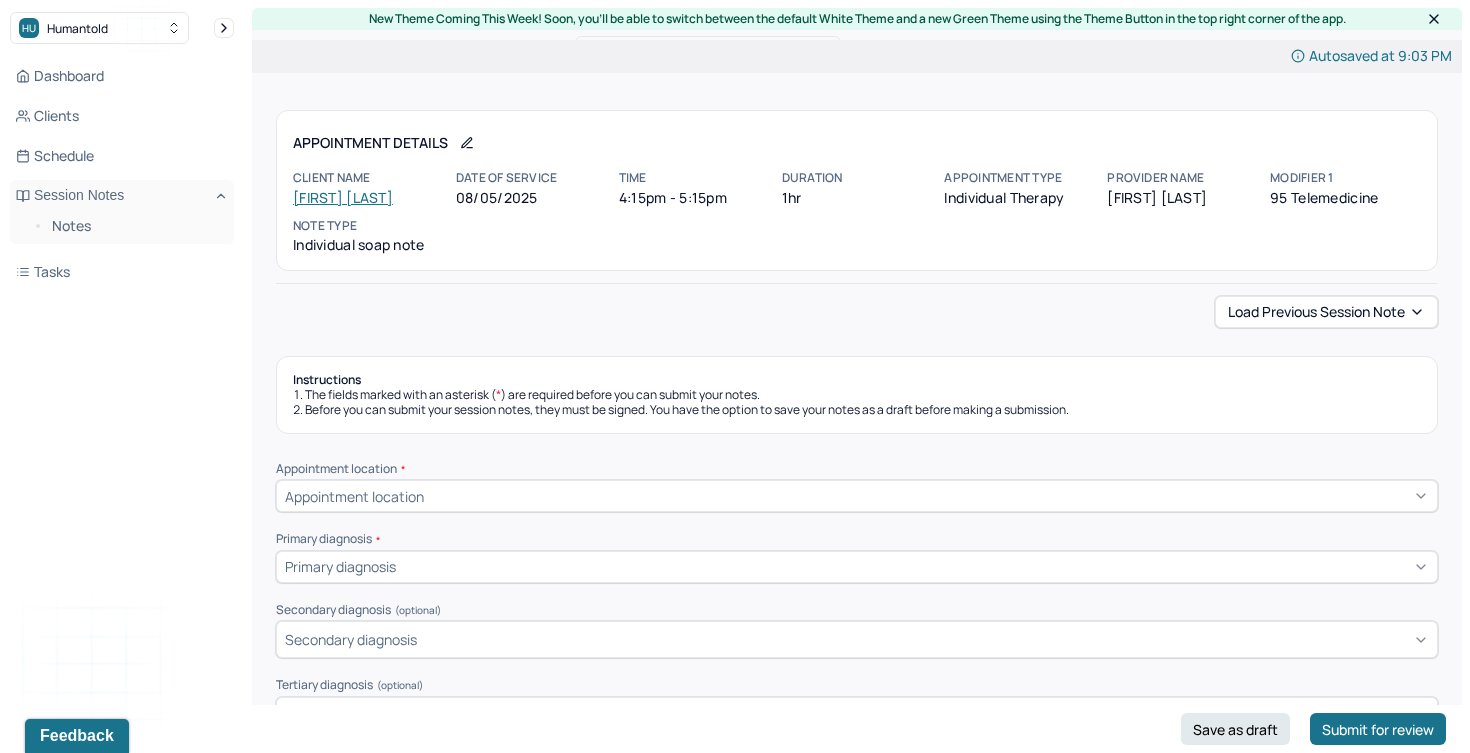 click on "Instructions The fields marked with an asterisk ( * ) are required before you can submit your notes. Before you can submit your session notes, they must be signed. You have the option to save your notes as a draft before making a submission." at bounding box center (857, 395) 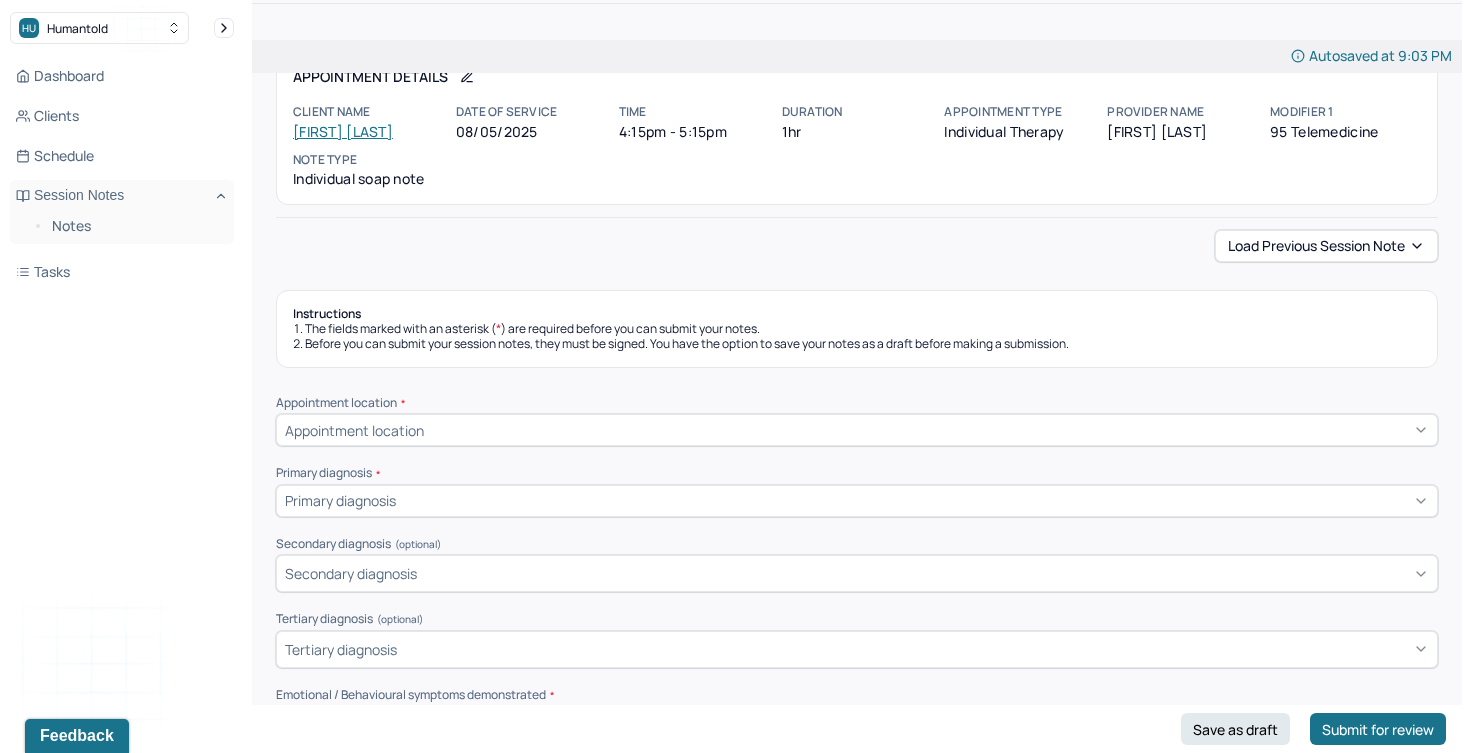 scroll, scrollTop: 153, scrollLeft: 0, axis: vertical 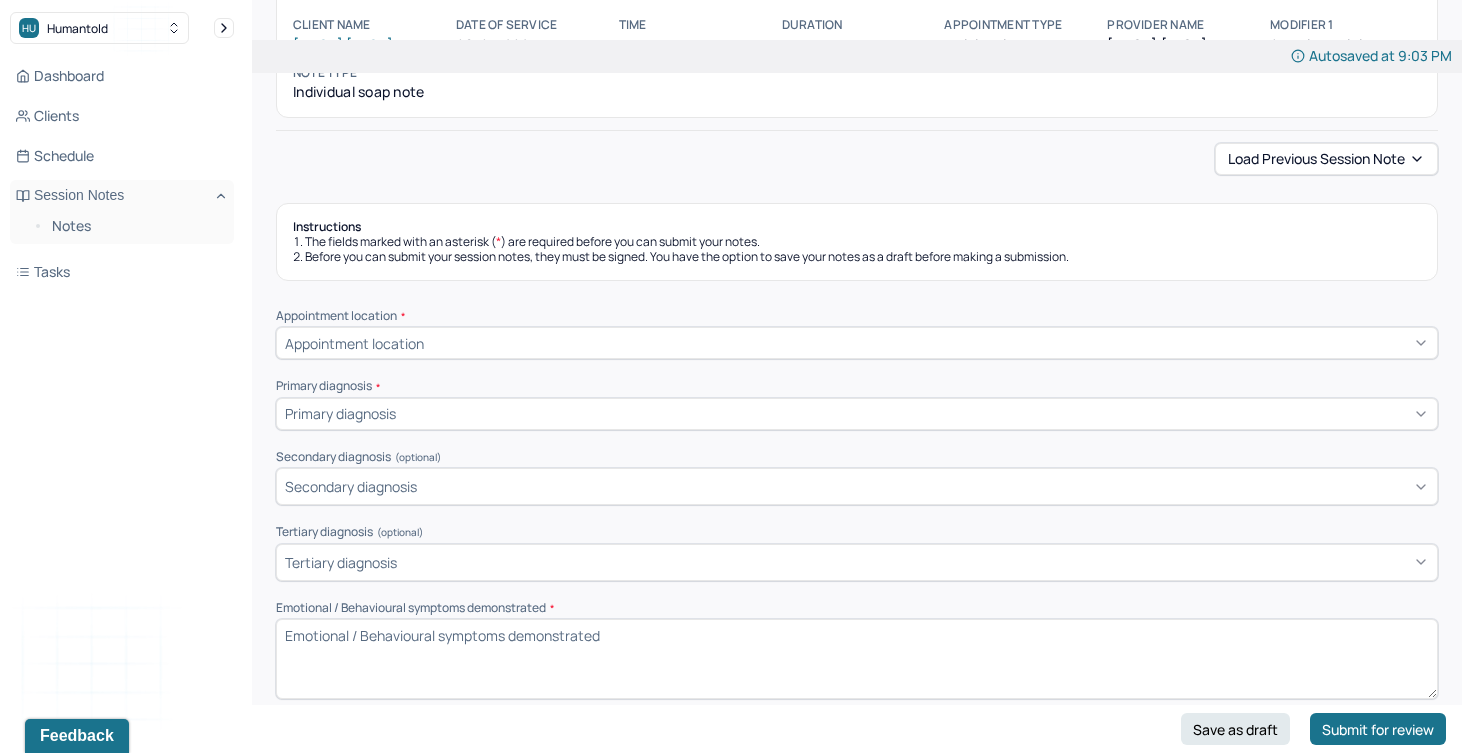 click on "Appointment location" at bounding box center [857, 343] 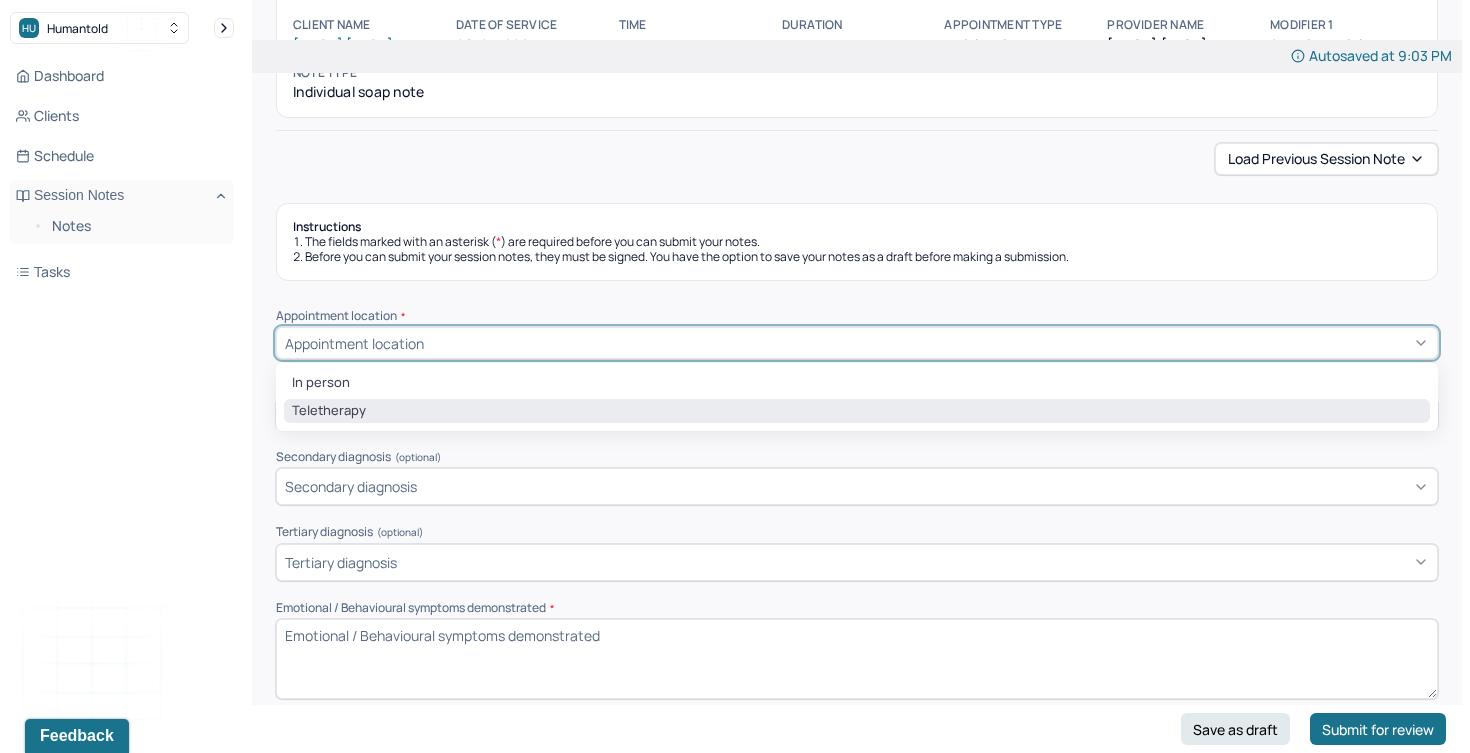 click on "Teletherapy" at bounding box center (857, 411) 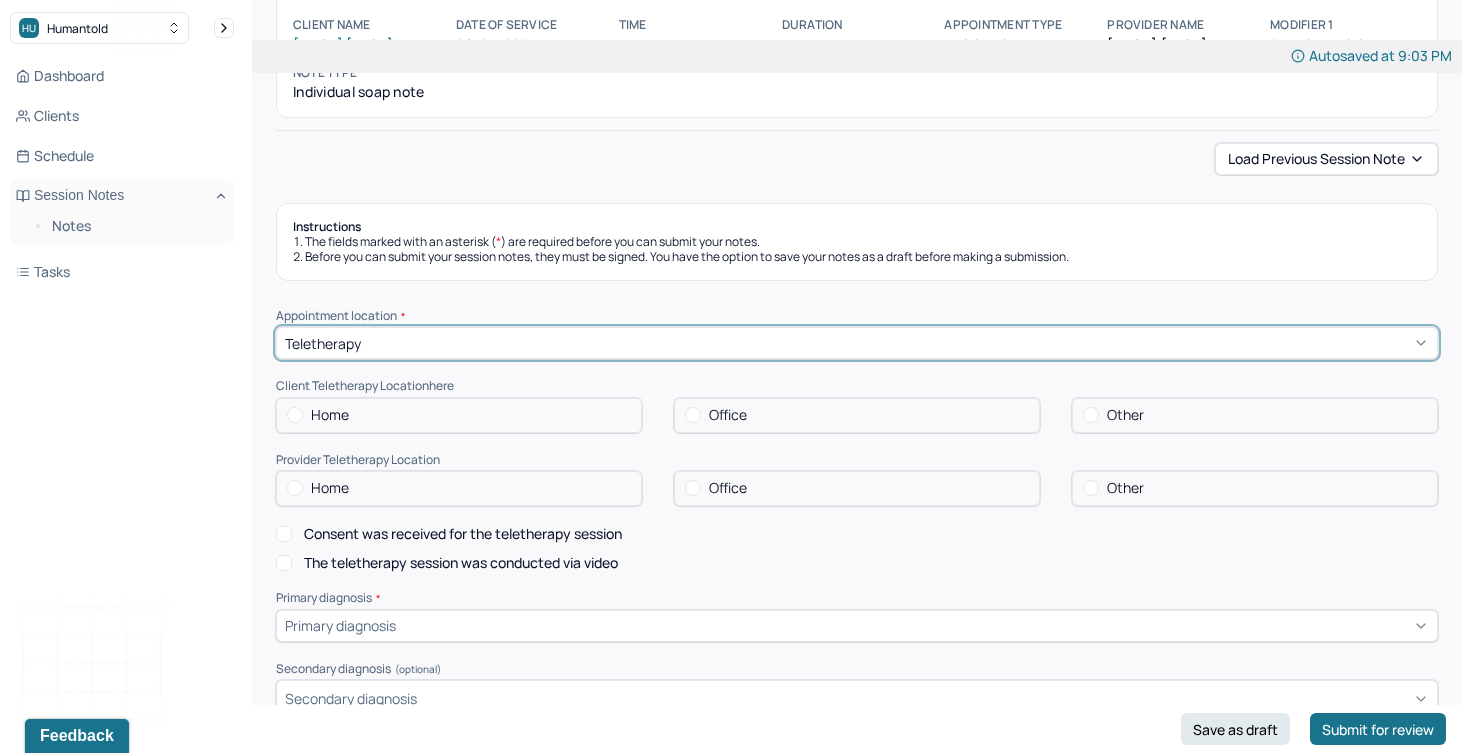 click on "Home" at bounding box center (459, 415) 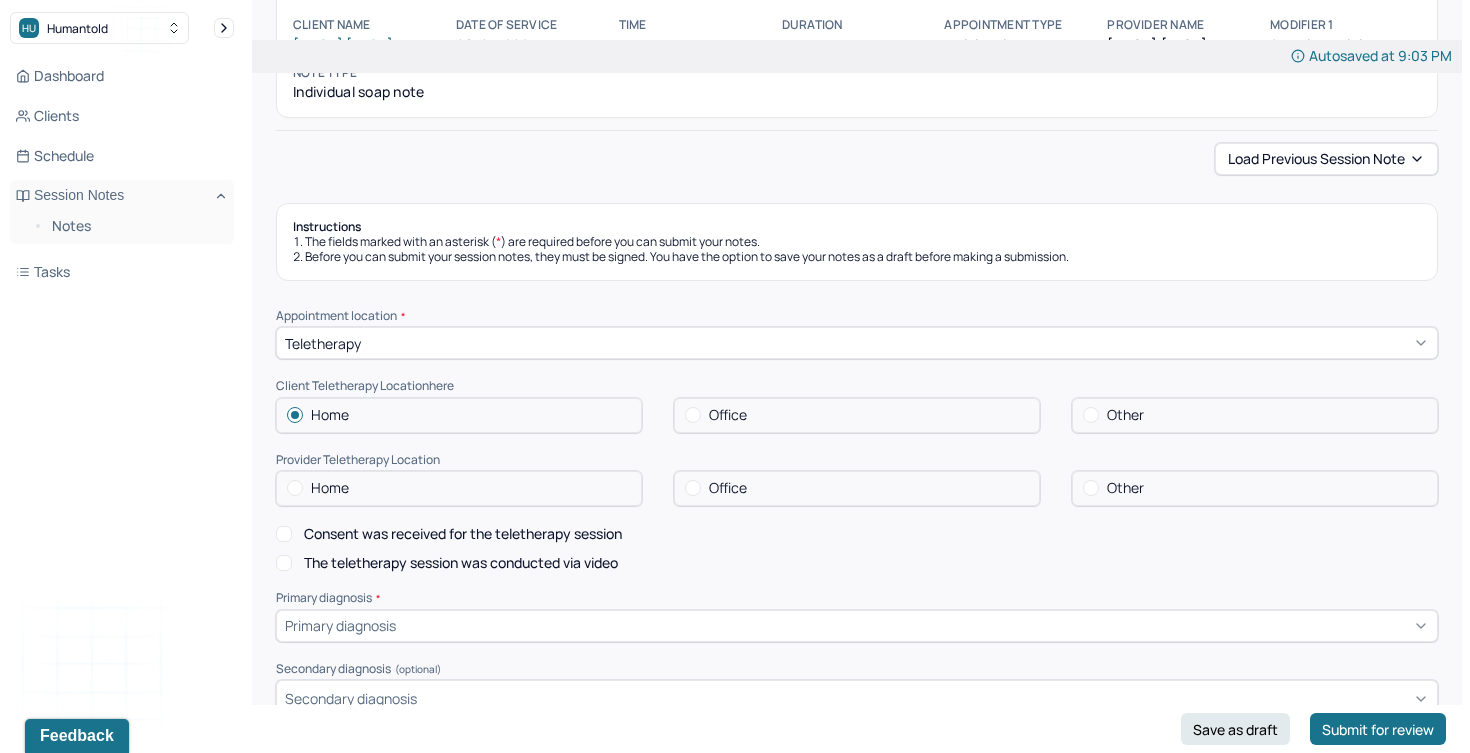 click on "Home" at bounding box center [459, 488] 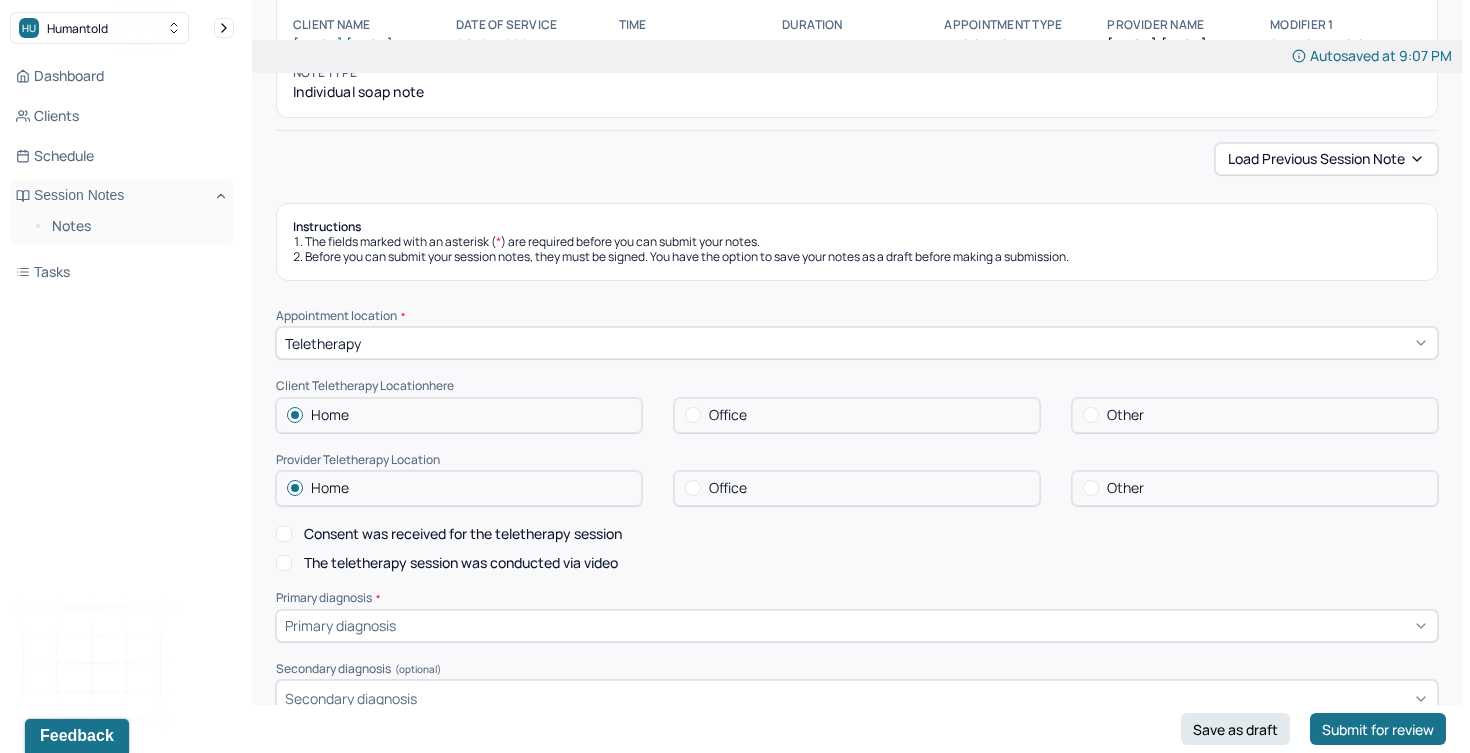 click on "Consent was received for the teletherapy session" at bounding box center [463, 534] 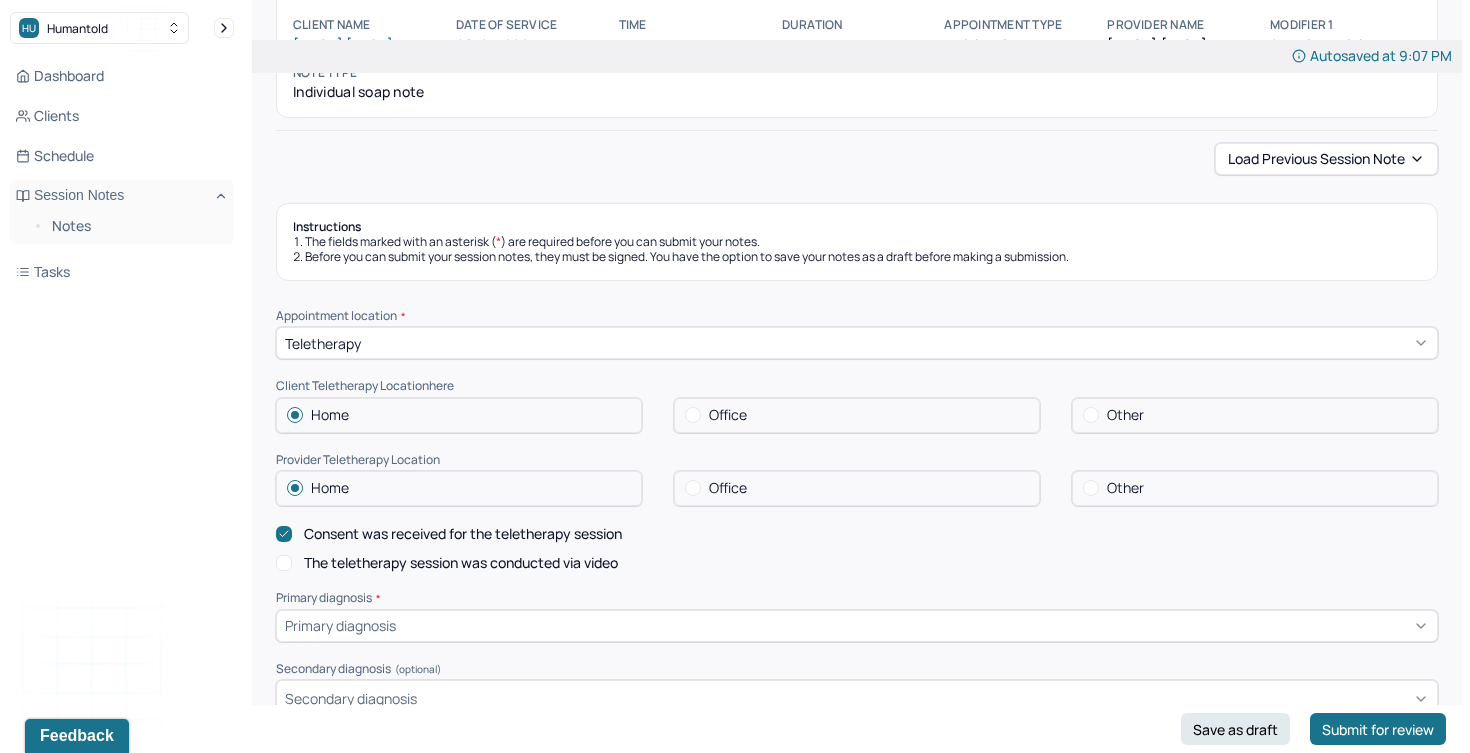 click on "The teletherapy session was conducted via video" at bounding box center (461, 563) 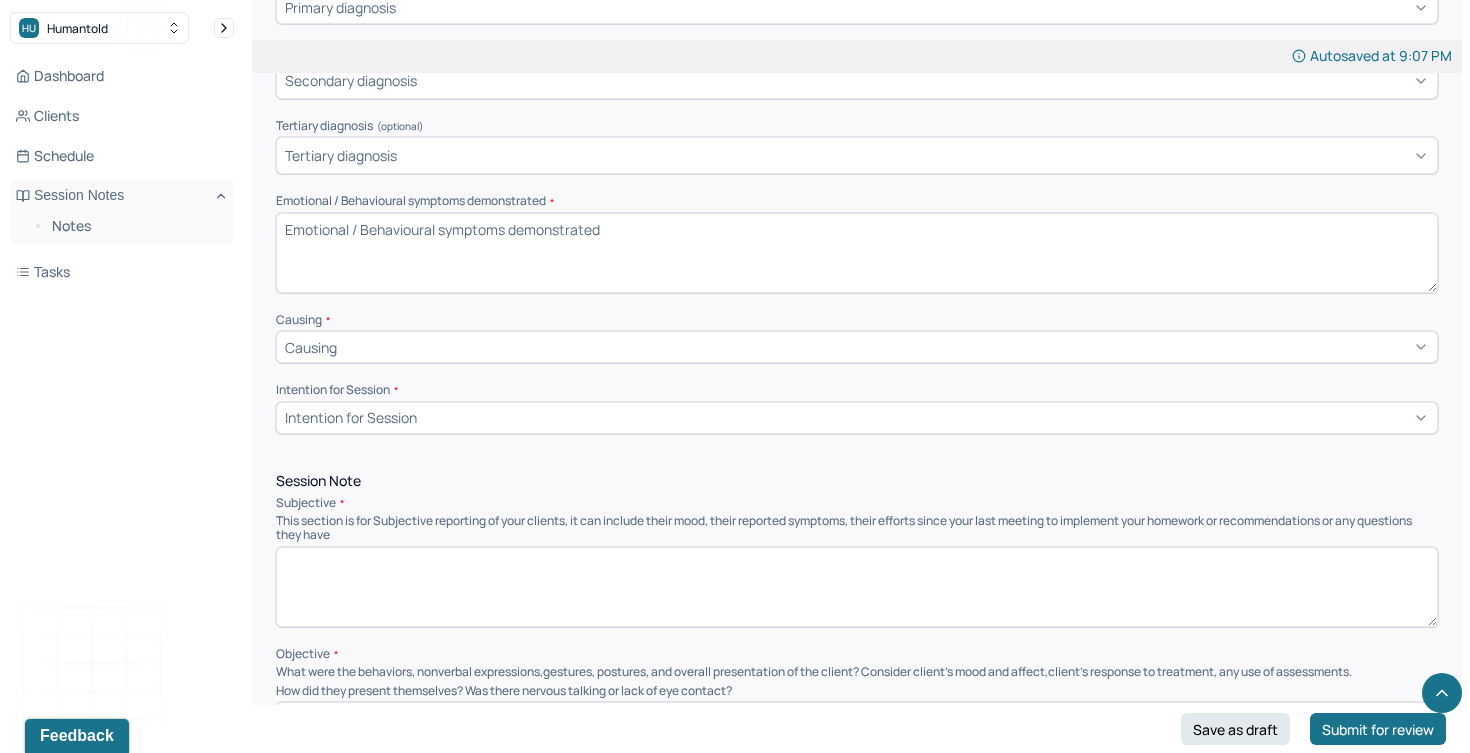 scroll, scrollTop: 785, scrollLeft: 0, axis: vertical 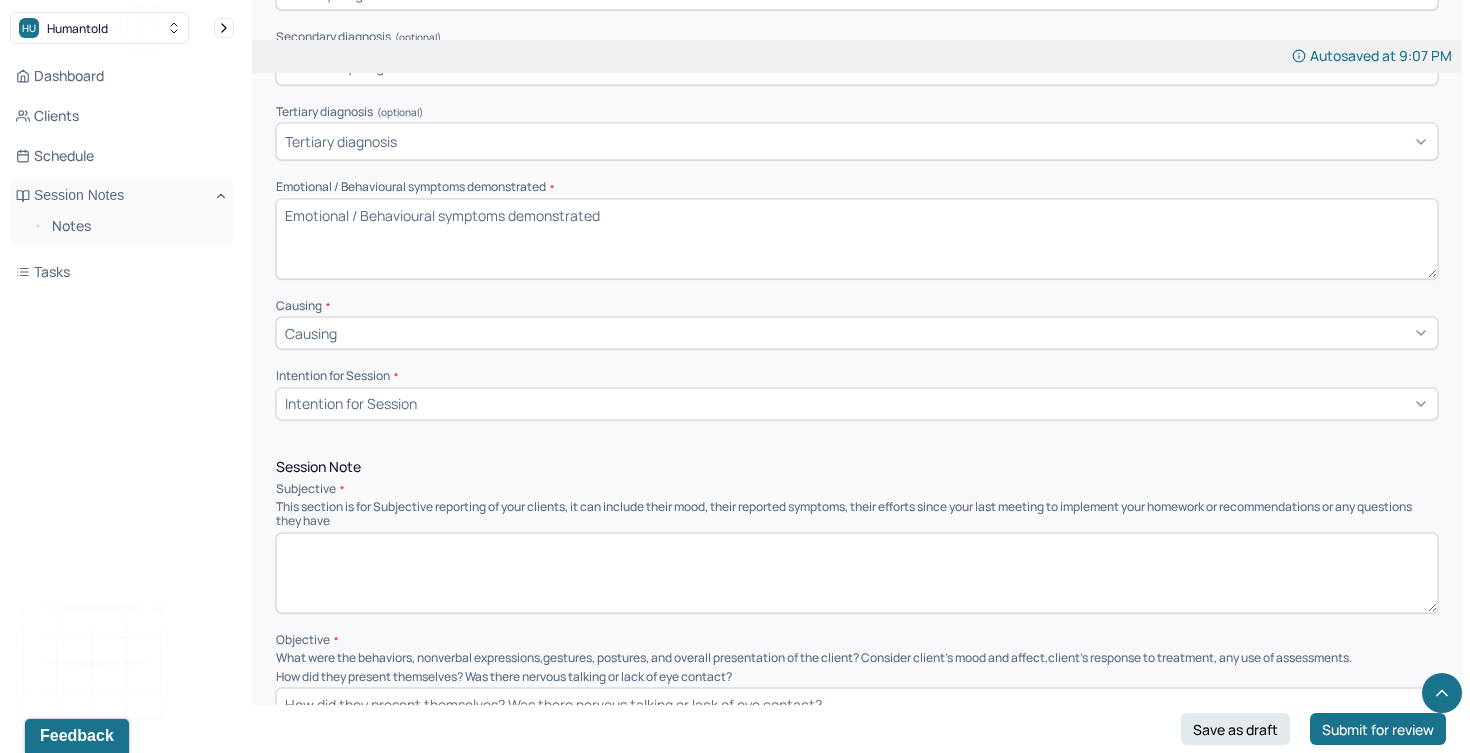 click at bounding box center (857, 573) 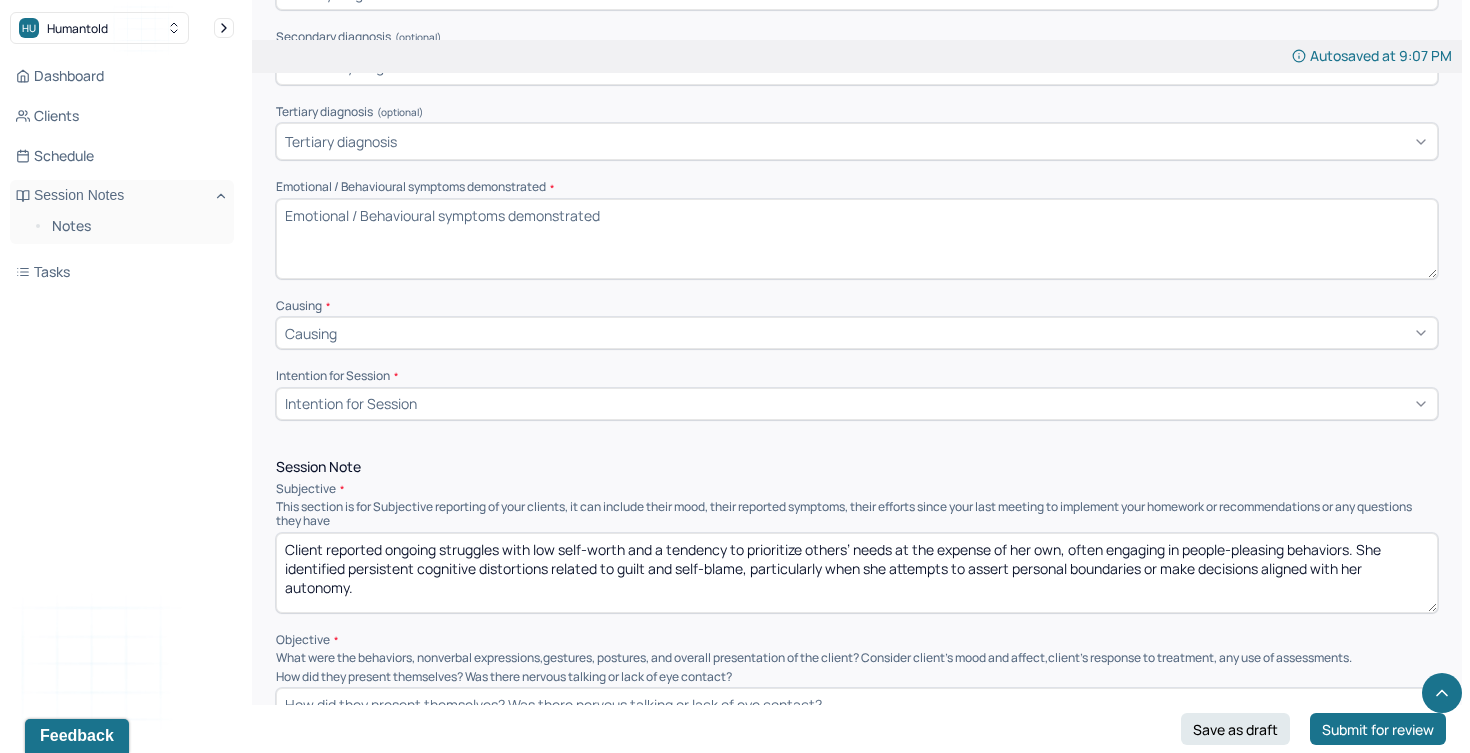 drag, startPoint x: 664, startPoint y: 545, endPoint x: 536, endPoint y: 546, distance: 128.0039 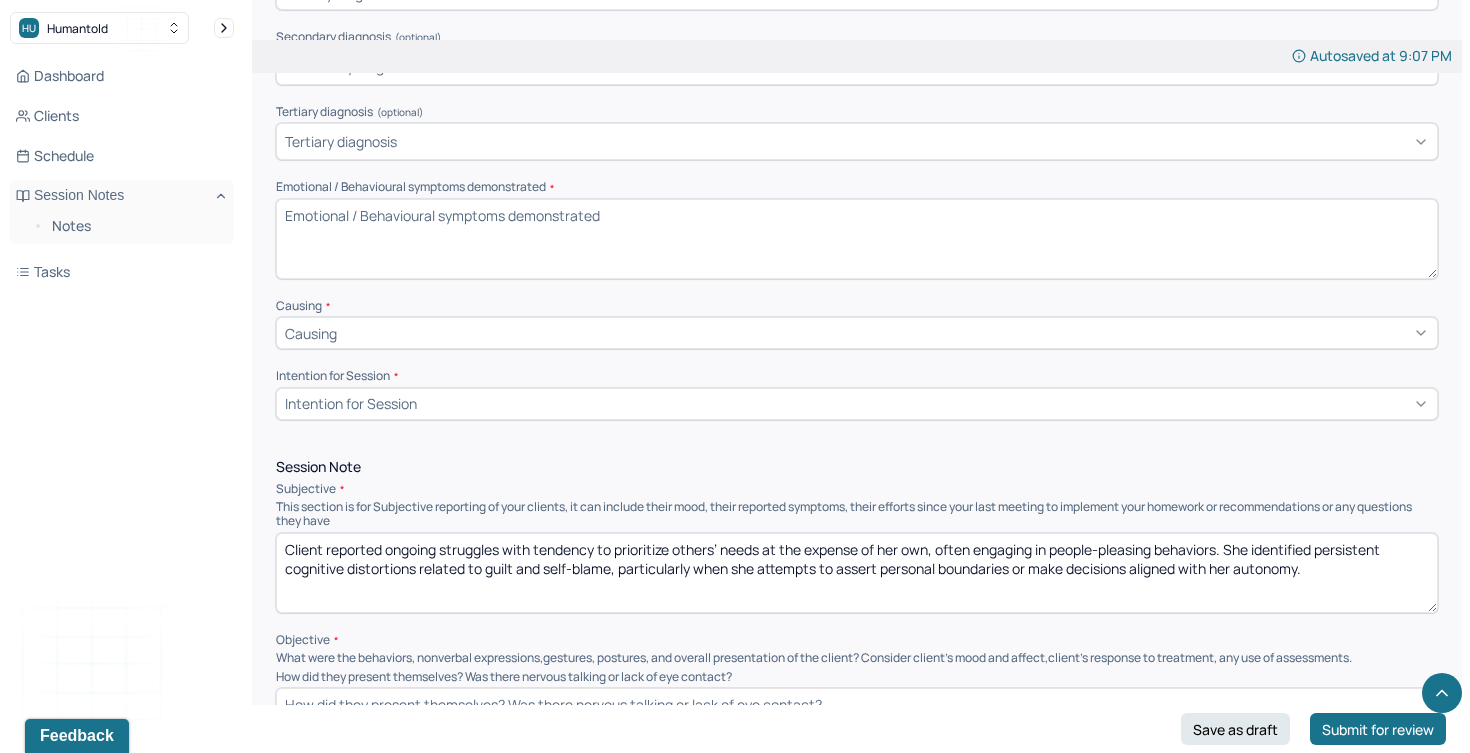 drag, startPoint x: 596, startPoint y: 550, endPoint x: 613, endPoint y: 506, distance: 47.169907 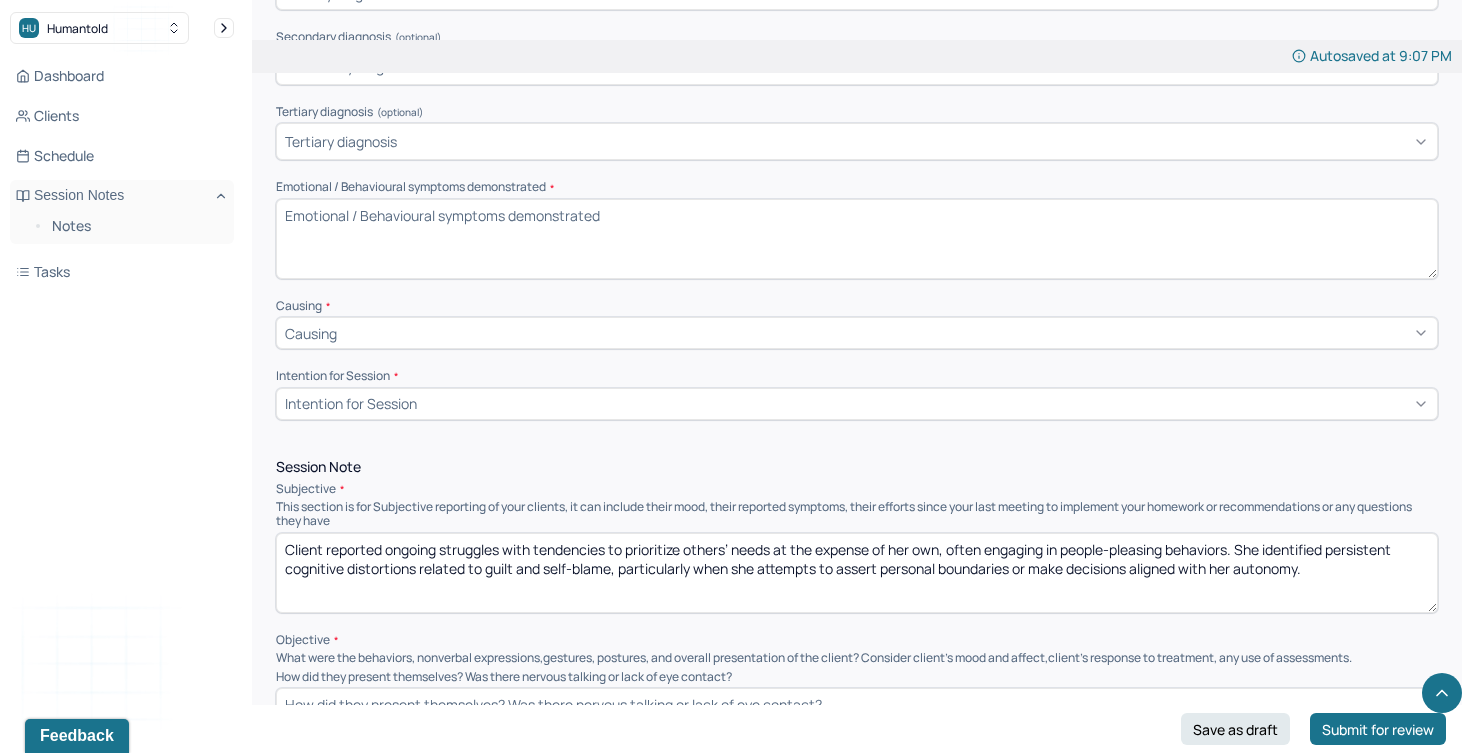 click on "Client reported ongoing struggles with tendencies to prioritize others’ needs at the expense of her own, often engaging in people-pleasing behaviors. She identified persistent cognitive distortions related to guilt and self-blame, particularly when she attempts to assert personal boundaries or make decisions aligned with her autonomy." at bounding box center [857, 573] 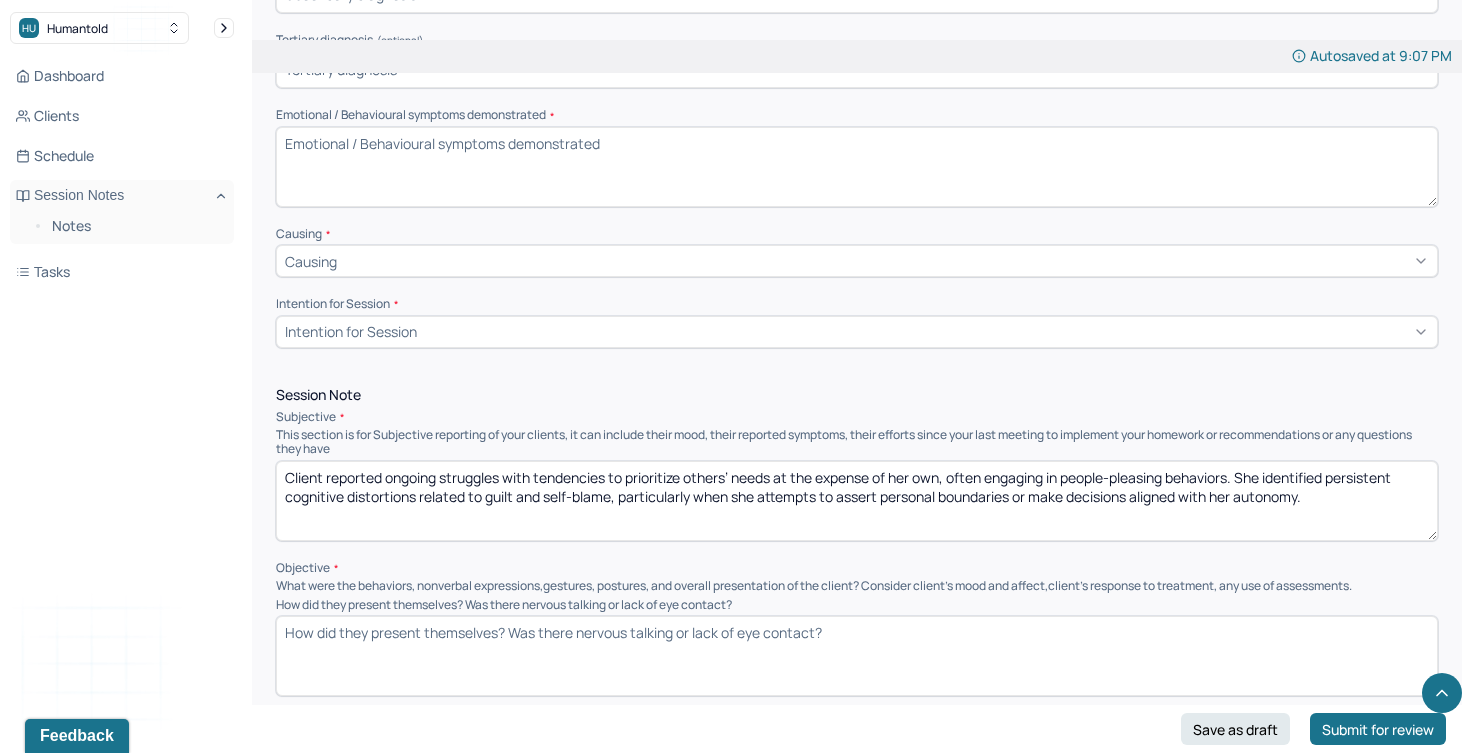 scroll, scrollTop: 875, scrollLeft: 0, axis: vertical 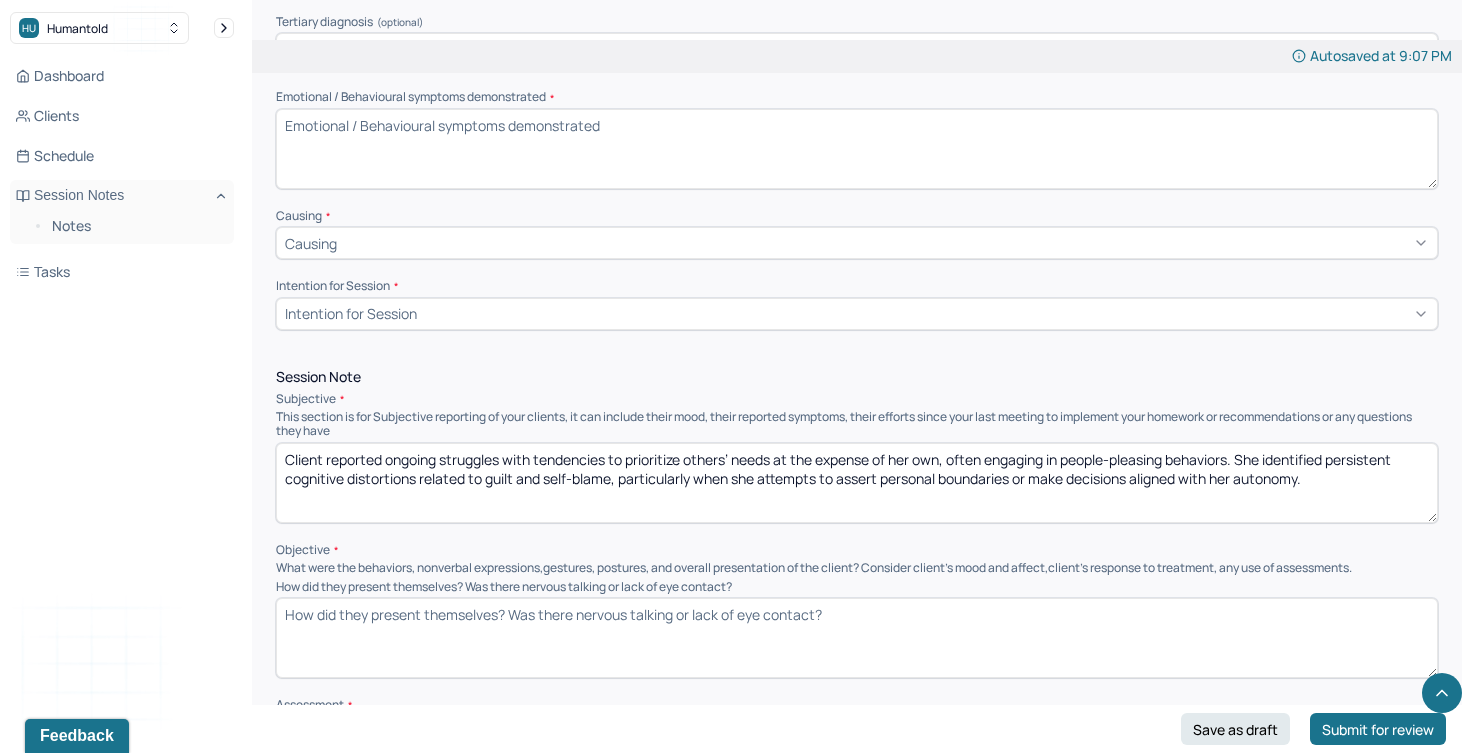 type on "Client reported ongoing struggles with tendencies to prioritize others’ needs at the expense of her own, often engaging in people-pleasing behaviors. She identified persistent cognitive distortions related to guilt and self-blame, particularly when she attempts to assert personal boundaries or make decisions aligned with her autonomy." 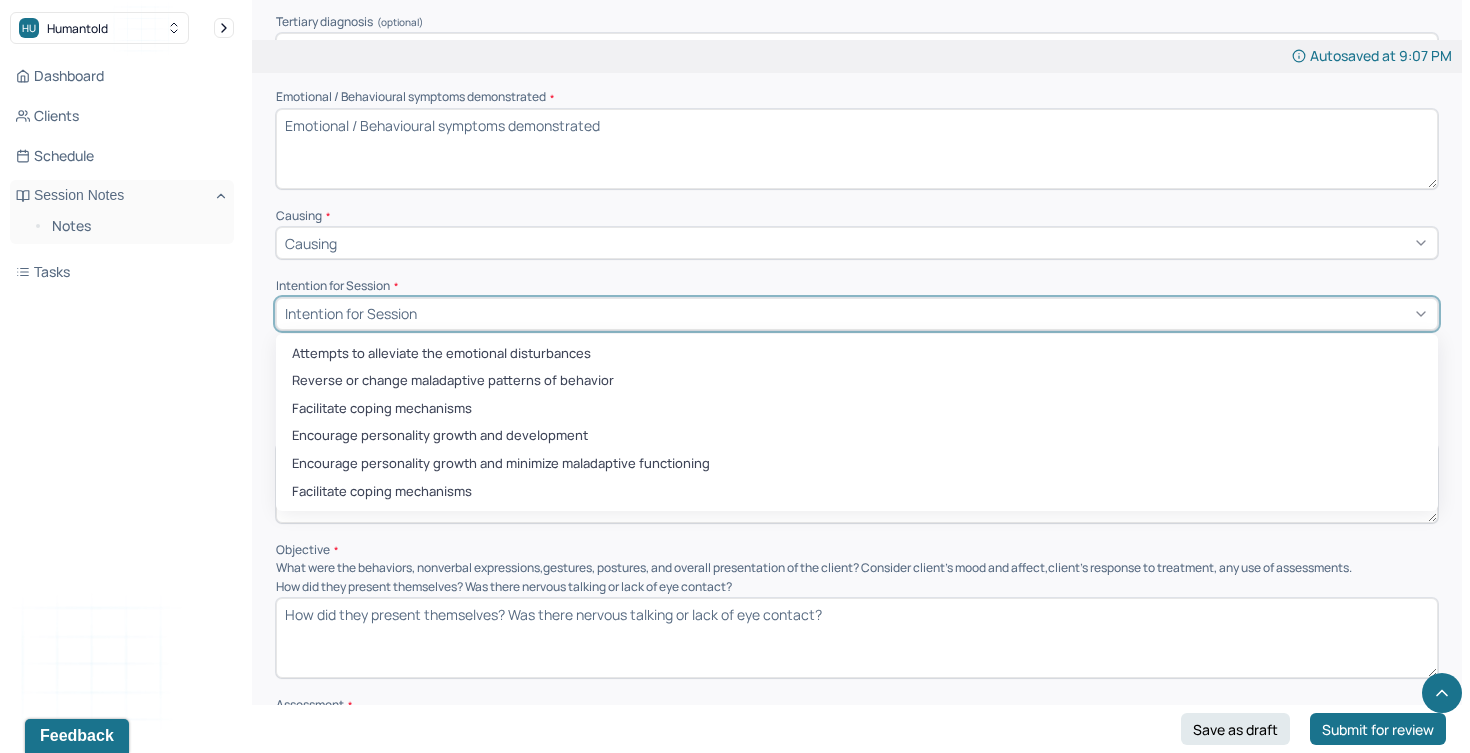 click on "Intention for Session" at bounding box center [857, 314] 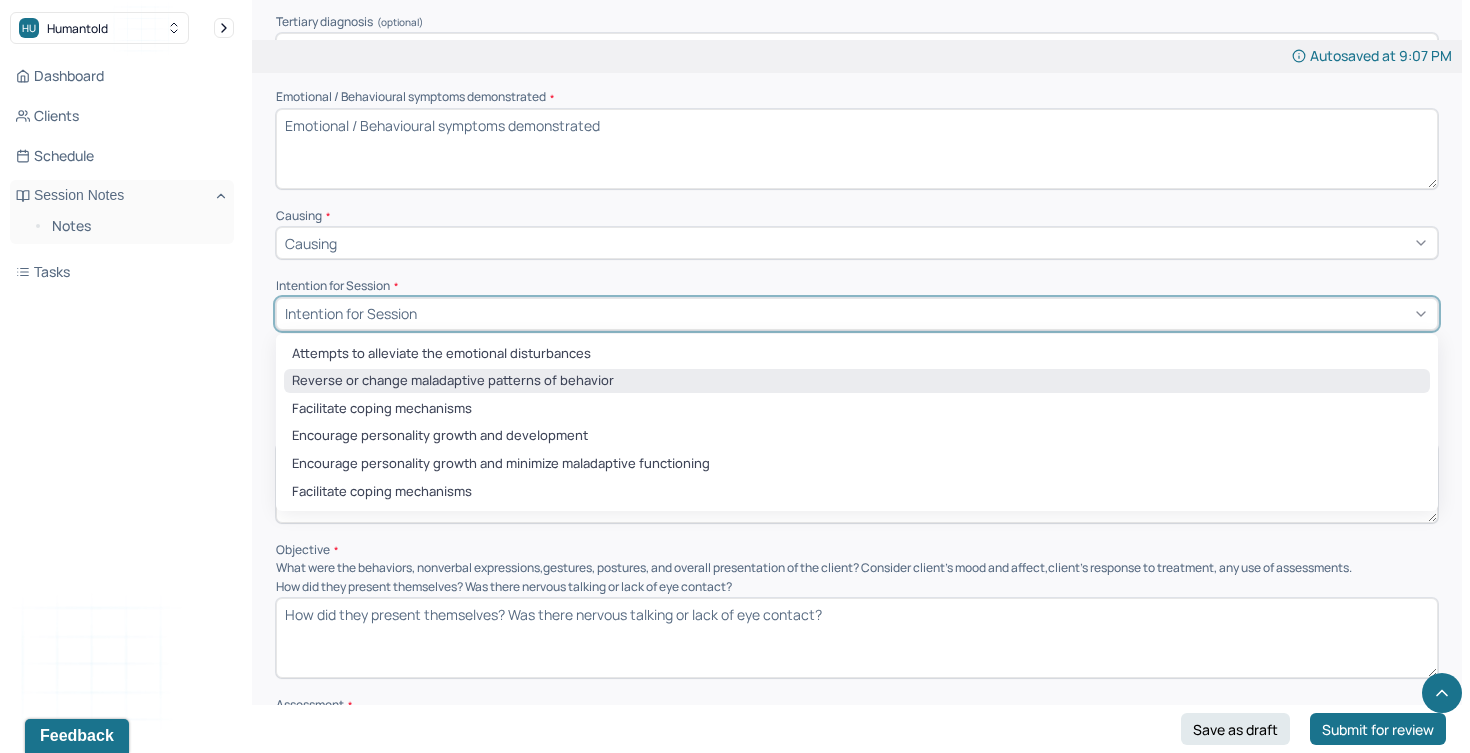click on "Reverse or change maladaptive patterns of behavior" at bounding box center (857, 381) 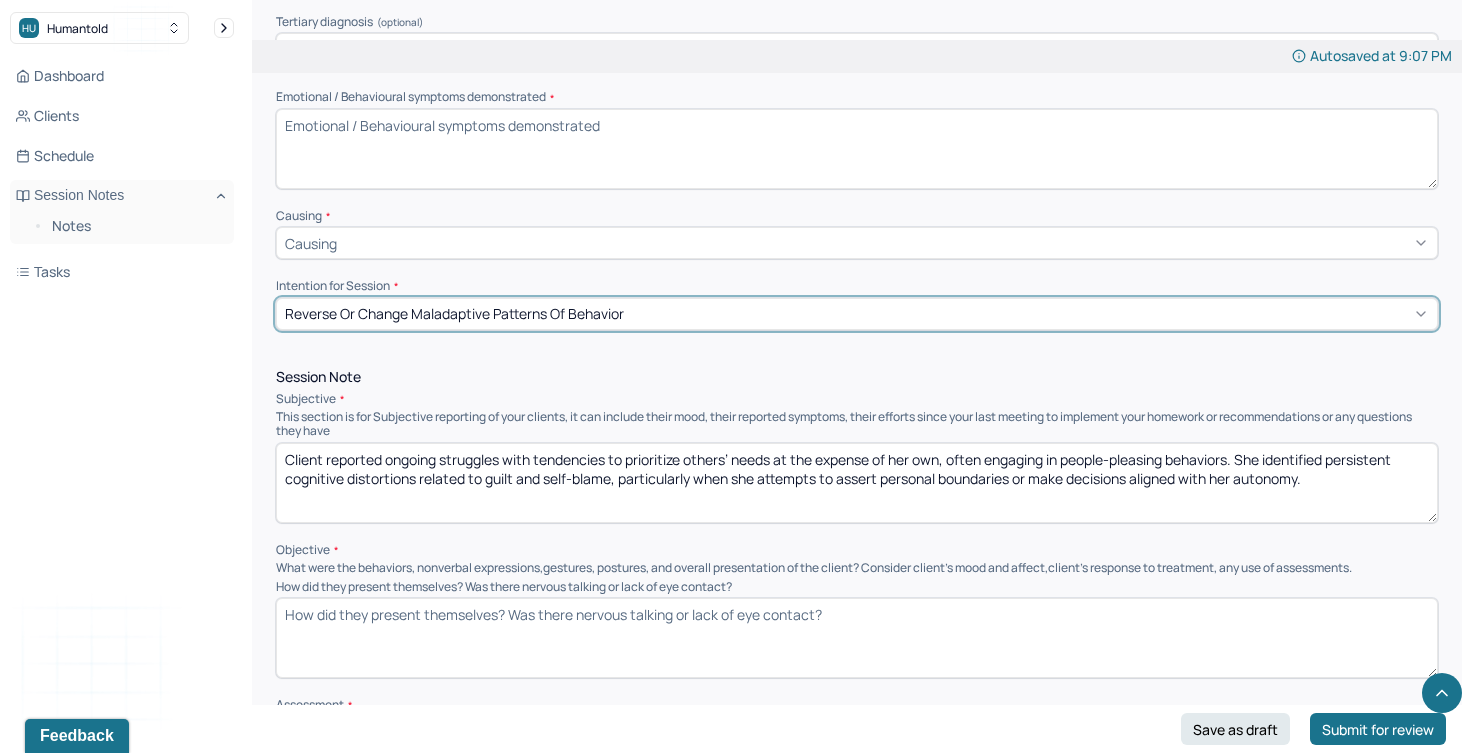 click on "Appointment location * Teletherapy Client Teletherapy Location here Home Office Other Provider Teletherapy Location Home Office Other Consent was received for the teletherapy session The teletherapy session was conducted via video Primary diagnosis * Primary diagnosis Secondary diagnosis (optional) Secondary diagnosis Tertiary diagnosis (optional) Tertiary diagnosis Emotional / Behavioural symptoms demonstrated * Causing * Causing Intention for Session * option Reverse or change maladaptive patterns of behavior, selected. Reverse or change maladaptive patterns of behavior" at bounding box center (857, -42) 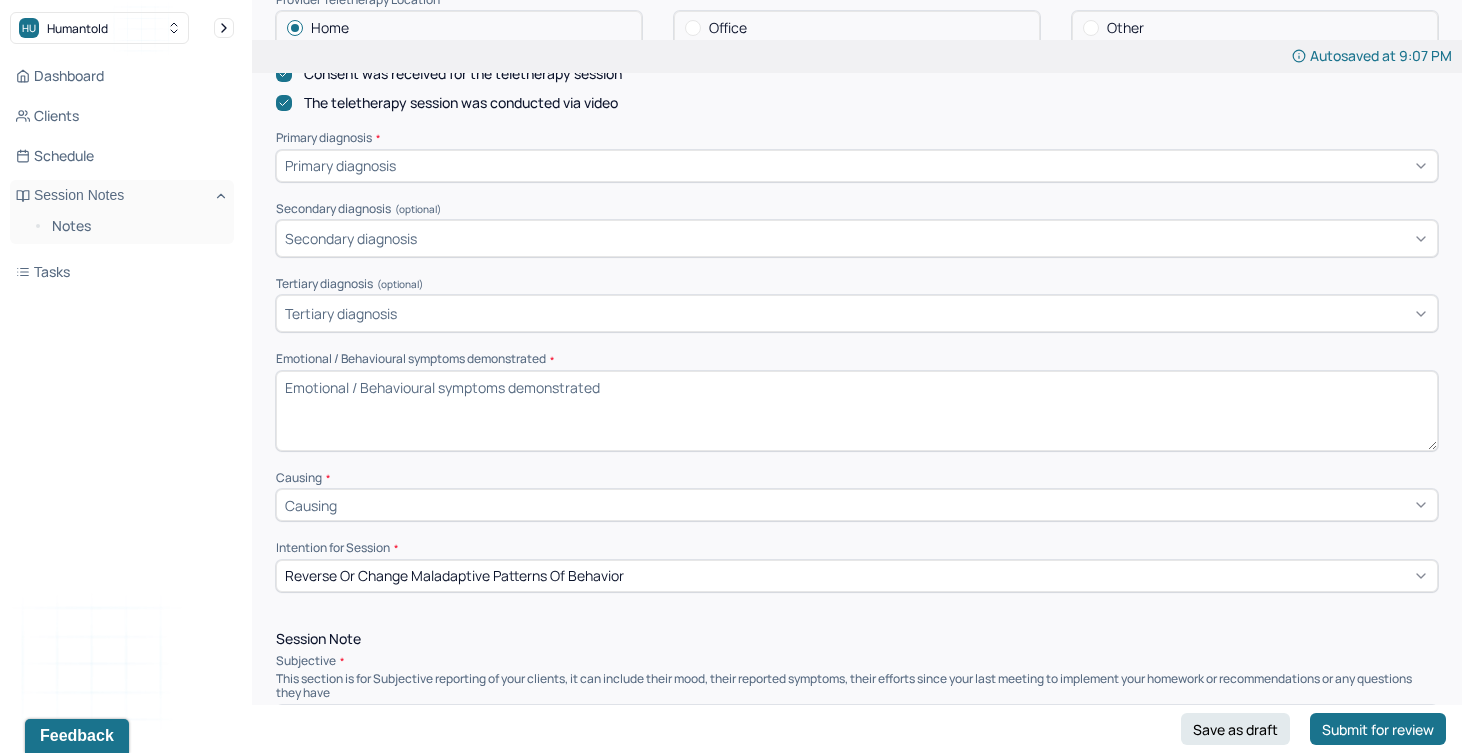 scroll, scrollTop: 589, scrollLeft: 0, axis: vertical 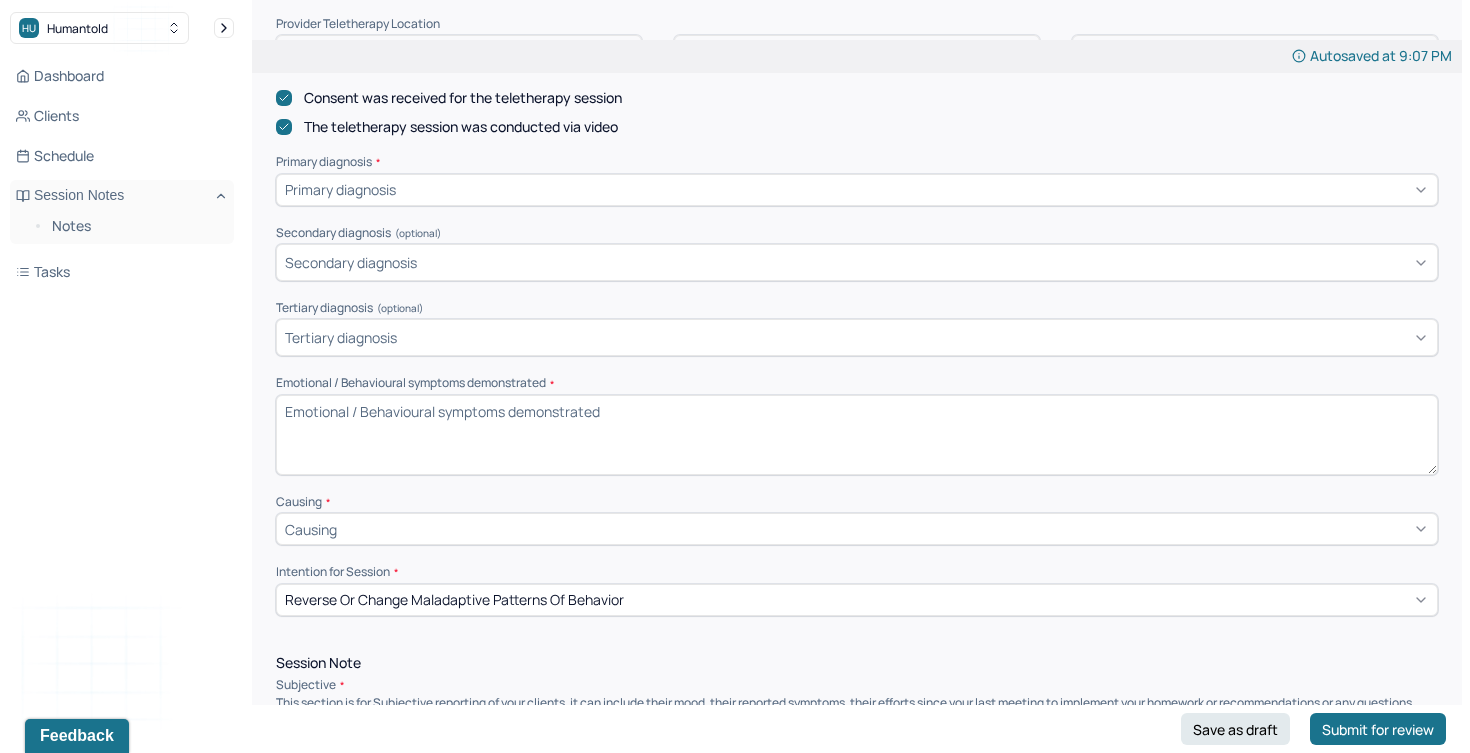 click on "Primary diagnosis" at bounding box center [340, 189] 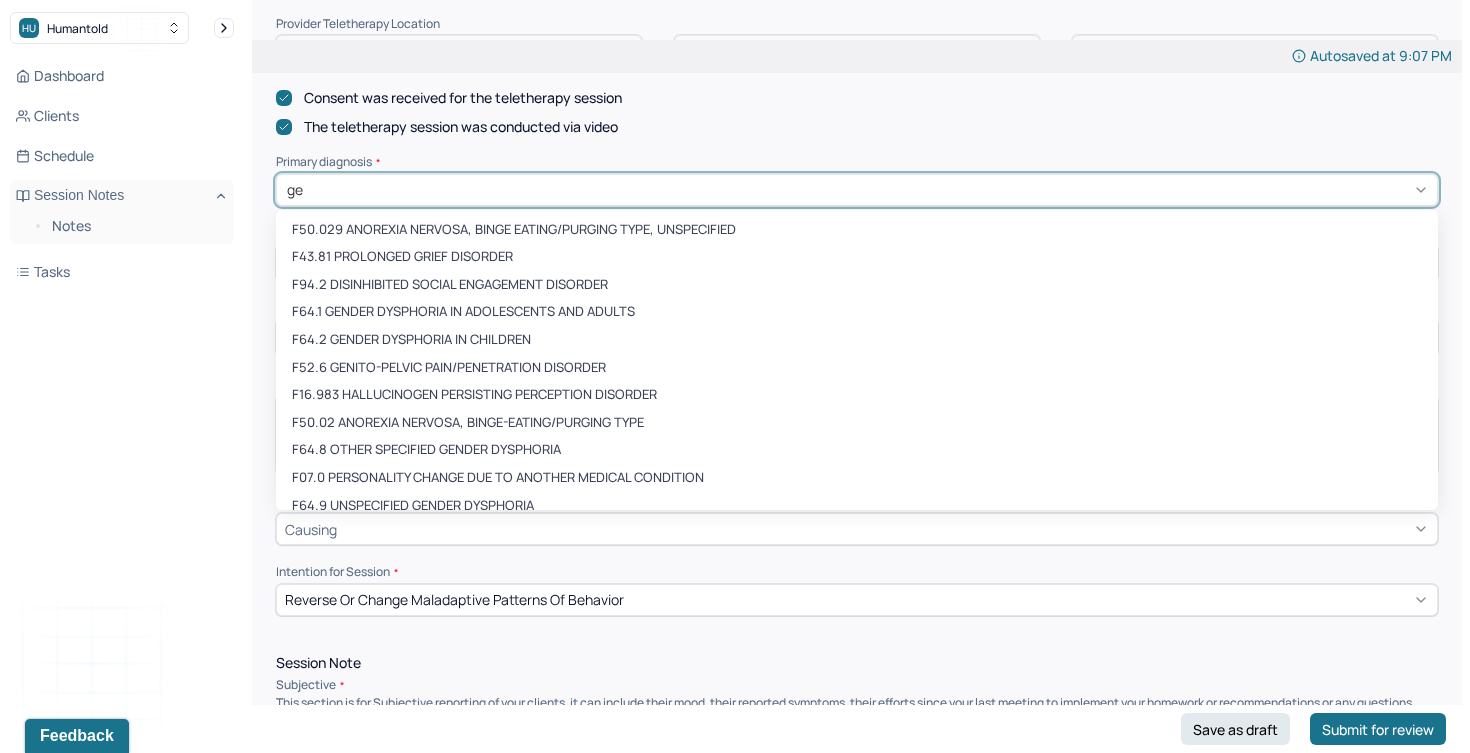 type on "gen" 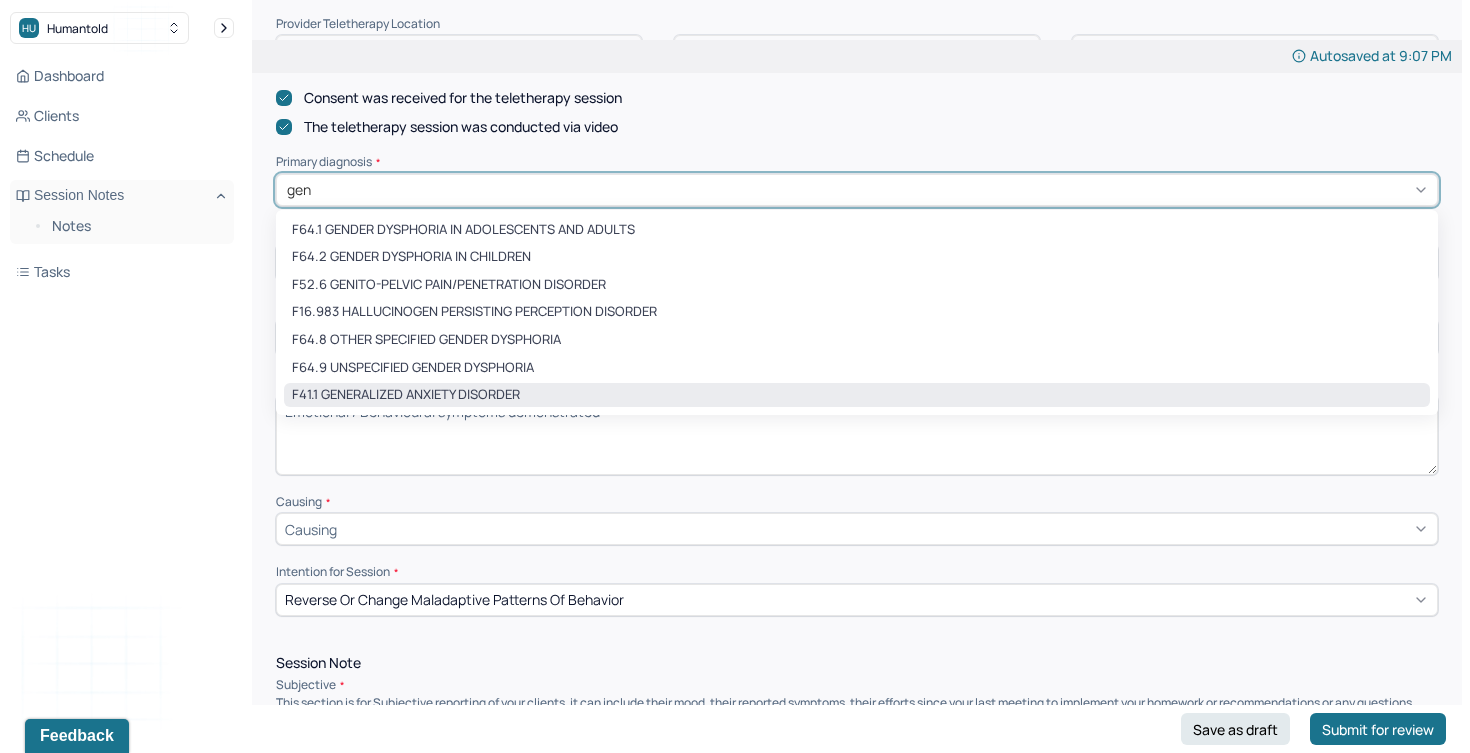 click on "F41.1 GENERALIZED ANXIETY DISORDER" at bounding box center [857, 395] 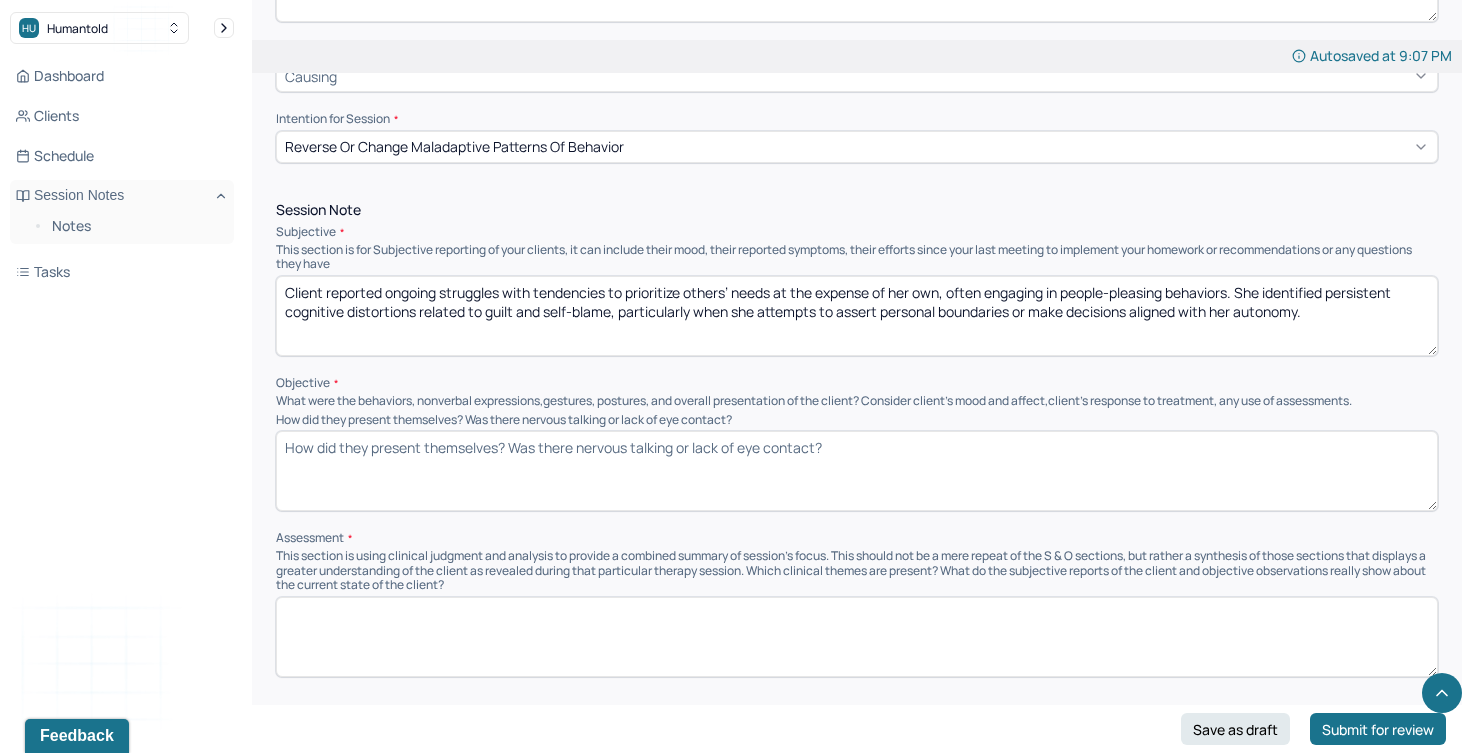 scroll, scrollTop: 1072, scrollLeft: 0, axis: vertical 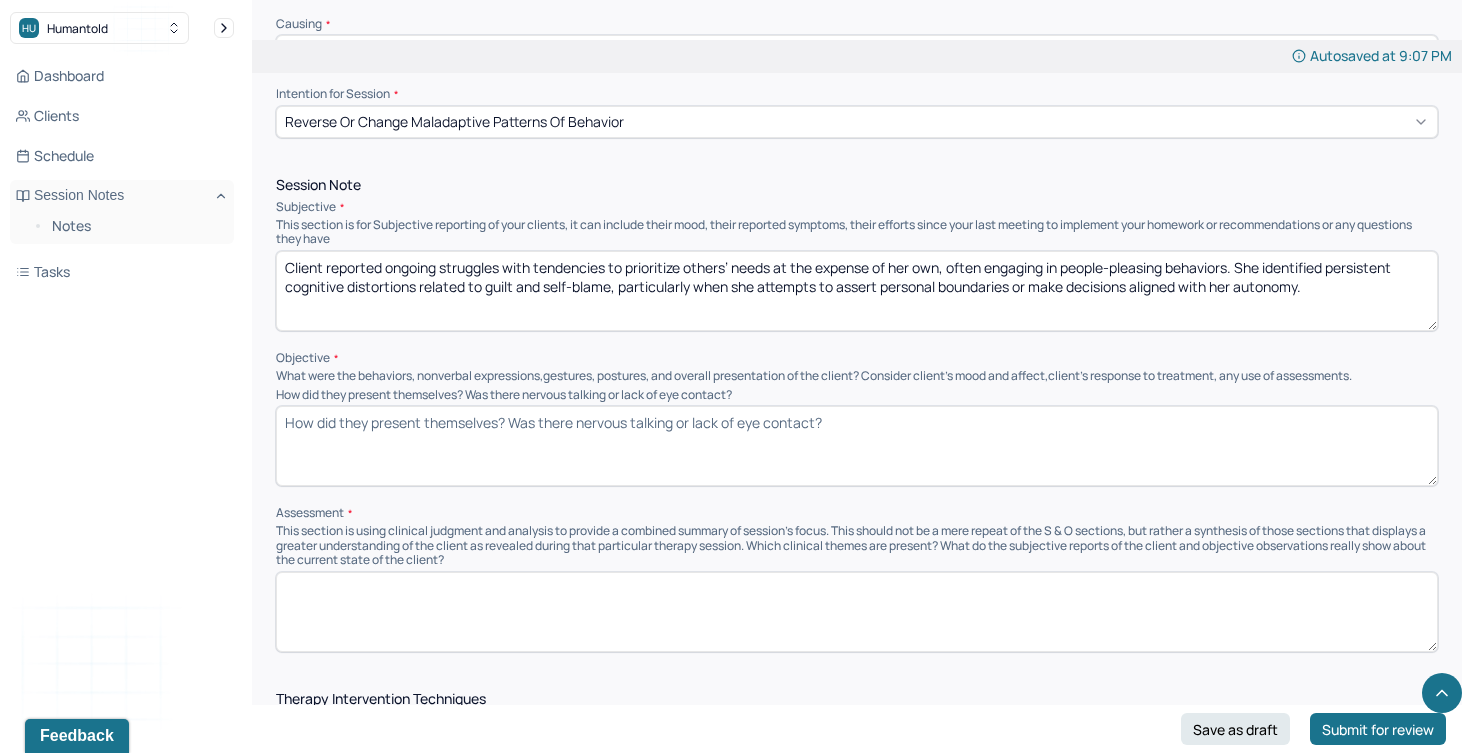 click on "How did they present themselves? Was there nervous talking or lack of eye contact?" at bounding box center [857, 446] 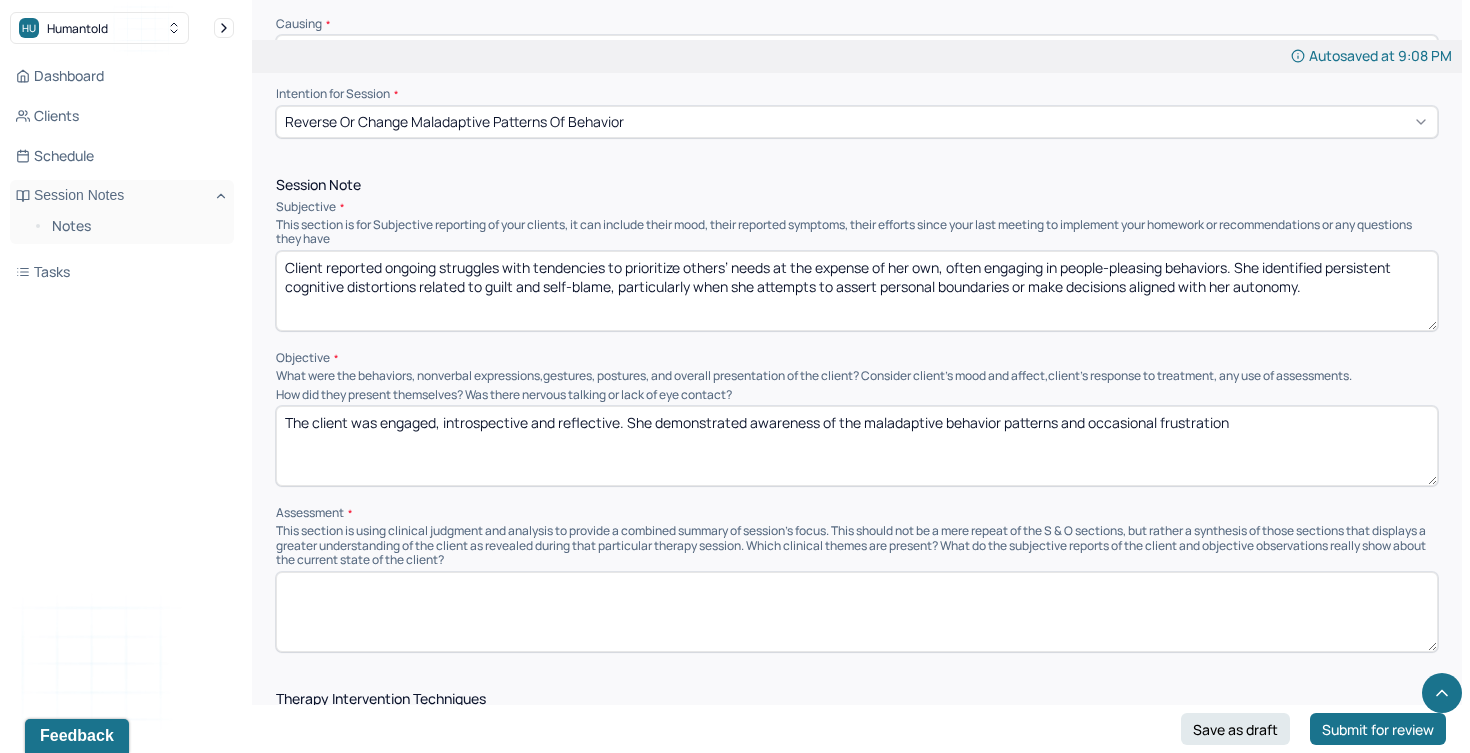 click on "The client was engaged, introspective and reflective. She demonstrated awareness of the maladaptive behavior patterns and occassional frustration" at bounding box center (857, 446) 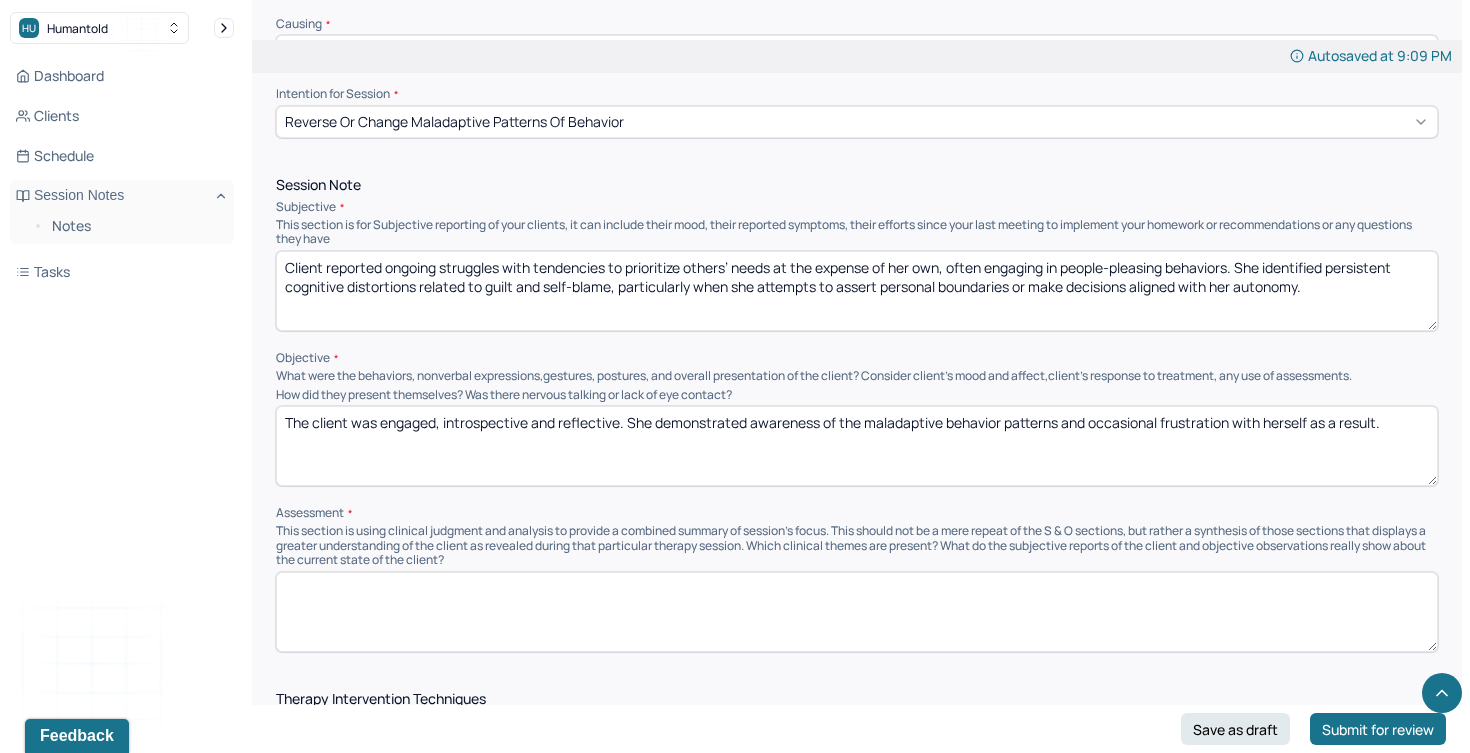 type on "The client was engaged, introspective and reflective. She demonstrated awareness of the maladaptive behavior patterns and occasional frustration with herself as a result." 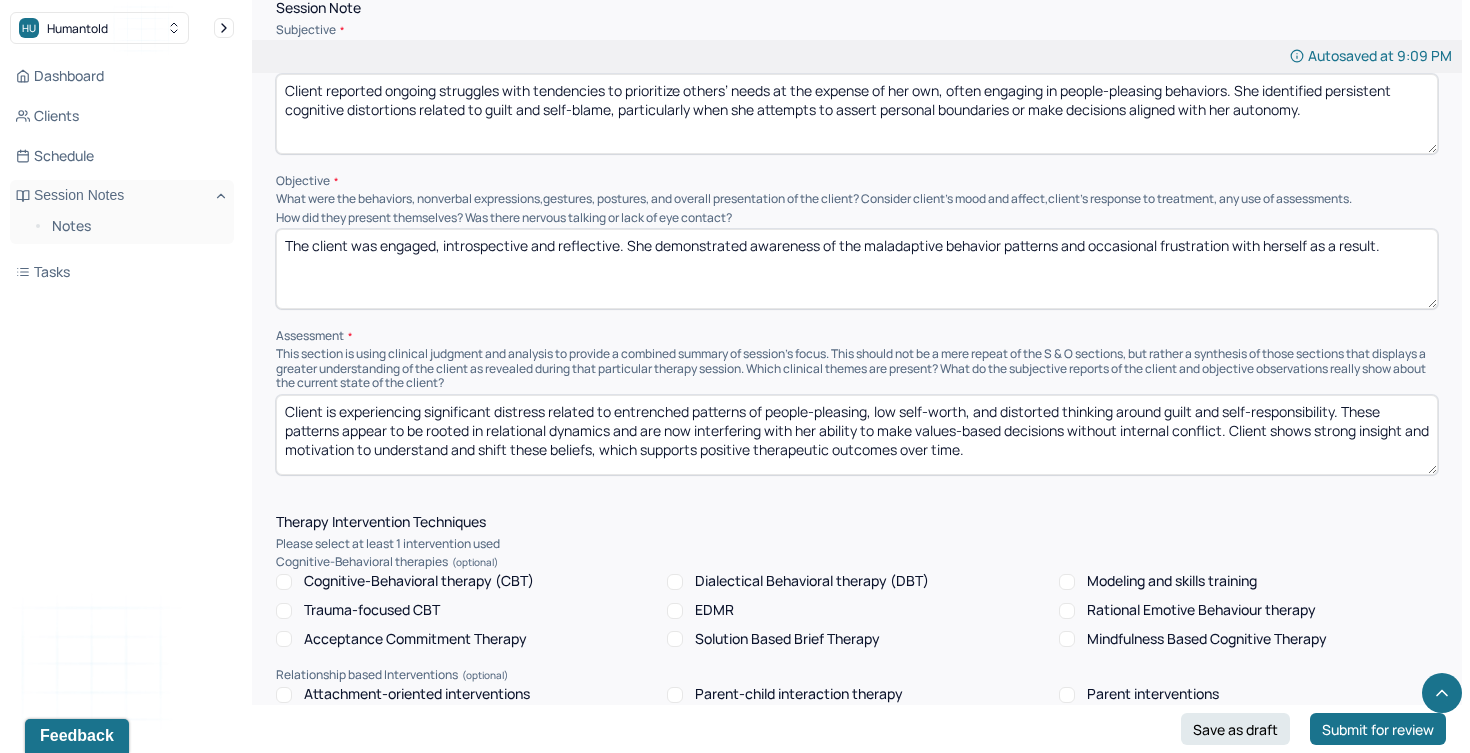 scroll, scrollTop: 1250, scrollLeft: 0, axis: vertical 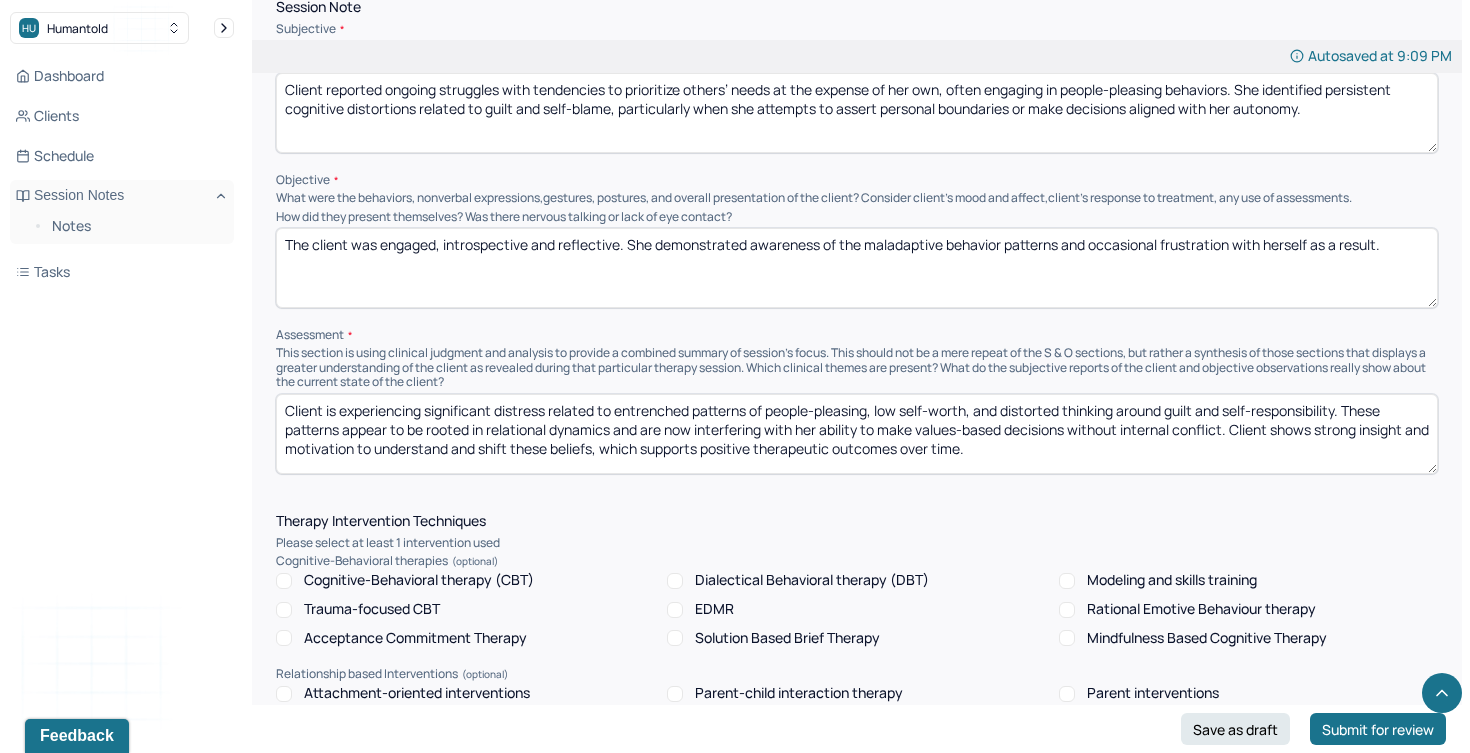 drag, startPoint x: 745, startPoint y: 402, endPoint x: 621, endPoint y: 402, distance: 124 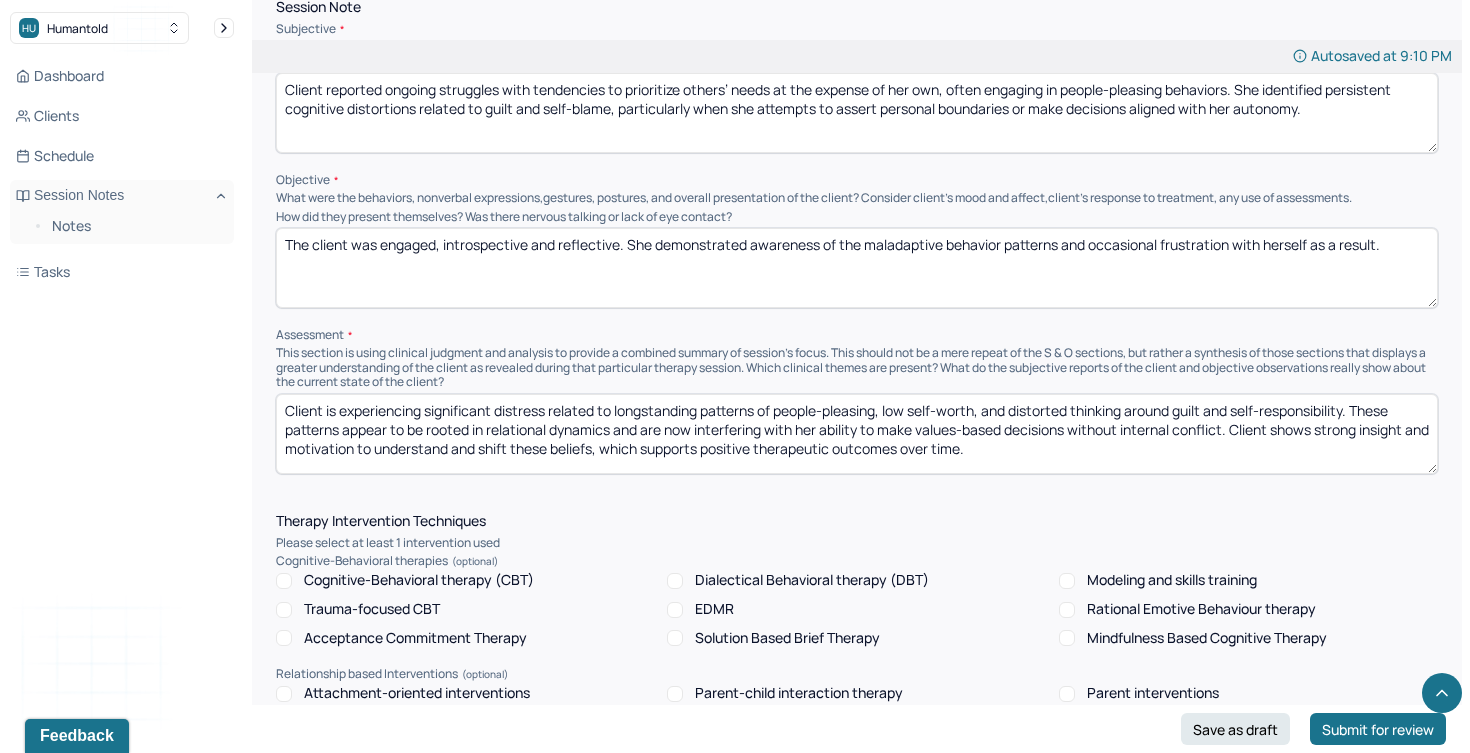 drag, startPoint x: 988, startPoint y: 402, endPoint x: 902, endPoint y: 389, distance: 86.977005 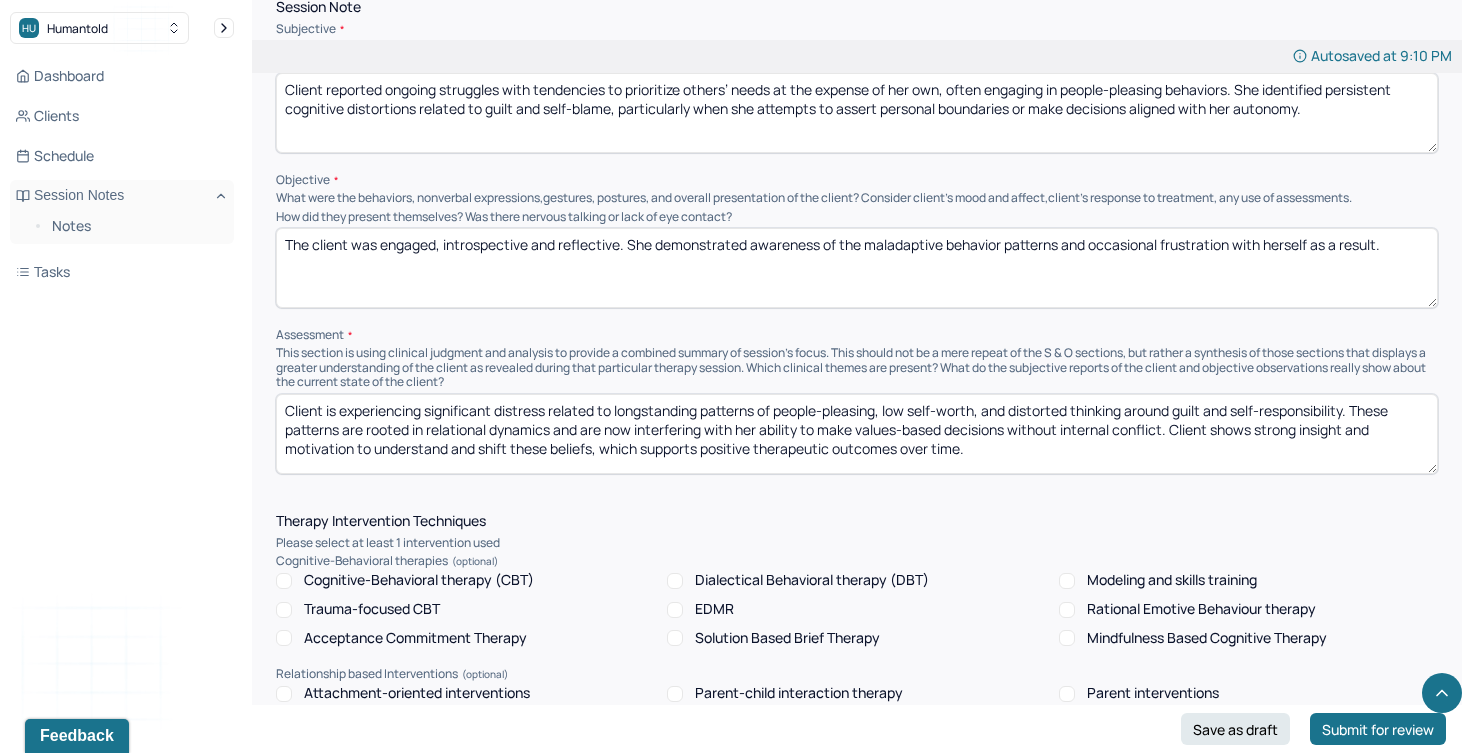 drag, startPoint x: 1066, startPoint y: 426, endPoint x: 986, endPoint y: 448, distance: 82.96987 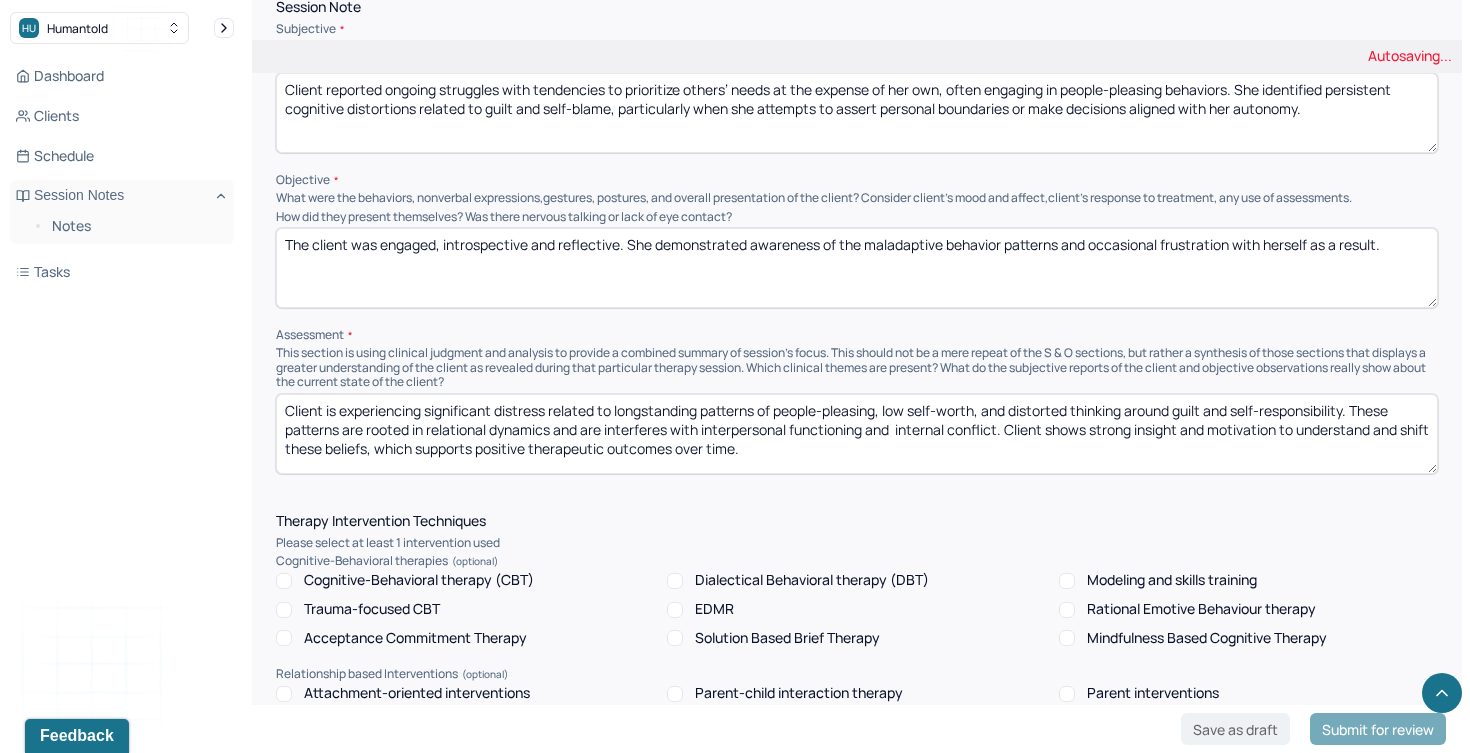 click on "Client is experiencing significant distress related to longstanding patterns of people-pleasing, low self-worth, and distorted thinking around guilt and self-responsibility. These patterns are rooted in relational dynamics and are interferes with inerpersonal functioning and internal conflict. Client shows strong insight and motivation to understand and shift these beliefs, which supports positive therapeutic outcomes over time." at bounding box center (857, 434) 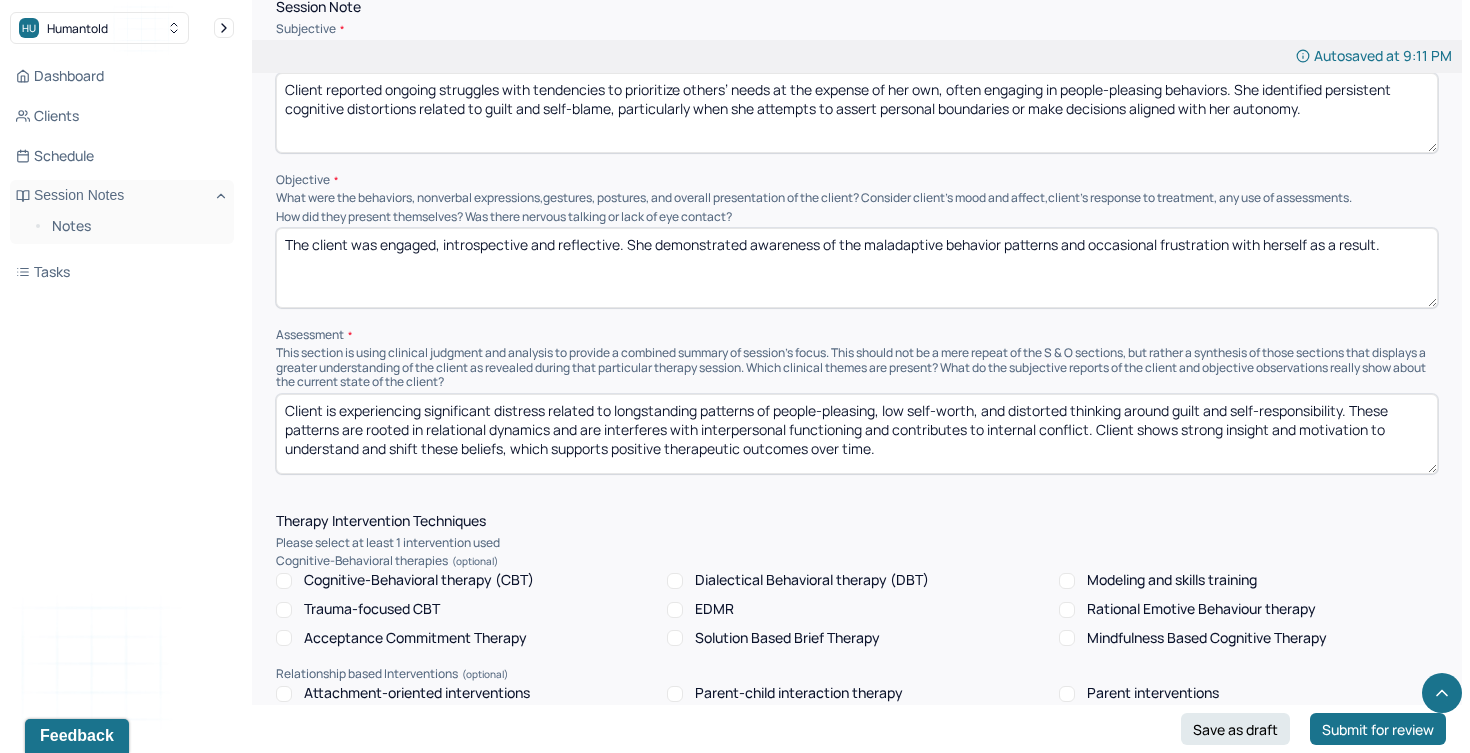 click on "Client is experiencing significant distress related to longstanding patterns of people-pleasing, low self-worth, and distorted thinking around guilt and self-responsibility. These patterns are rooted in relational dynamics and are interferes with interpersonal functioning and contributes to internal conflict. Client shows strong insight and motivation to understand and shift these beliefs, which supports positive therapeutic outcomes over time." at bounding box center (857, 434) 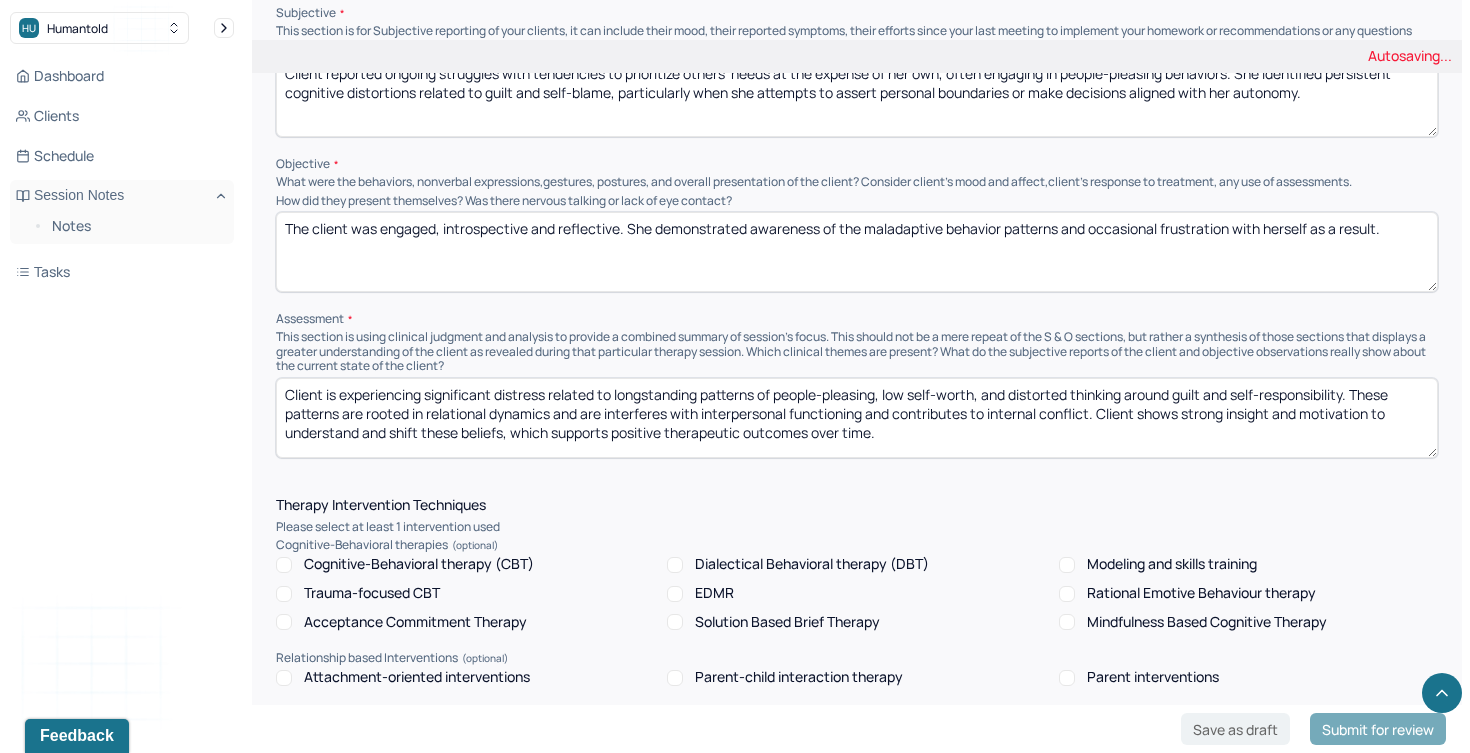 scroll, scrollTop: 1277, scrollLeft: 0, axis: vertical 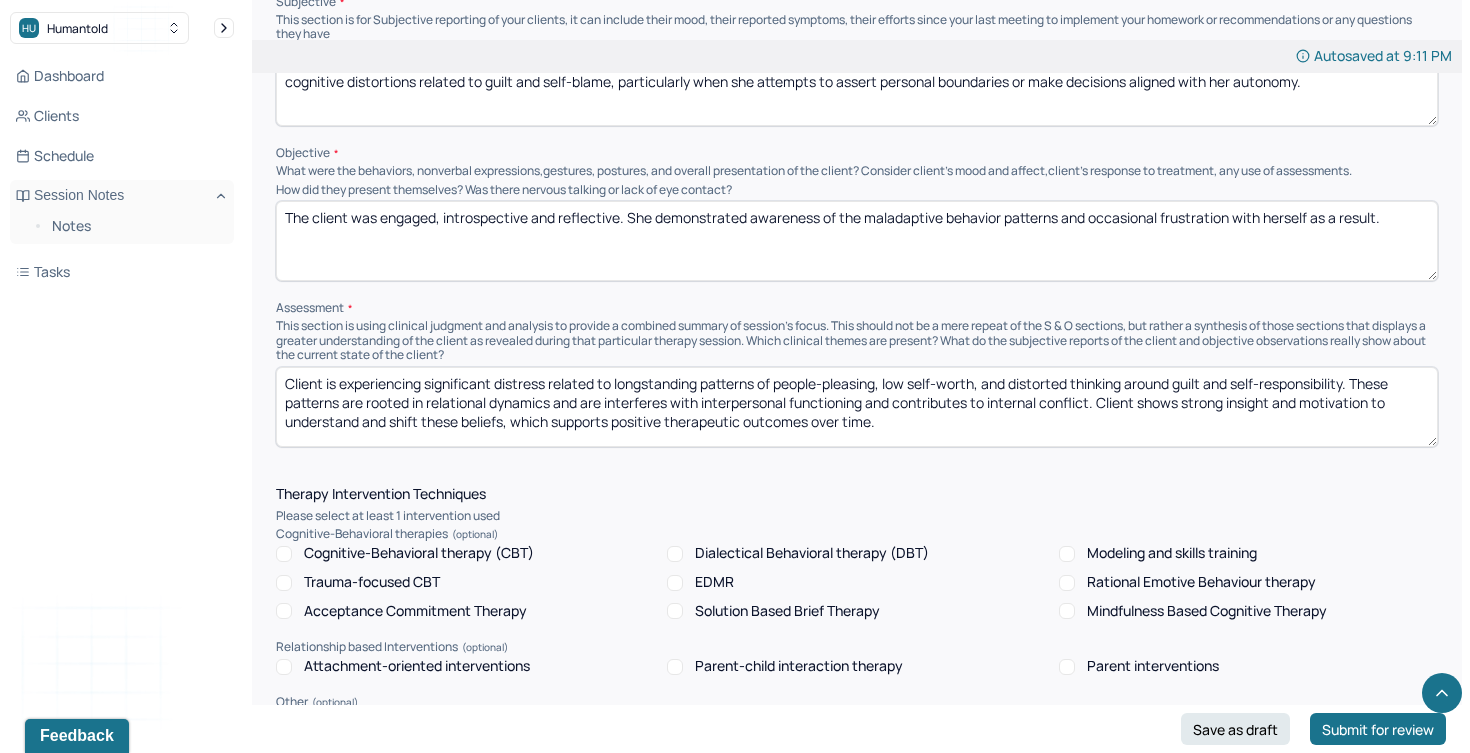 click on "Client is experiencing significant distress related to longstanding patterns of people-pleasing, low self-worth, and distorted thinking around guilt and self-responsibility. These patterns are rooted in relational dynamics and are interferes with interpersonal functioning and contributes to internal conflict. Client shows strong insight and motivation to understand and shift these beliefs, which supports positive therapeutic outcomes over time." at bounding box center (857, 407) 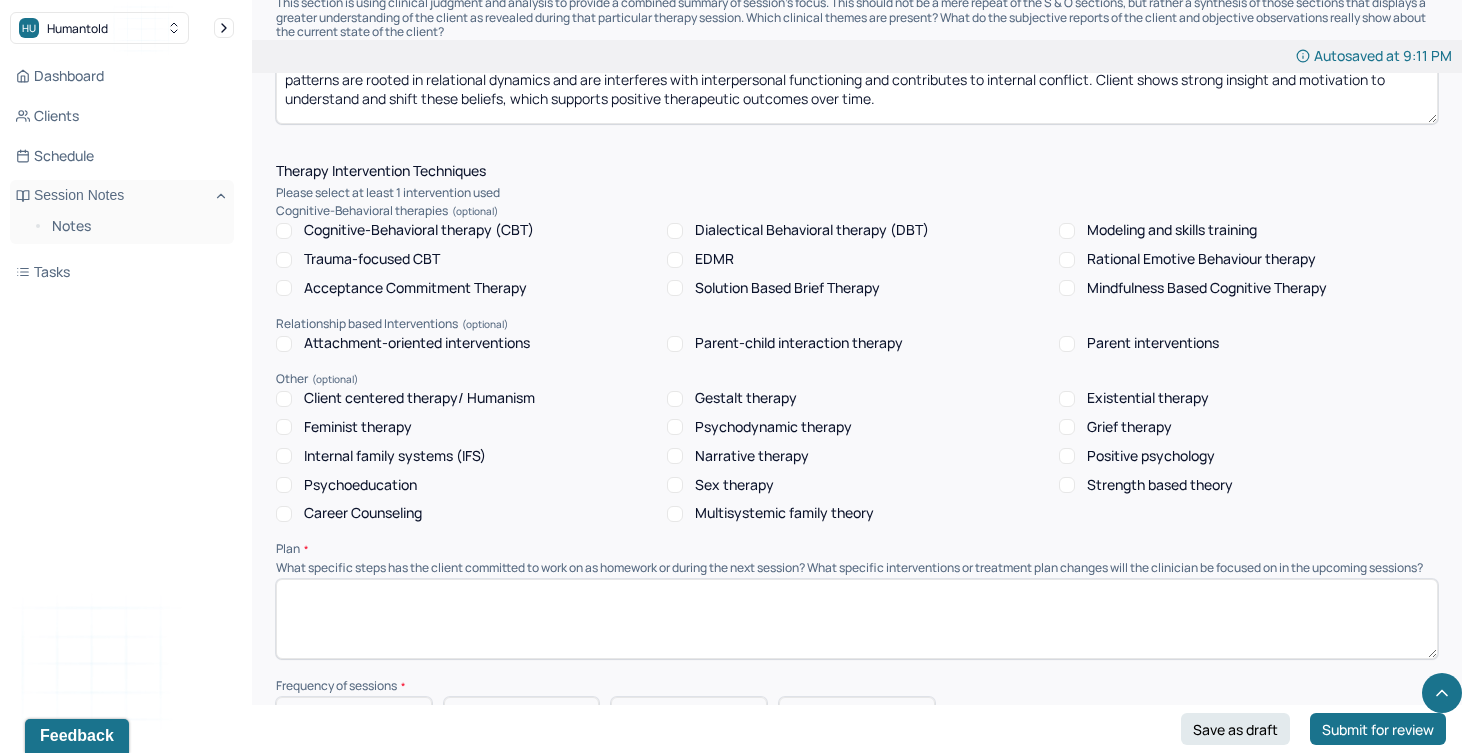 scroll, scrollTop: 1598, scrollLeft: 0, axis: vertical 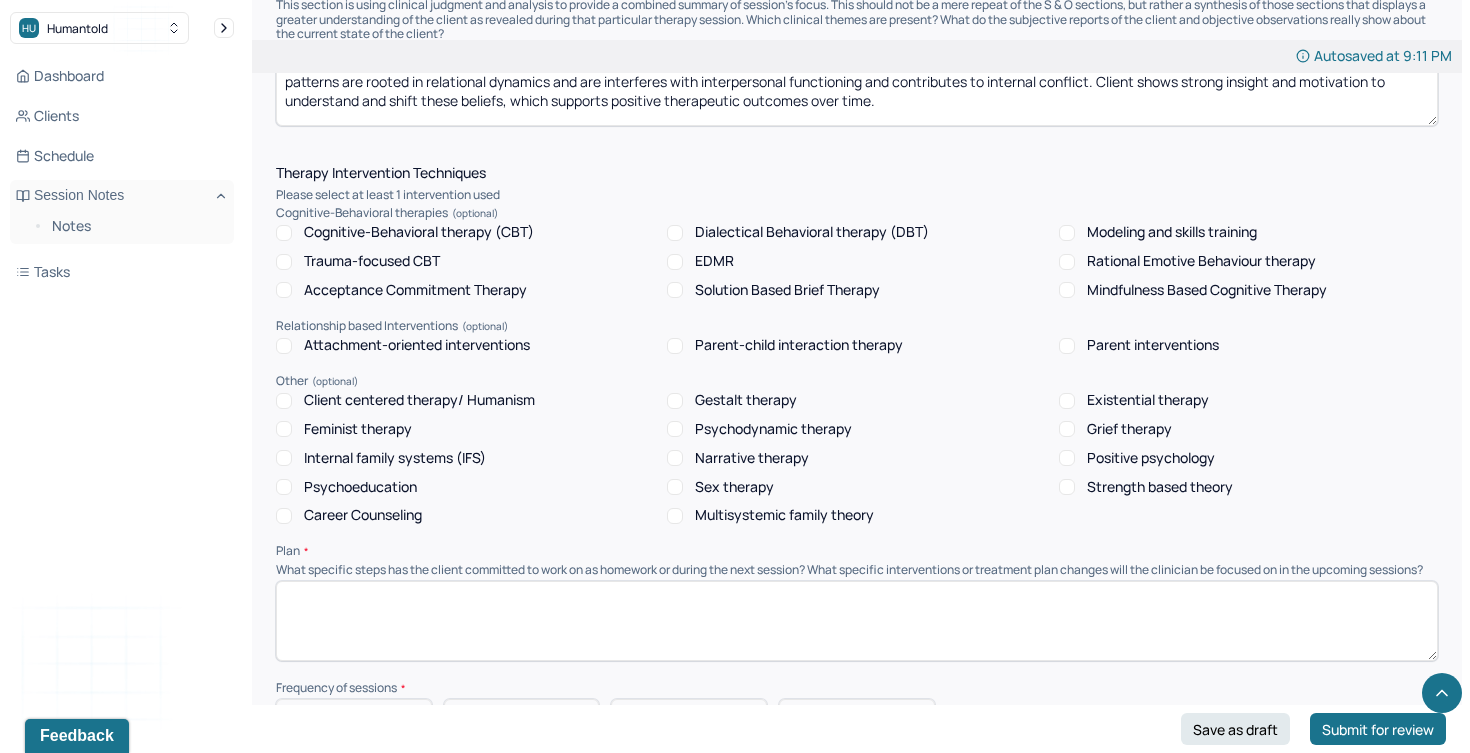 type on "Client is experiencing significant distress related to longstanding patterns of people-pleasing, low self-worth, and distorted thinking around guilt and self-responsibility. These patterns are rooted in relational dynamics and are interferes with interpersonal functioning and contributes to internal conflict. Client shows strong insight and motivation to understand and shift these beliefs, which supports positive therapeutic outcomes over time." 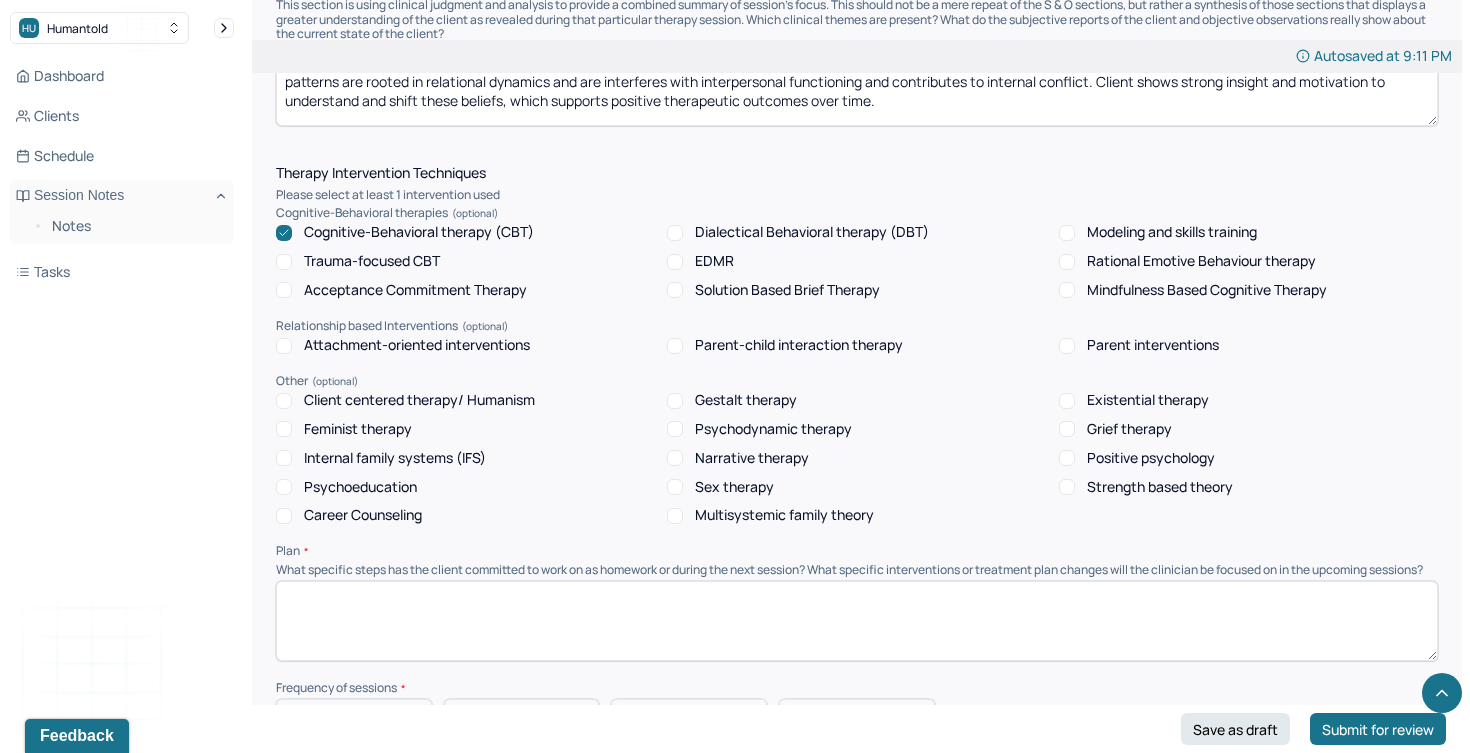 click on "Dialectical Behavioral therapy (DBT)" at bounding box center (812, 232) 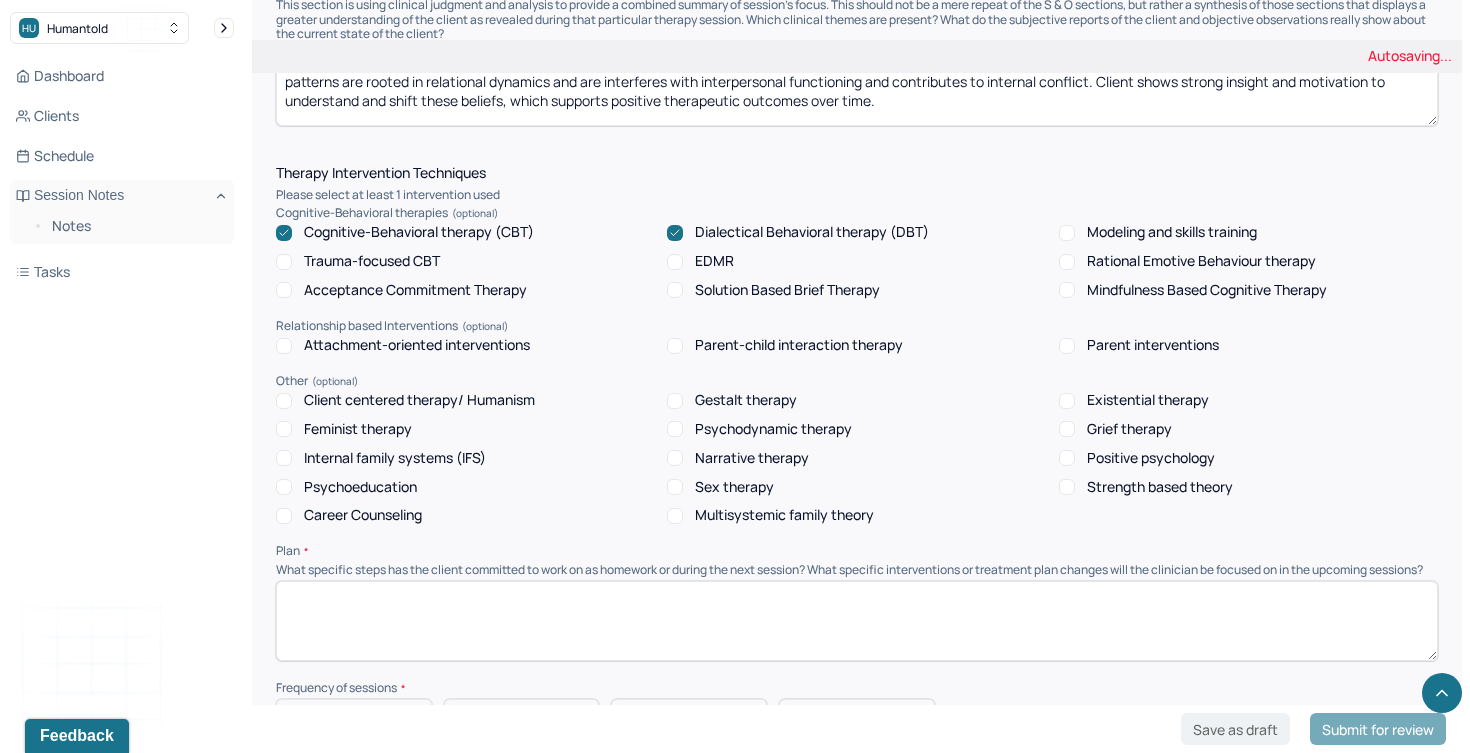 click on "Modeling and skills training" at bounding box center (1172, 232) 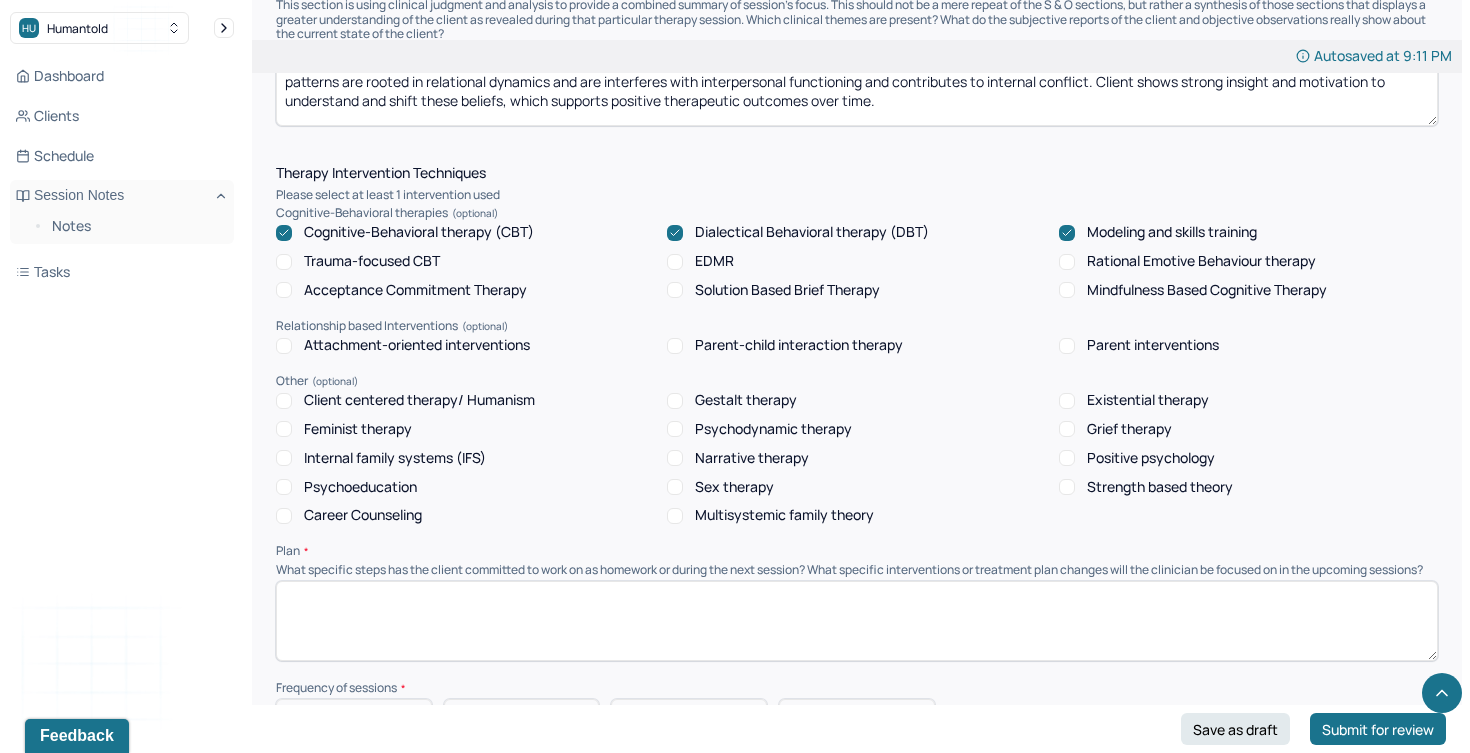 click on "Psychodynamic therapy" at bounding box center [773, 429] 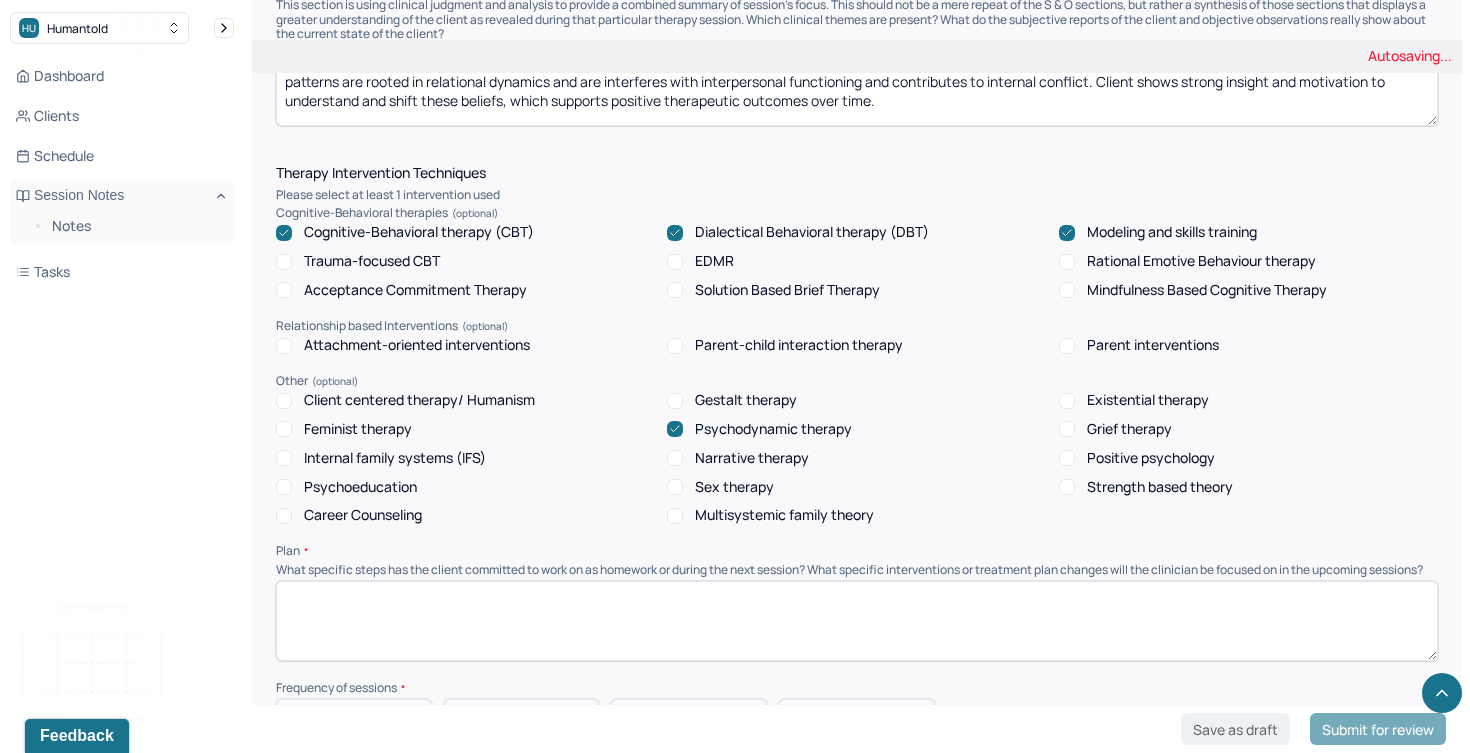 click on "Psychoeducation" at bounding box center (360, 487) 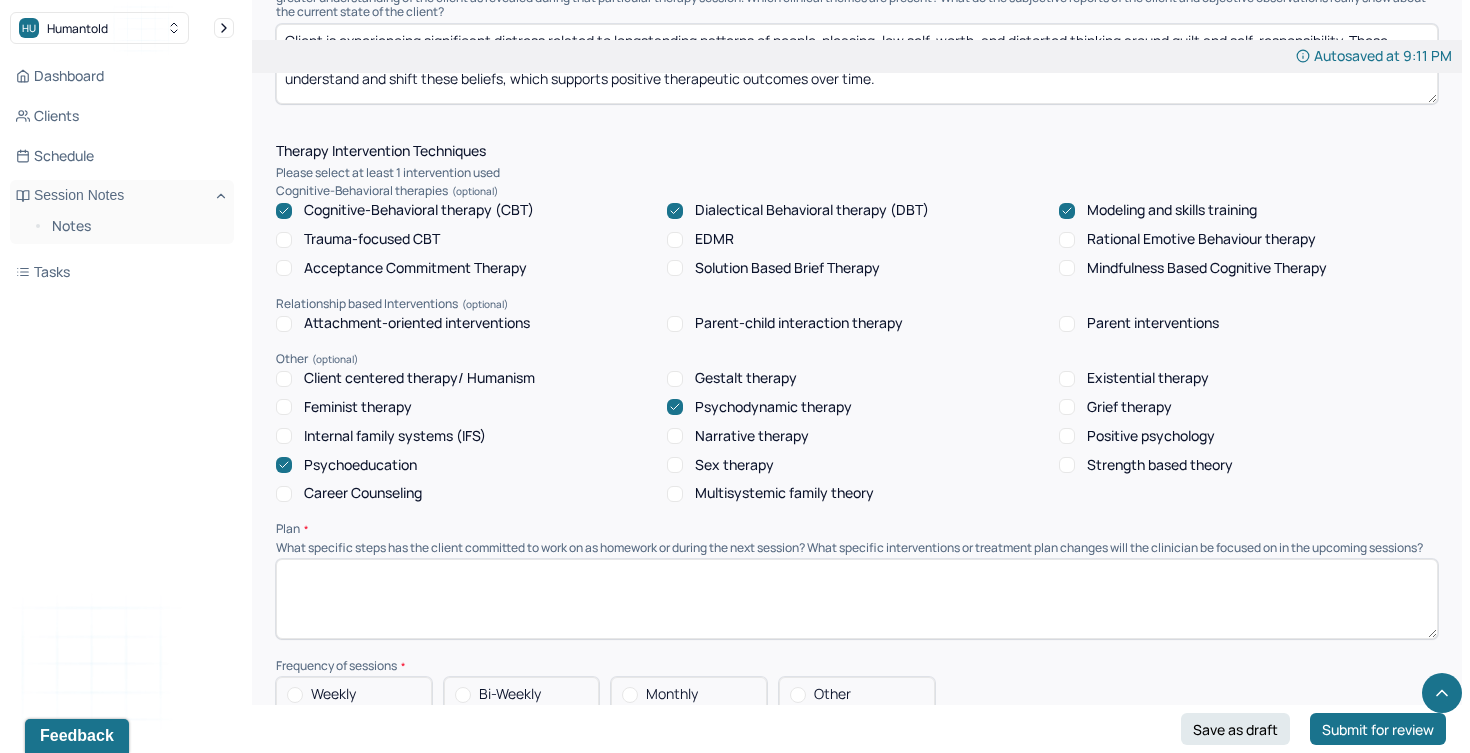 scroll, scrollTop: 1680, scrollLeft: 0, axis: vertical 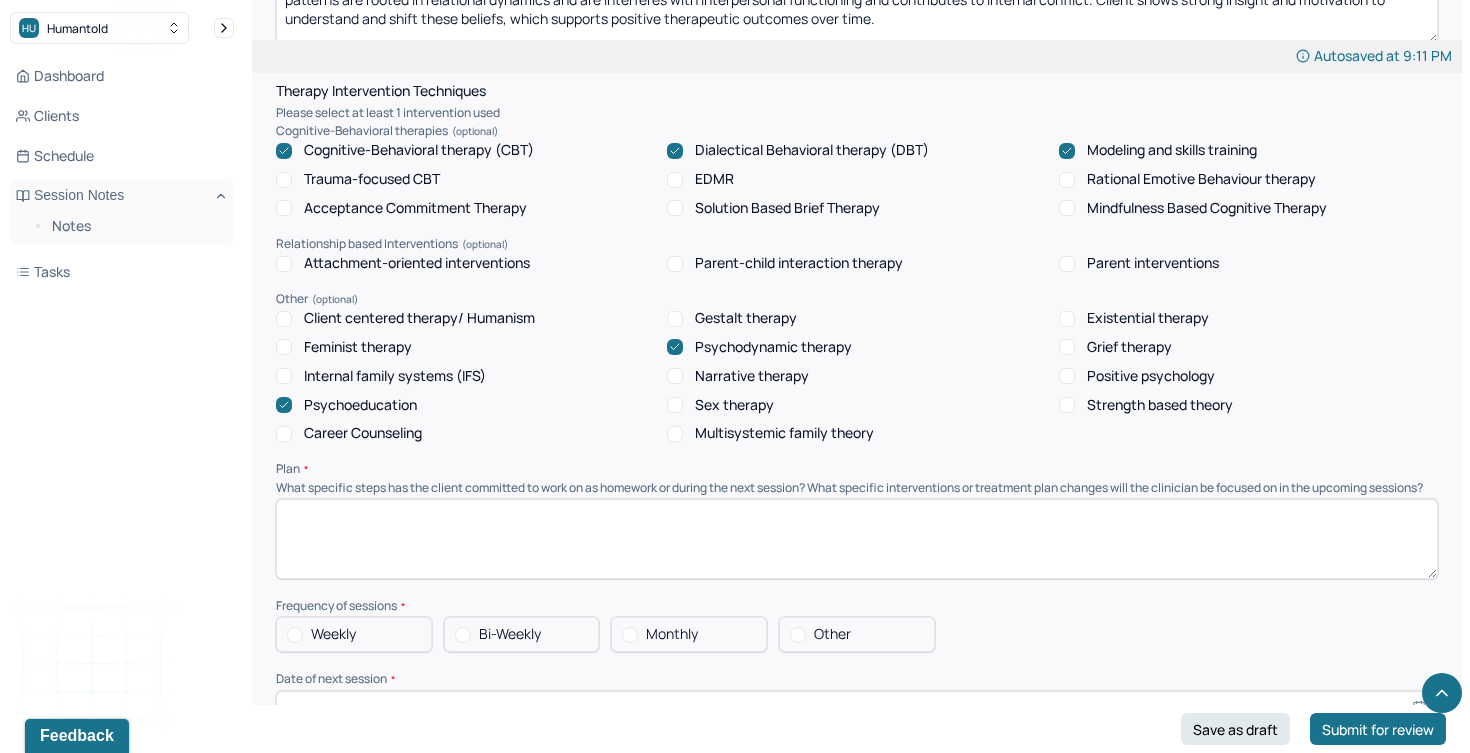 click on "Client centered therapy/ Humanism" at bounding box center [419, 318] 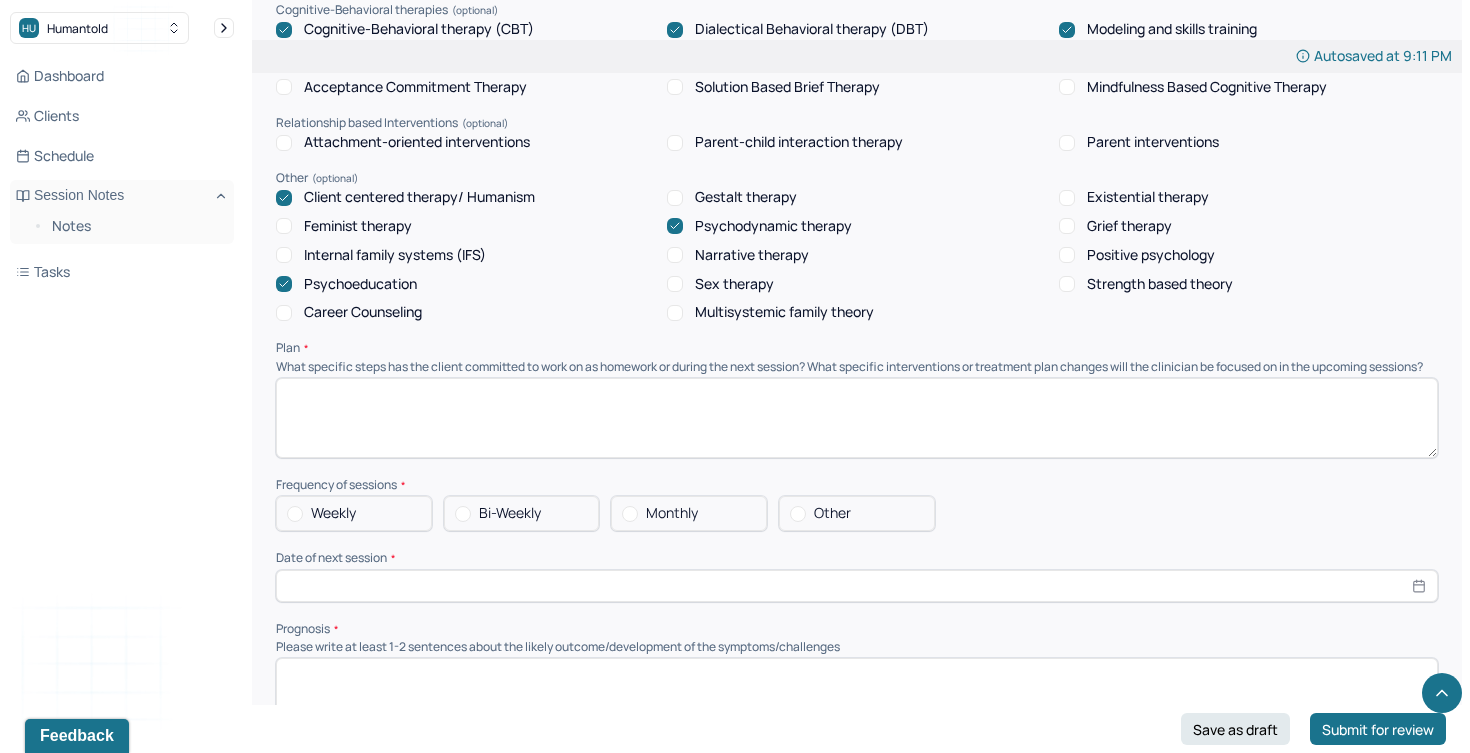 scroll, scrollTop: 1810, scrollLeft: 0, axis: vertical 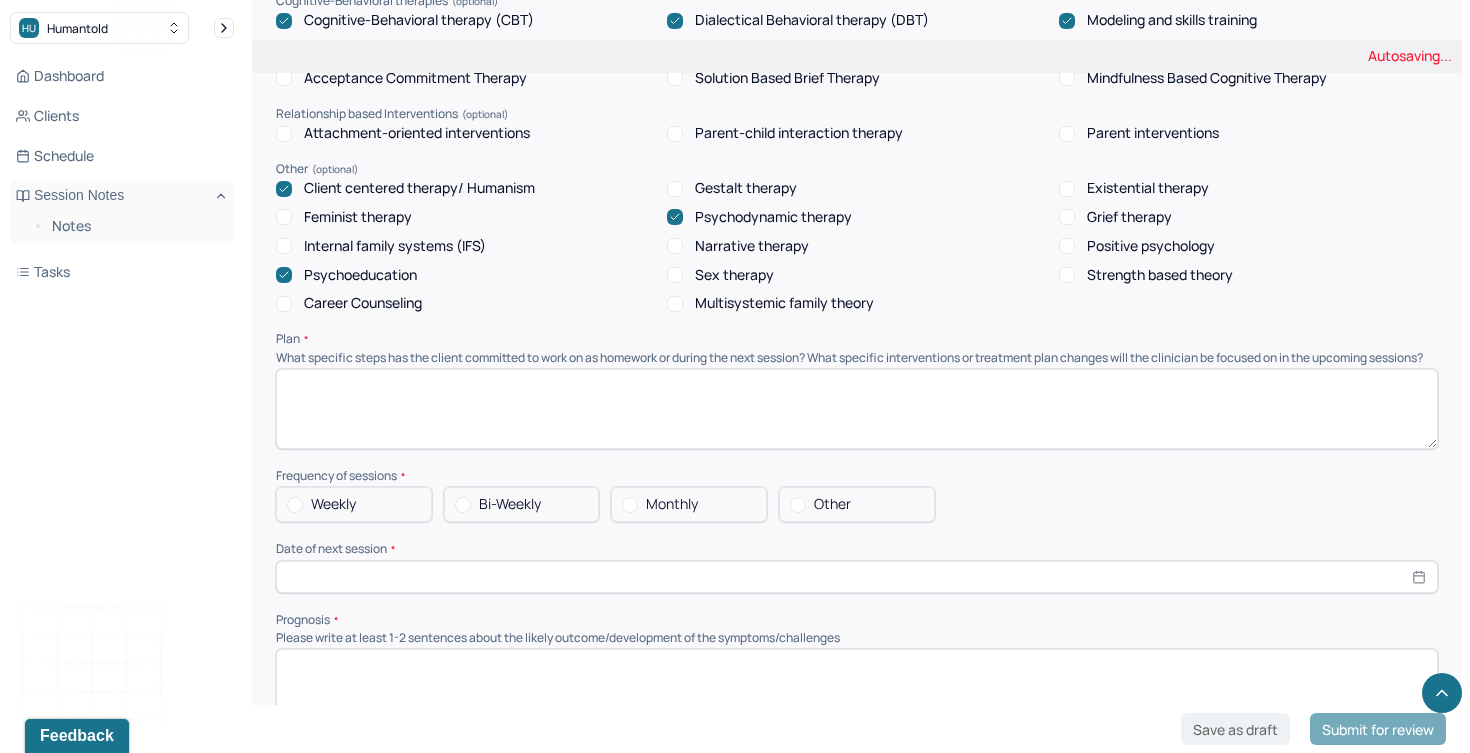 click at bounding box center [857, 409] 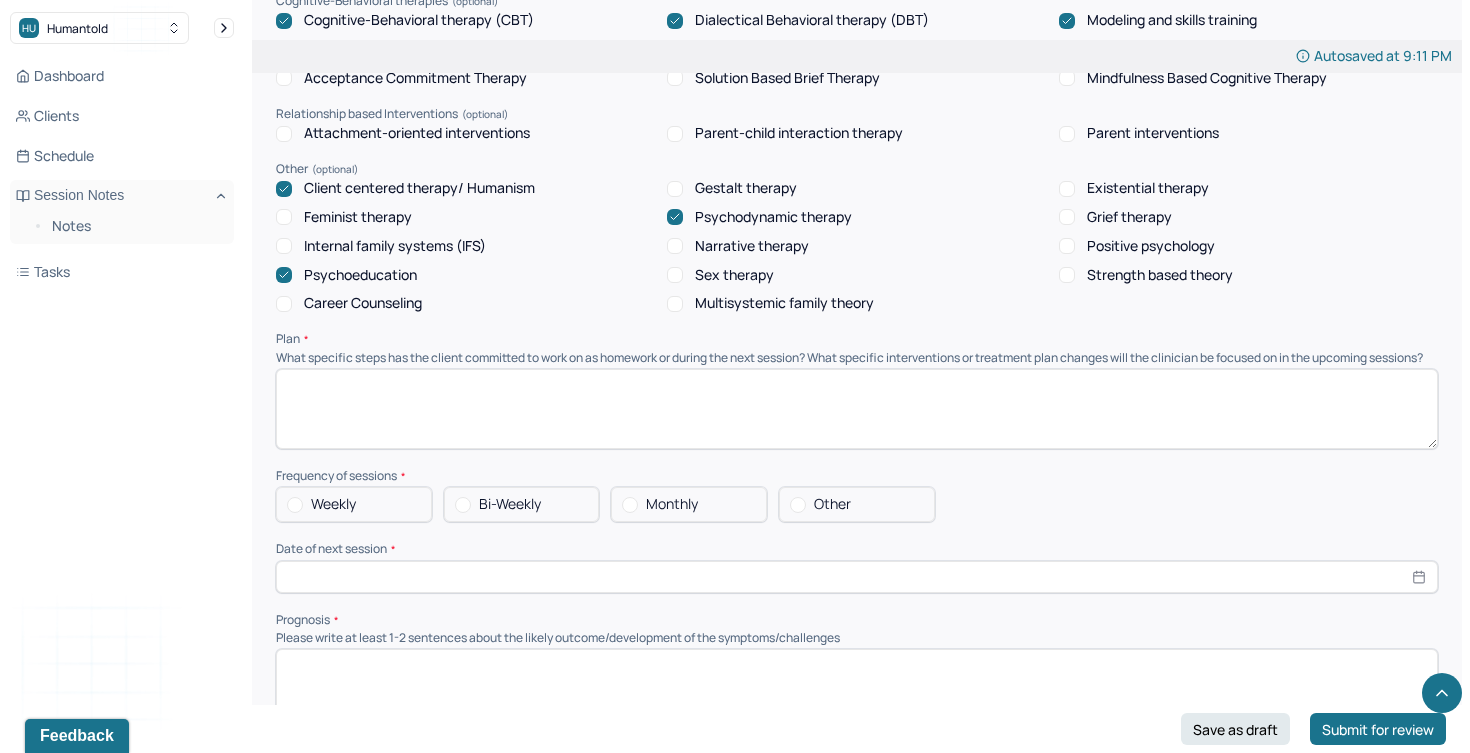 paste on "Client shows strong insight and motivation to understand and shift these beliefs, which supports positive therapeutic outcomes over time." 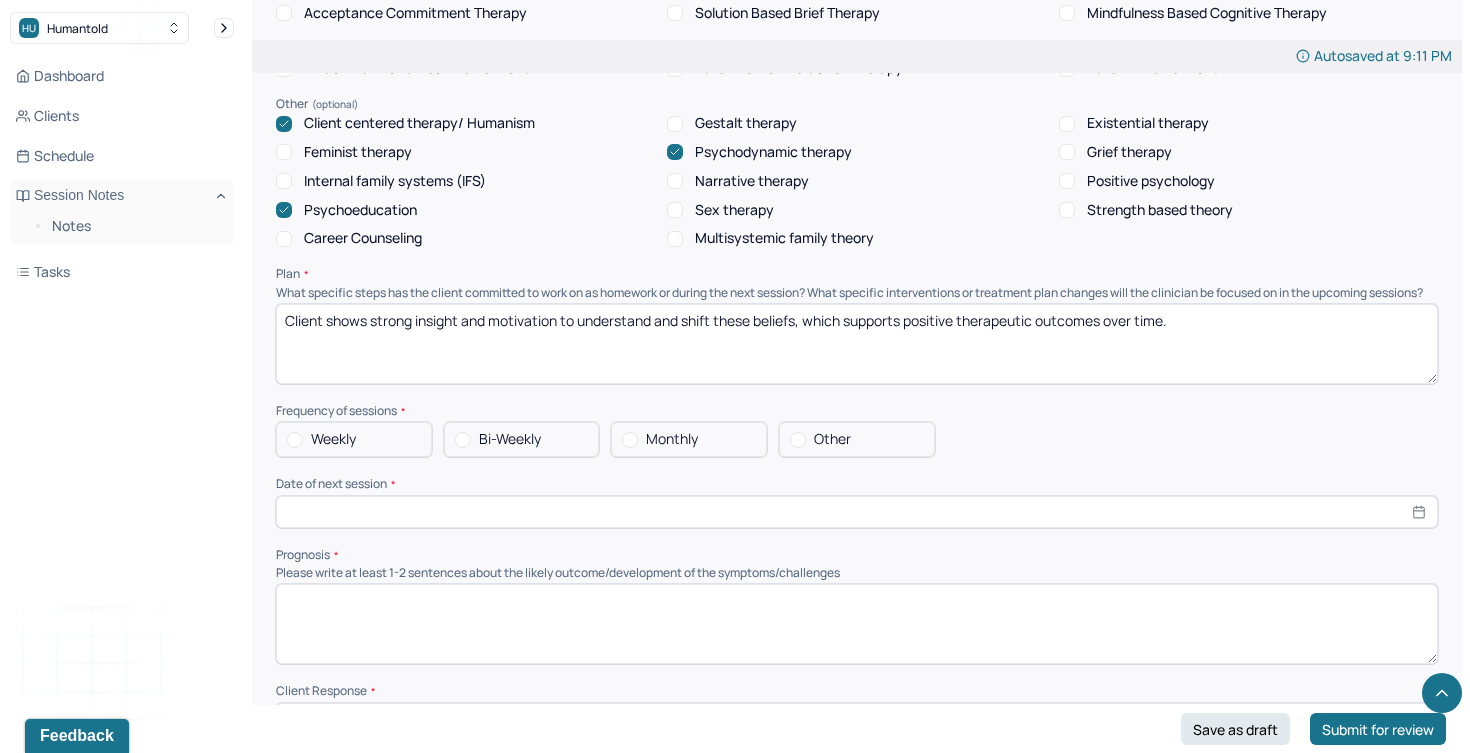 scroll, scrollTop: 1909, scrollLeft: 0, axis: vertical 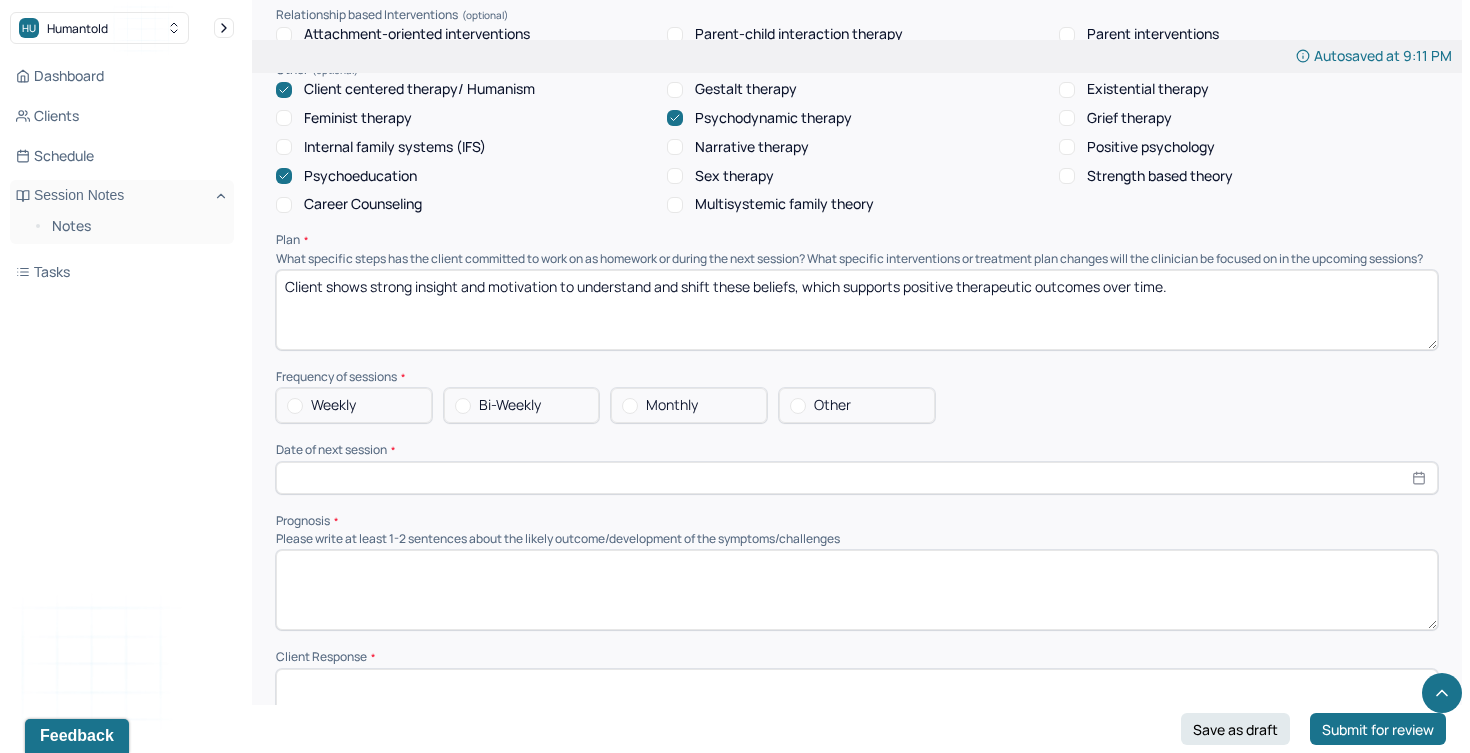 type on "Client shows strong insight and motivation to understand and shift these beliefs, which supports positive therapeutic outcomes over time." 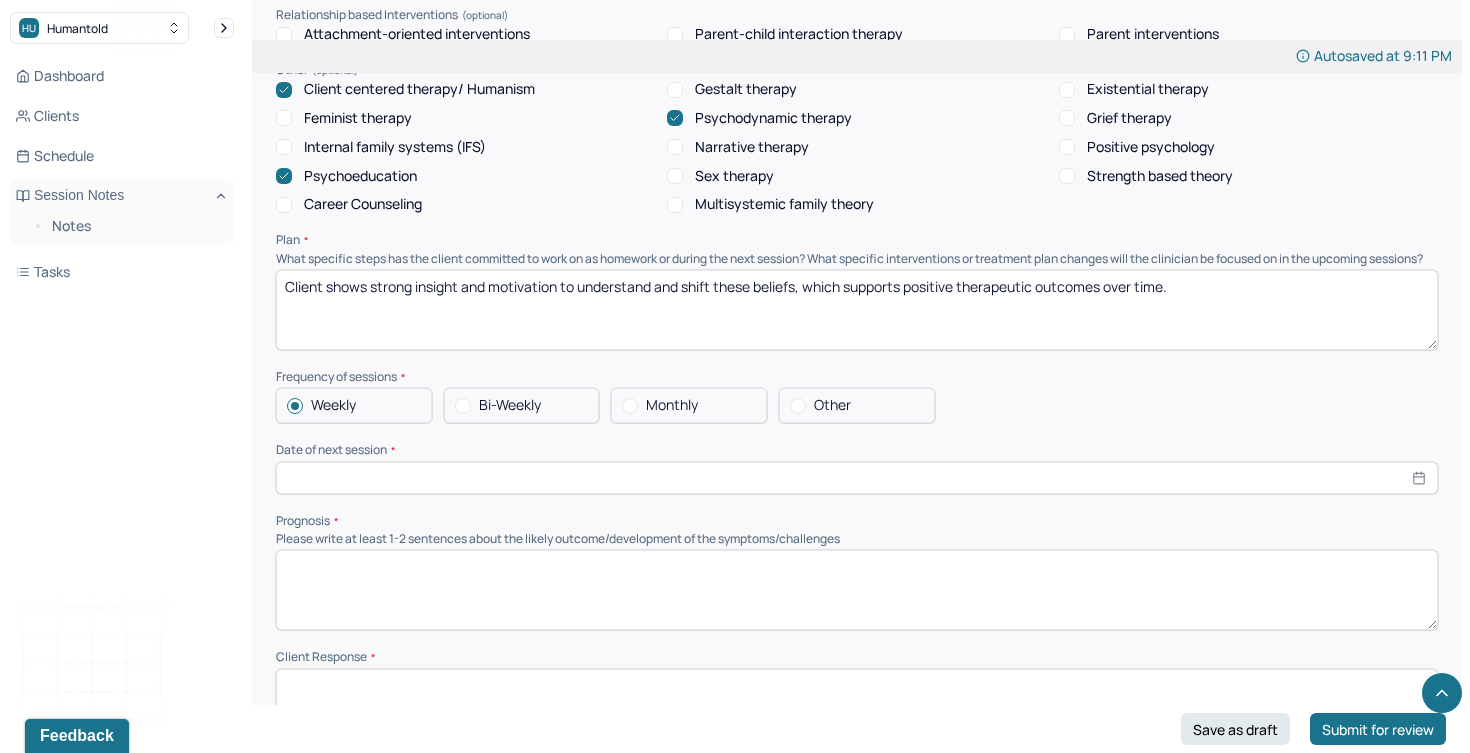 select on "7" 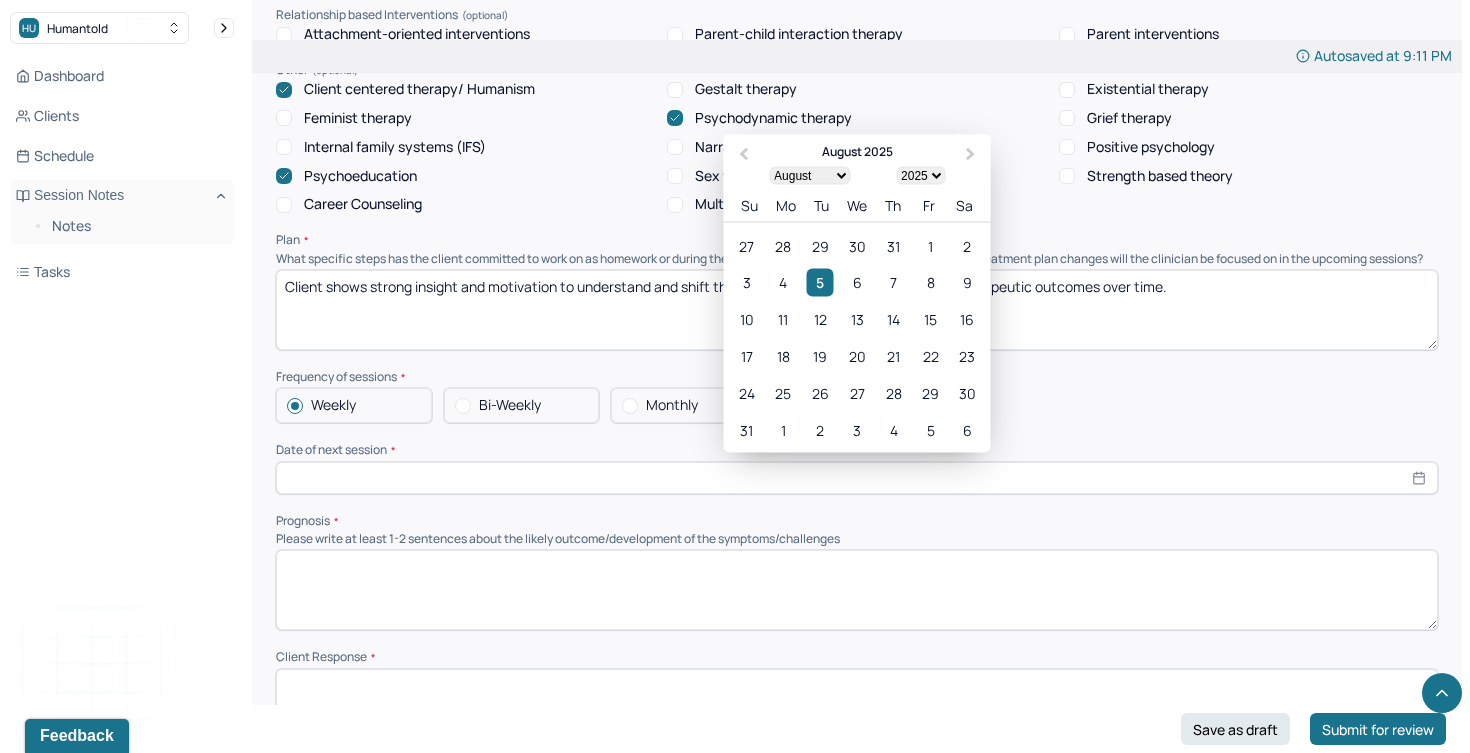 click at bounding box center [857, 478] 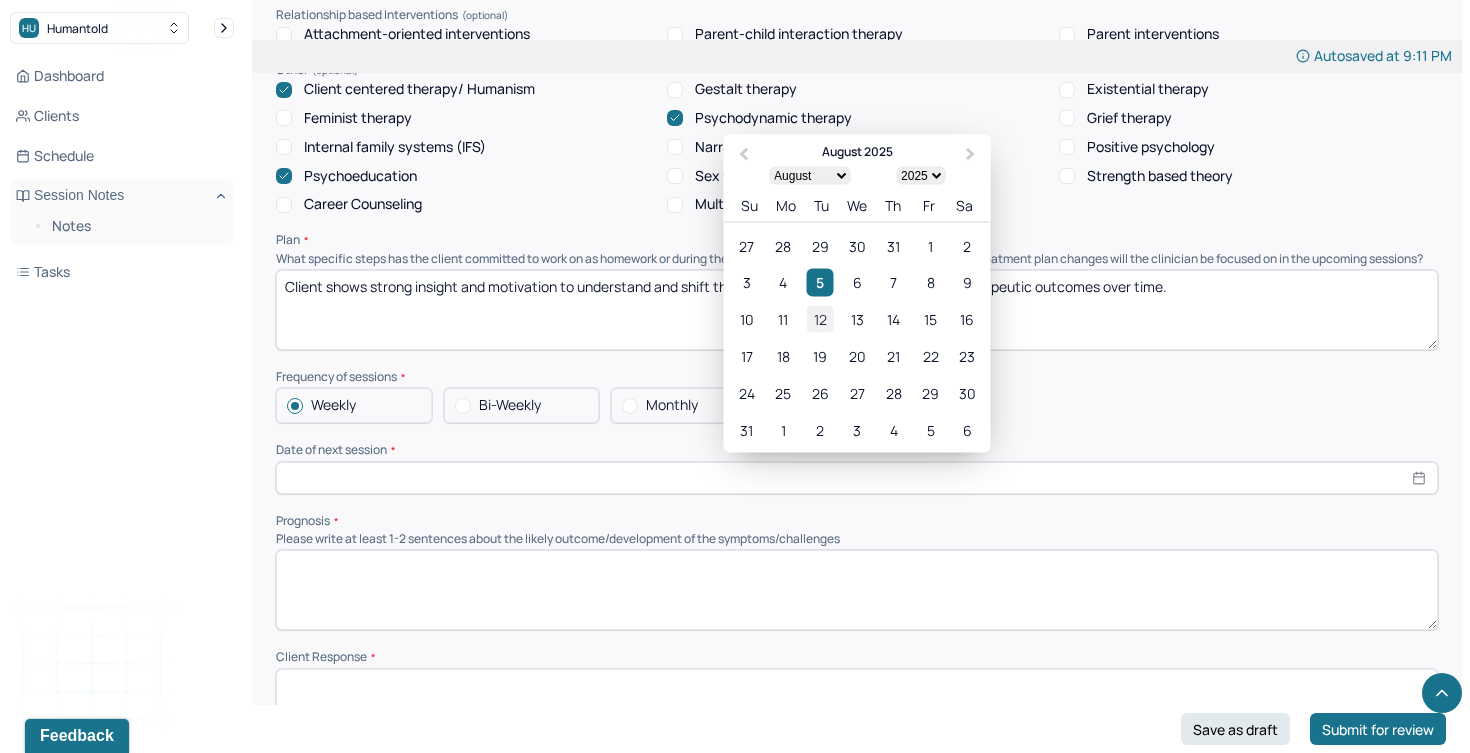 click on "12" at bounding box center [820, 318] 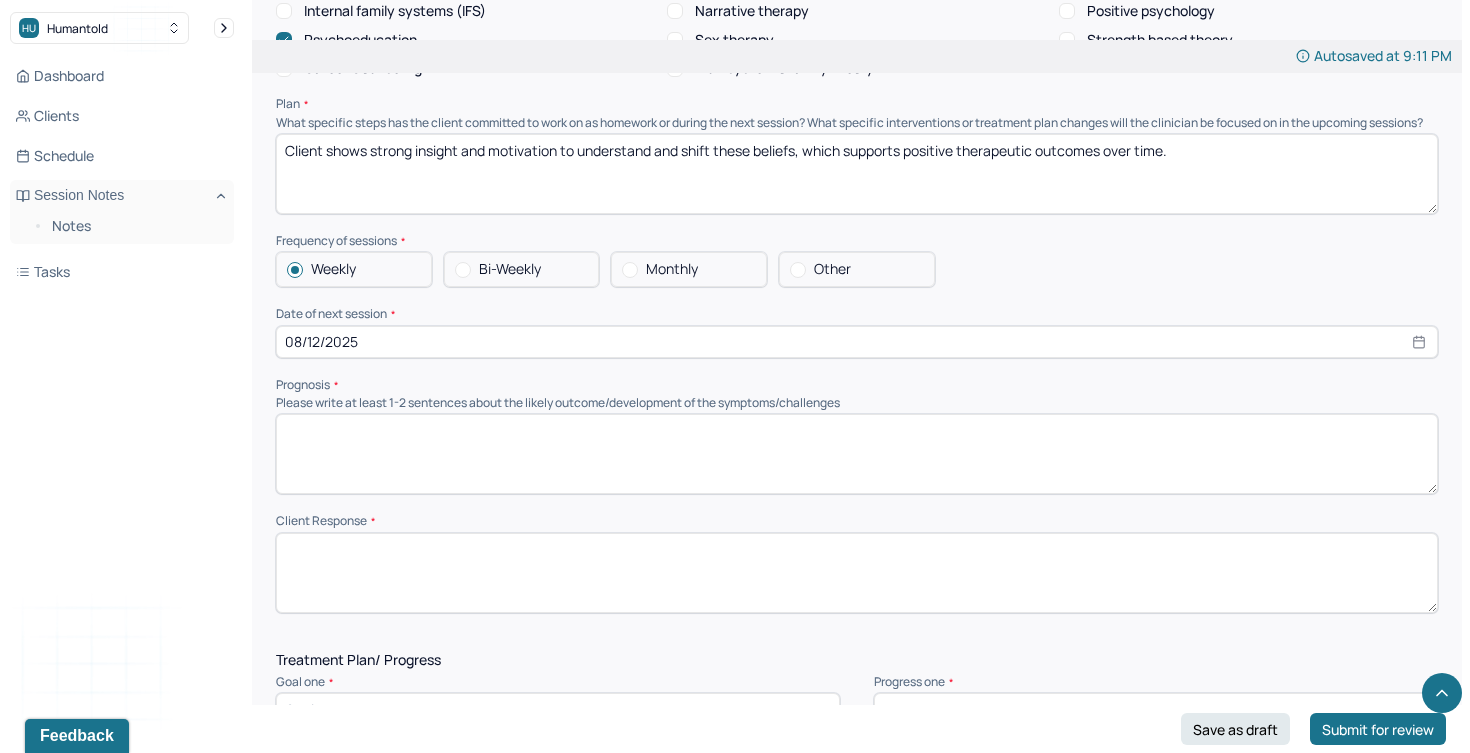scroll, scrollTop: 1998, scrollLeft: 0, axis: vertical 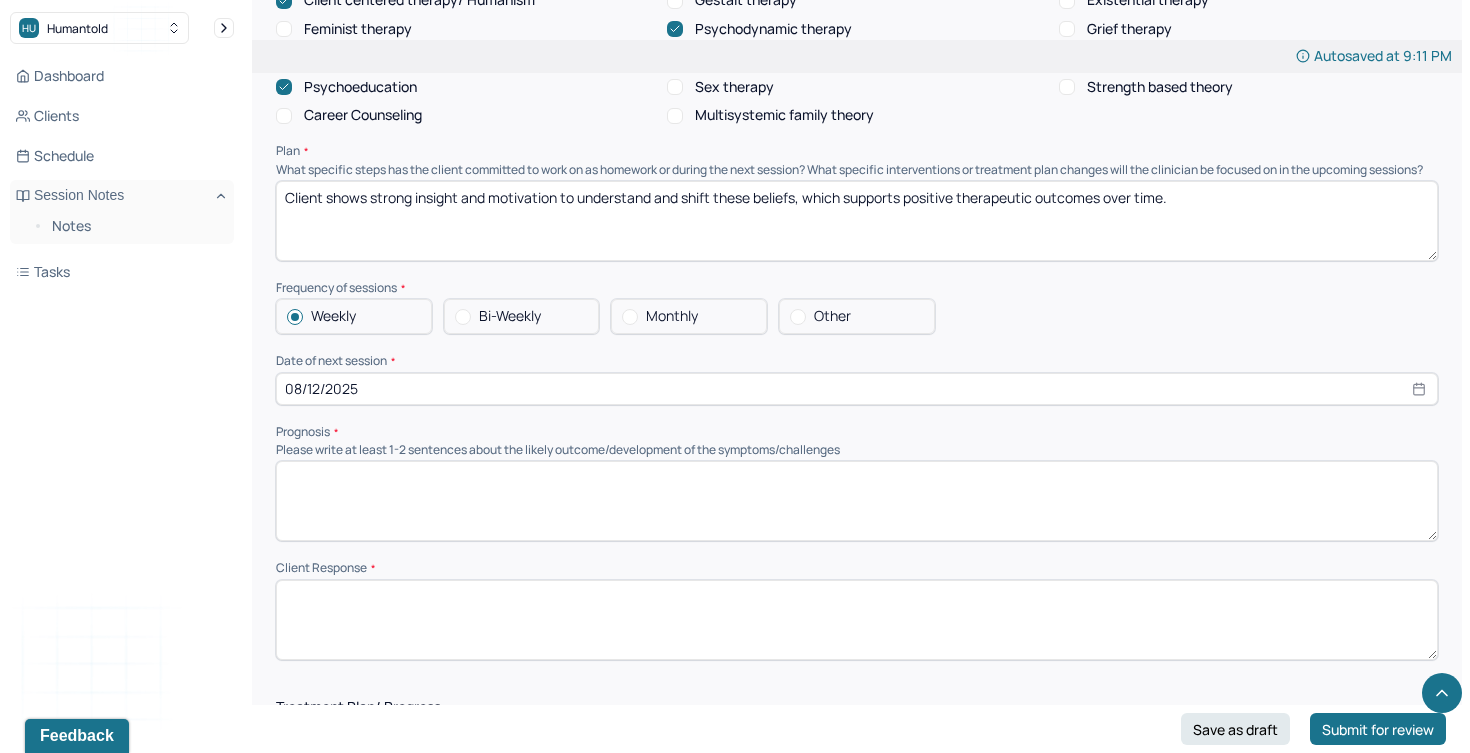drag, startPoint x: 1237, startPoint y: 207, endPoint x: 249, endPoint y: 206, distance: 988.0005 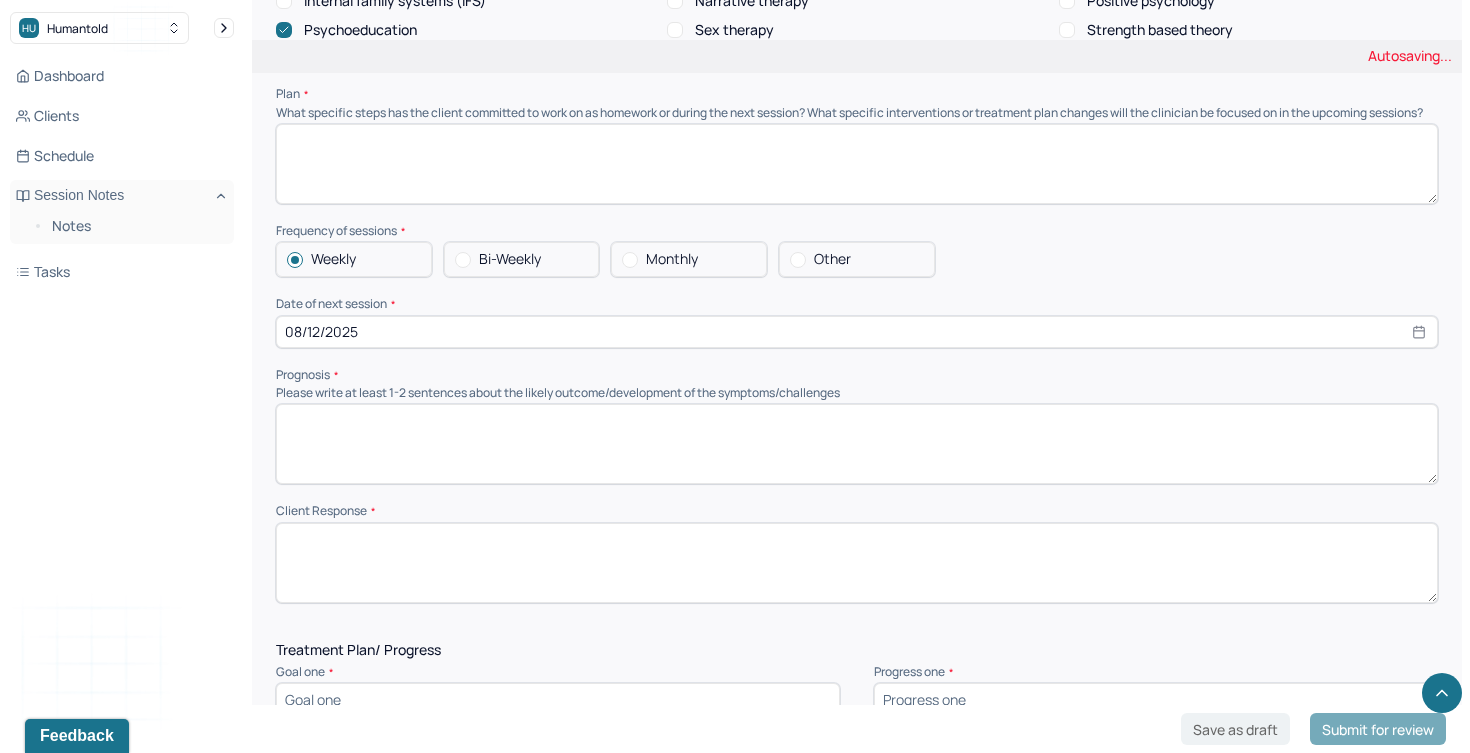 scroll, scrollTop: 2097, scrollLeft: 0, axis: vertical 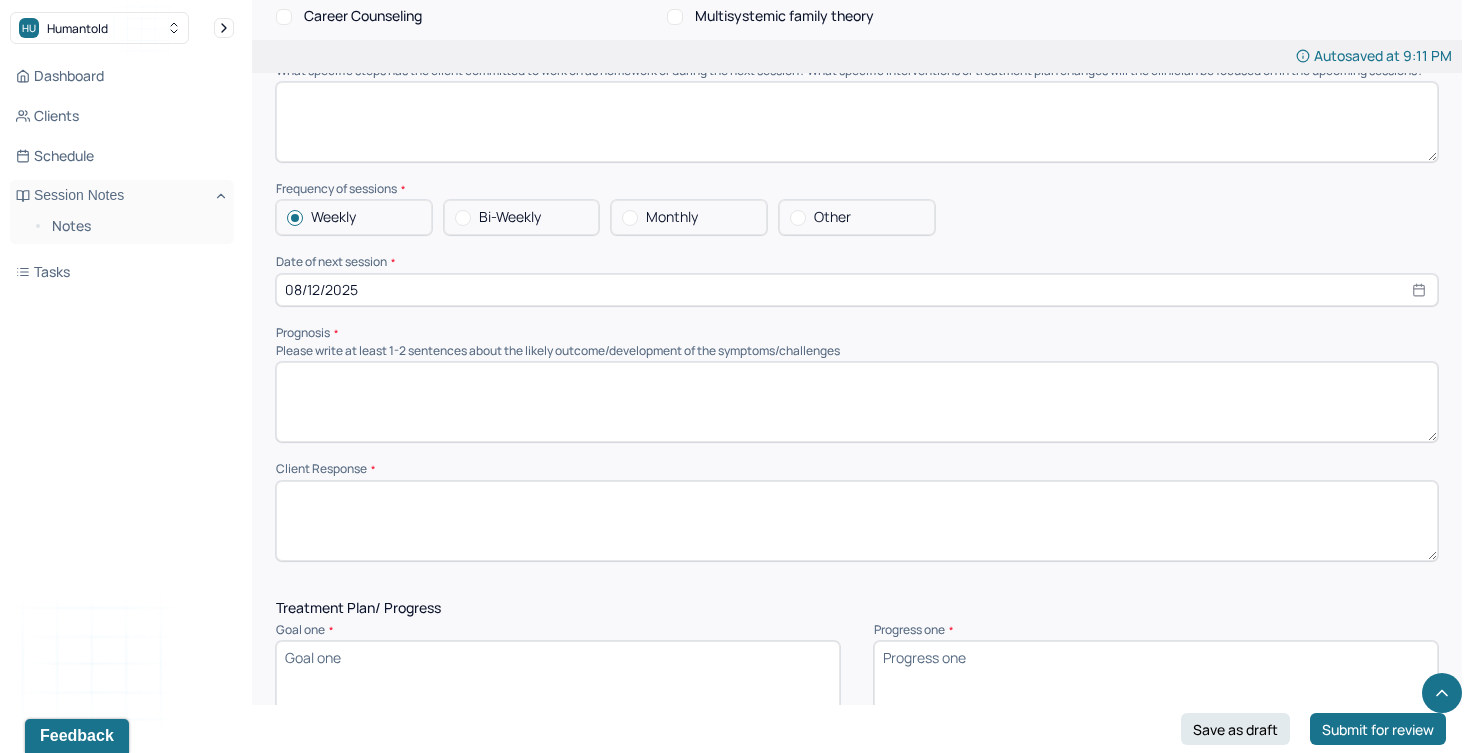 type 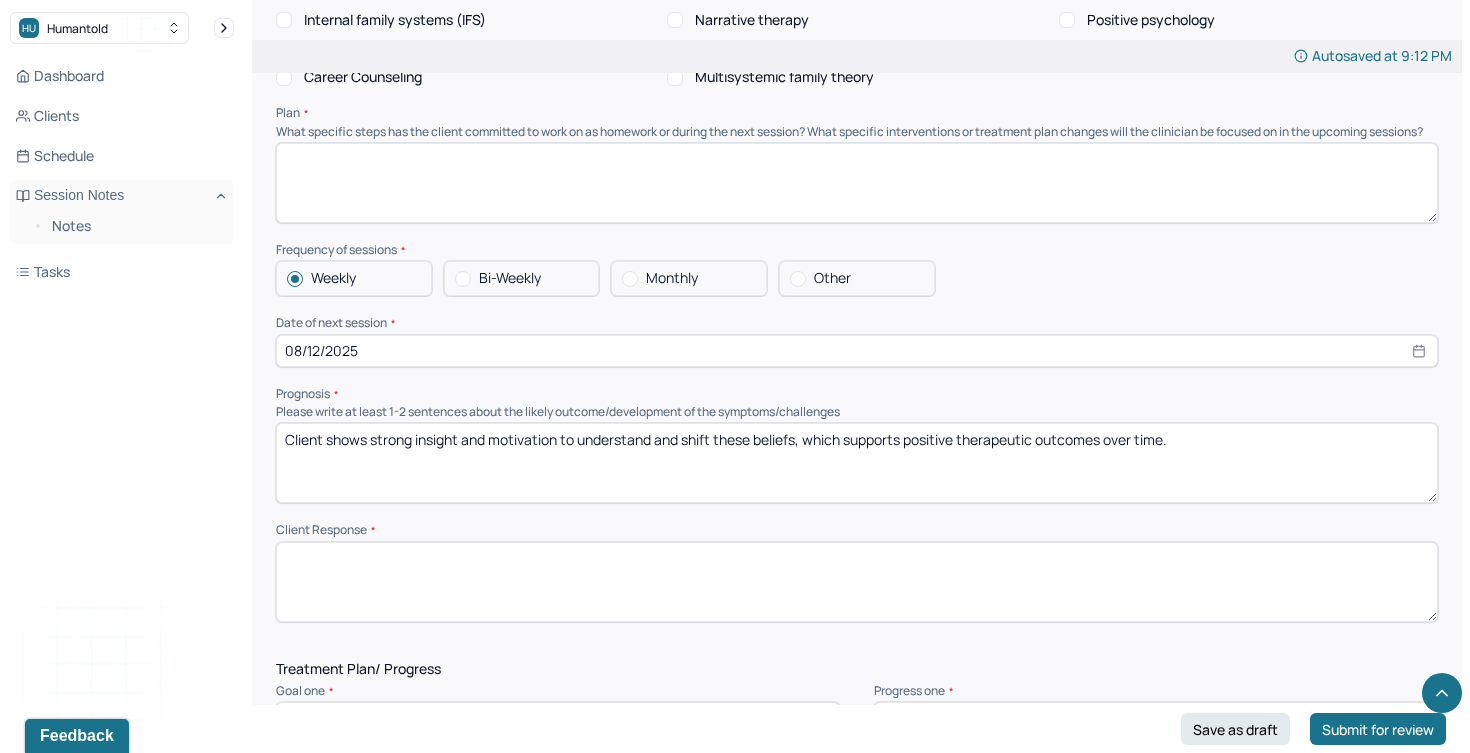 scroll, scrollTop: 2033, scrollLeft: 0, axis: vertical 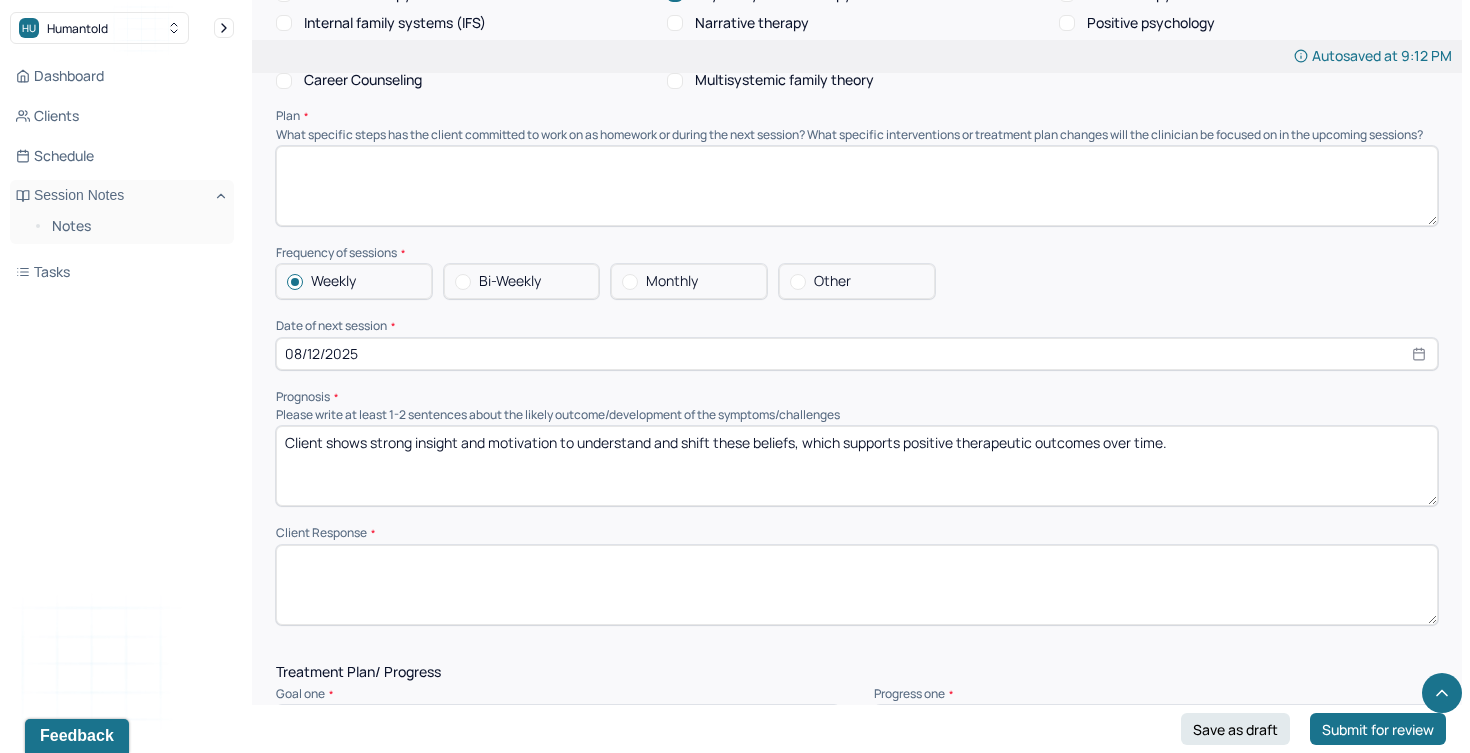 type on "Client shows strong insight and motivation to understand and shift these beliefs, which supports positive therapeutic outcomes over time." 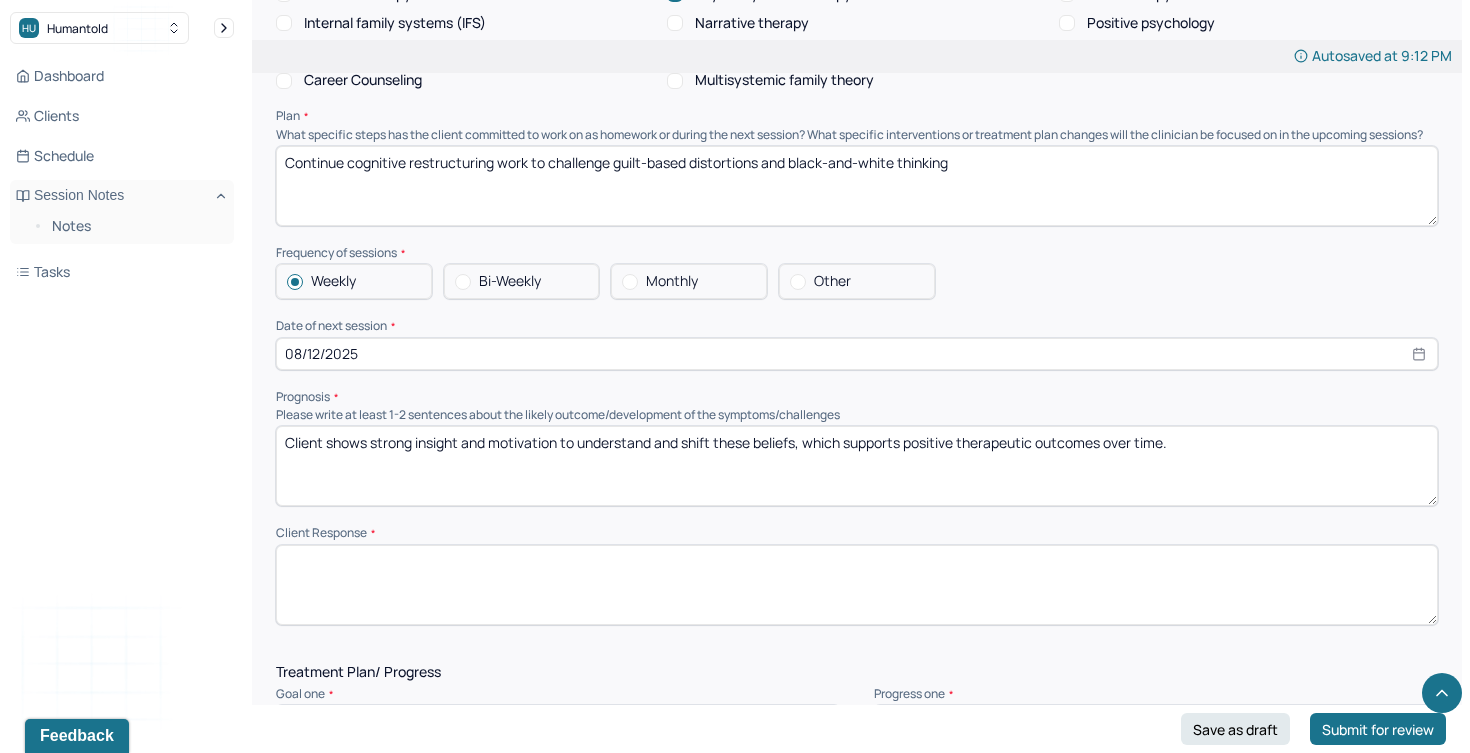 click on "Continue cognitive restructuring work to challenge guilt-based distortions and black-and-white thinking" at bounding box center (857, 186) 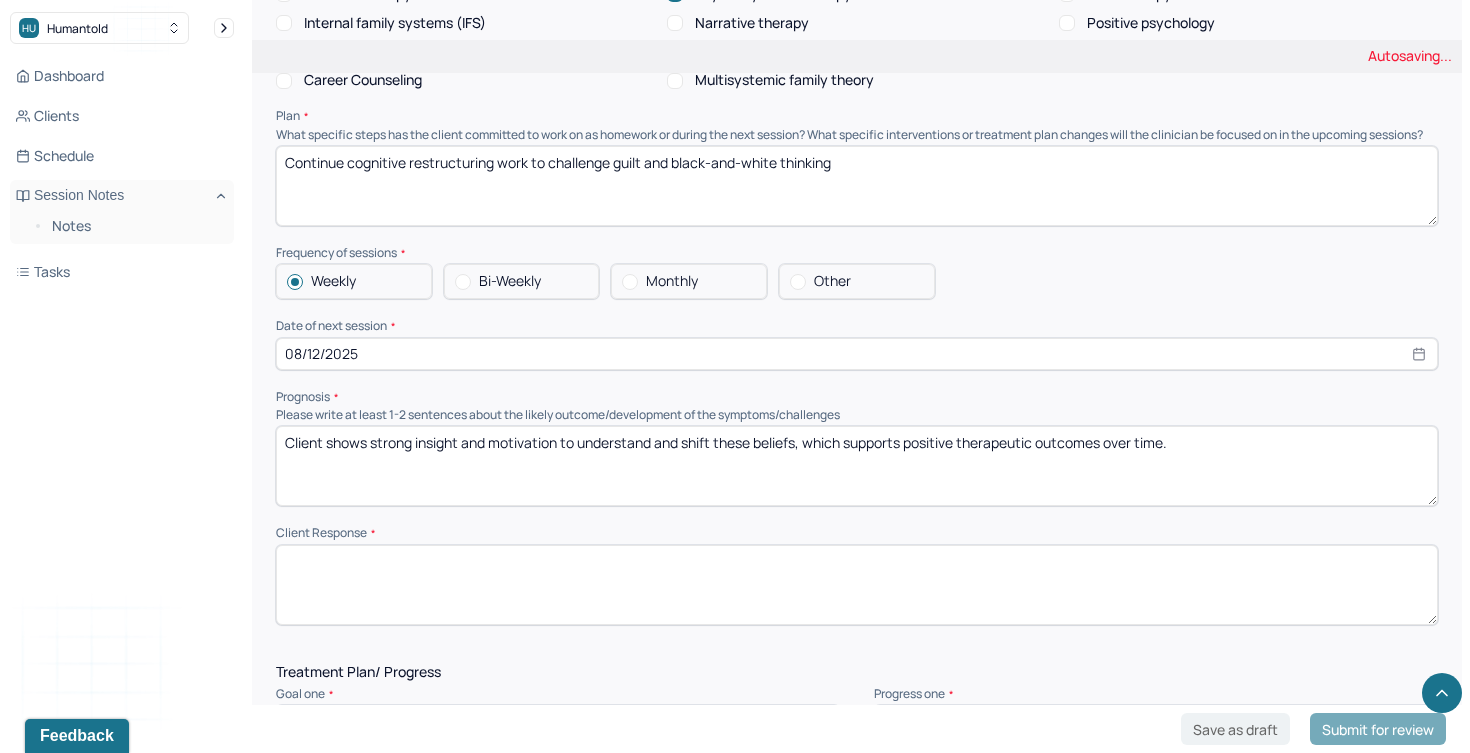 click on "Continue cognitive restructuring work to challenge guild black-and-white thinking" at bounding box center (857, 186) 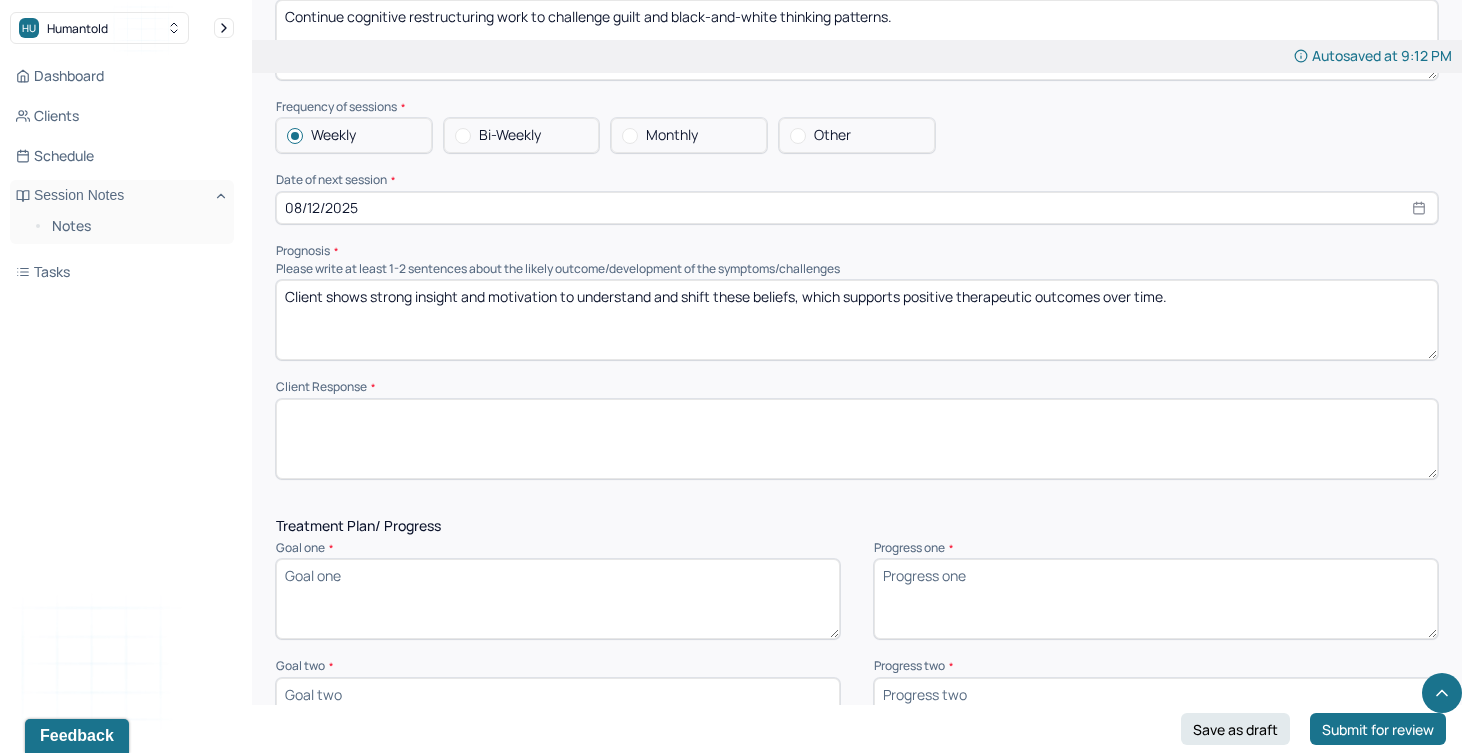 scroll, scrollTop: 2224, scrollLeft: 0, axis: vertical 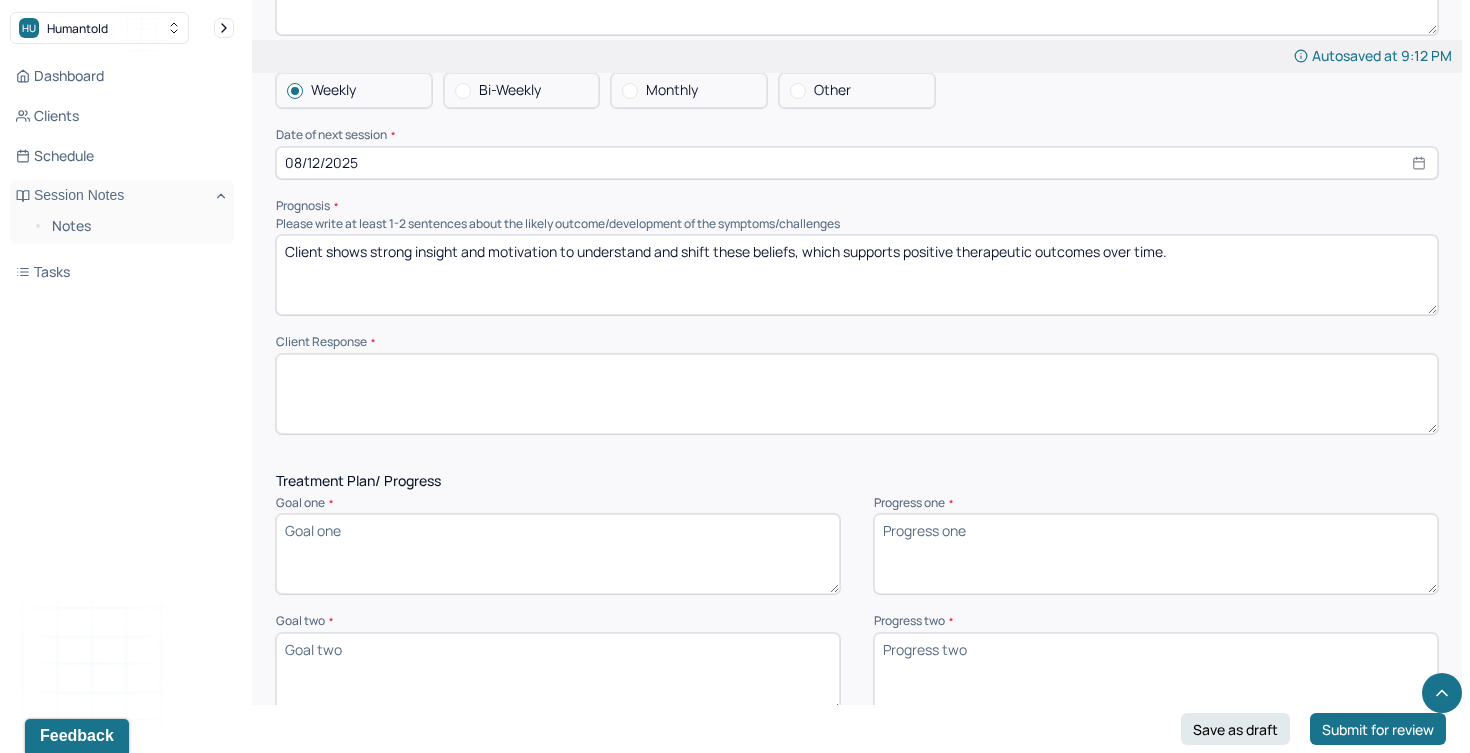 type on "Continue cognitive restructuring work to challenge guilt and black-and-white thinking patterns." 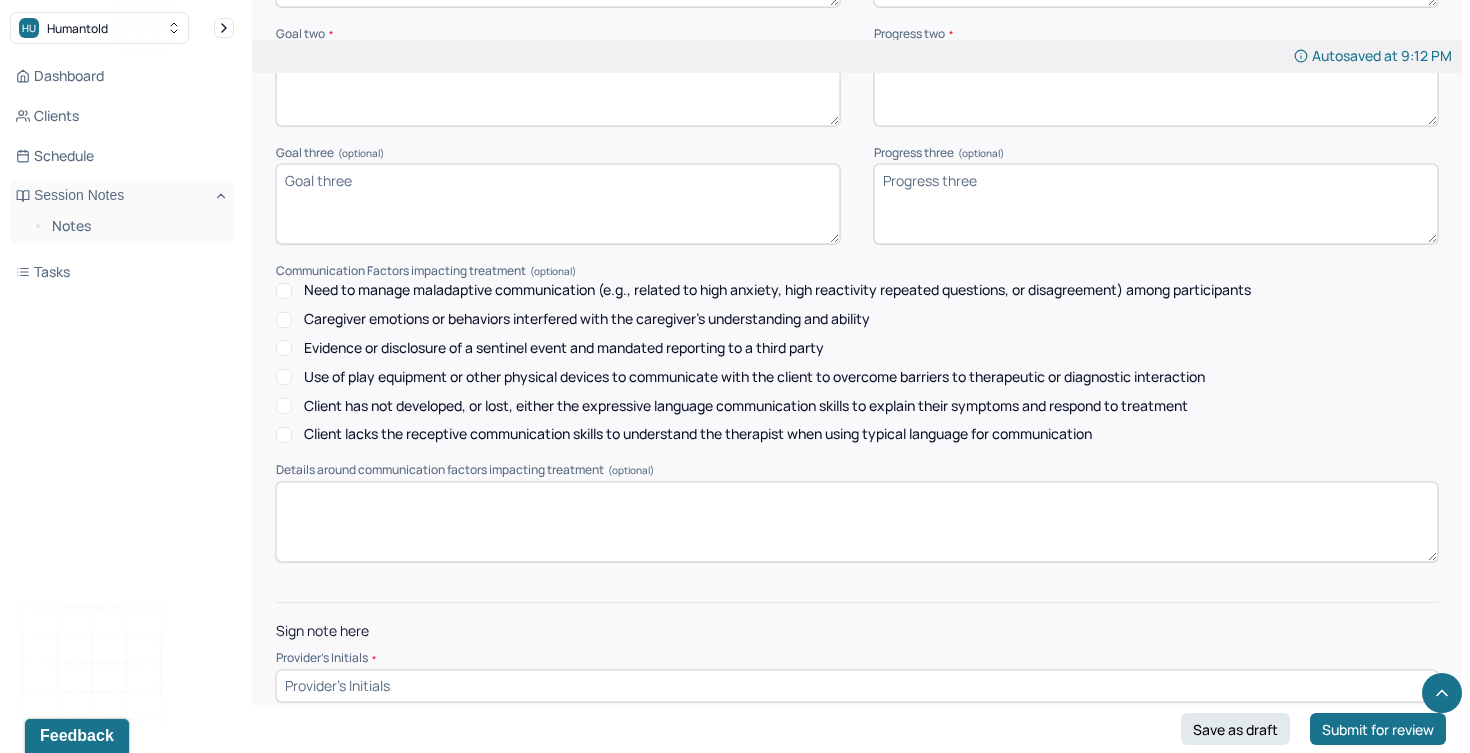 scroll, scrollTop: 2842, scrollLeft: 0, axis: vertical 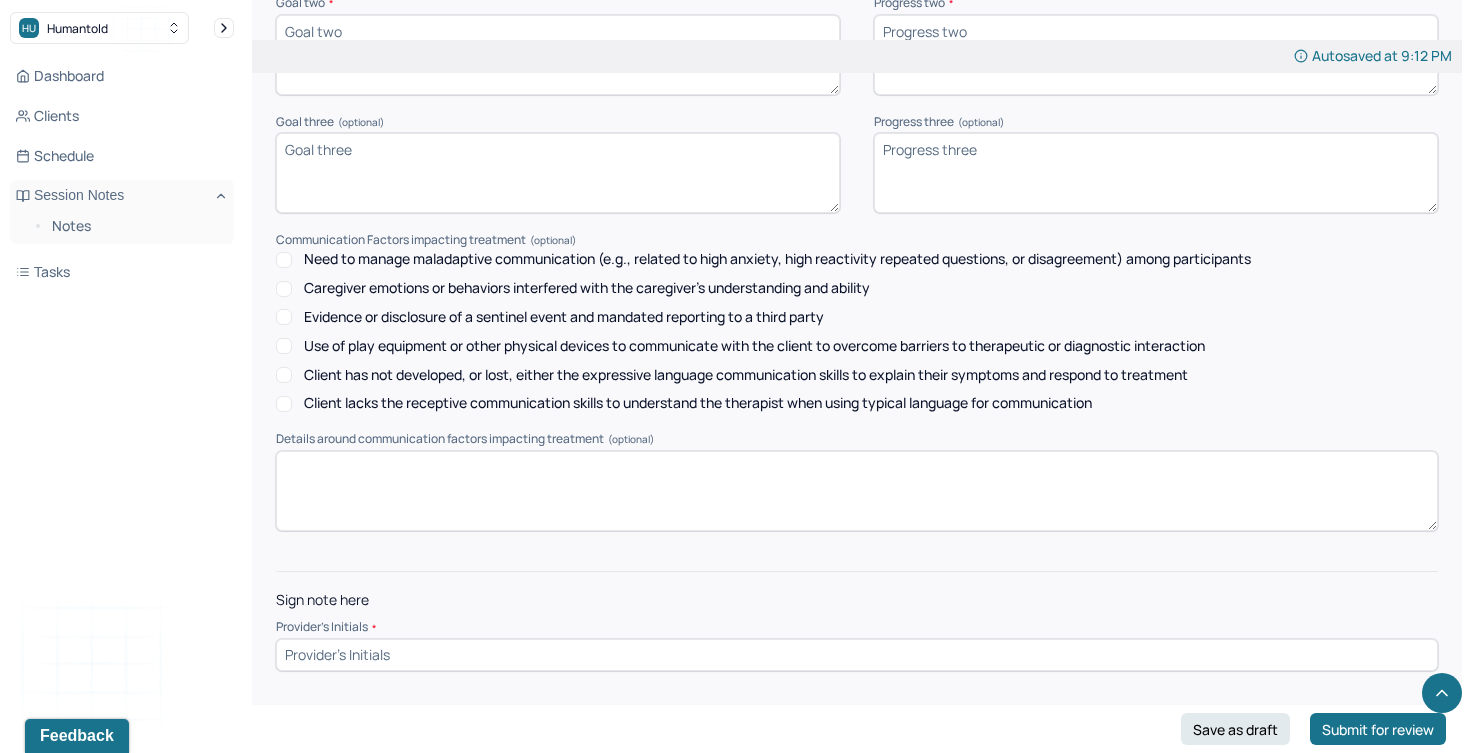 click at bounding box center [857, 491] 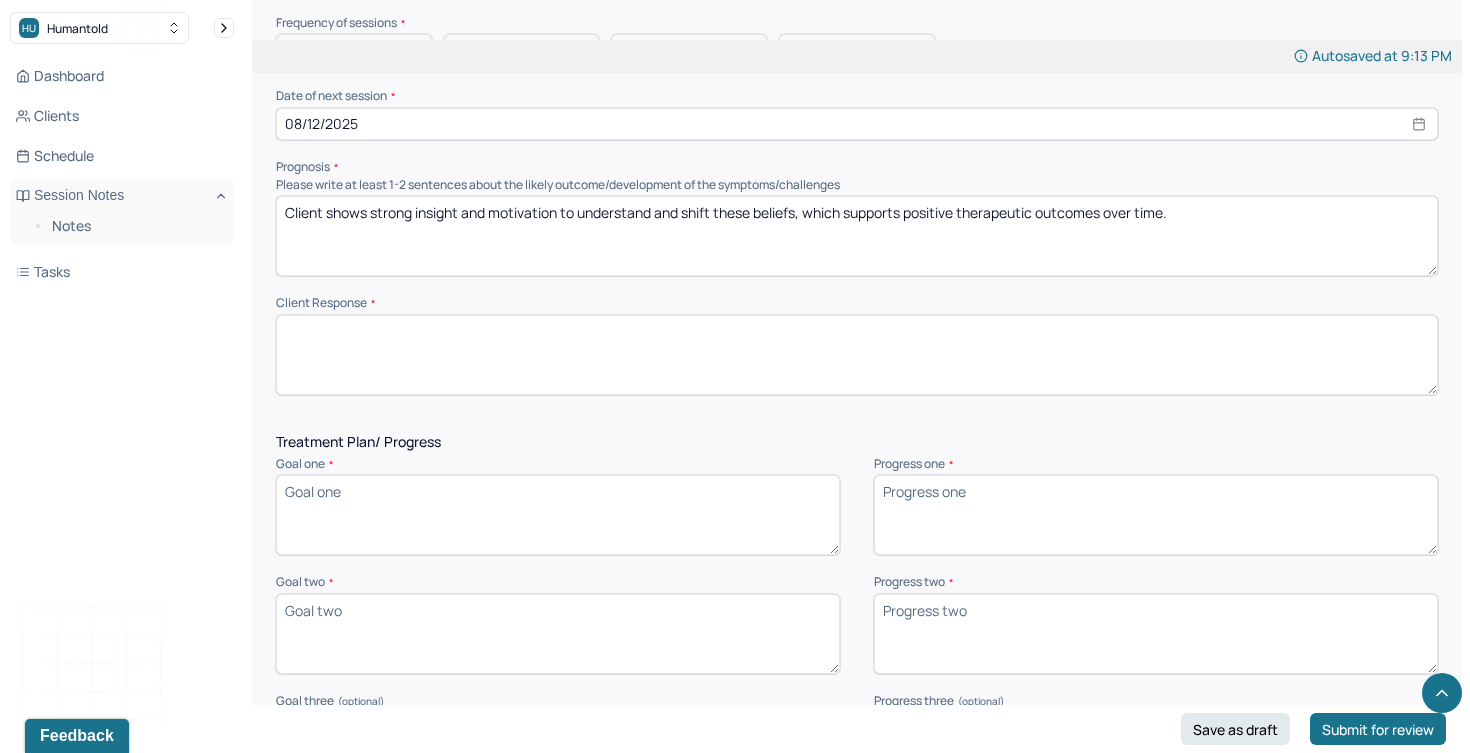 scroll, scrollTop: 2242, scrollLeft: 0, axis: vertical 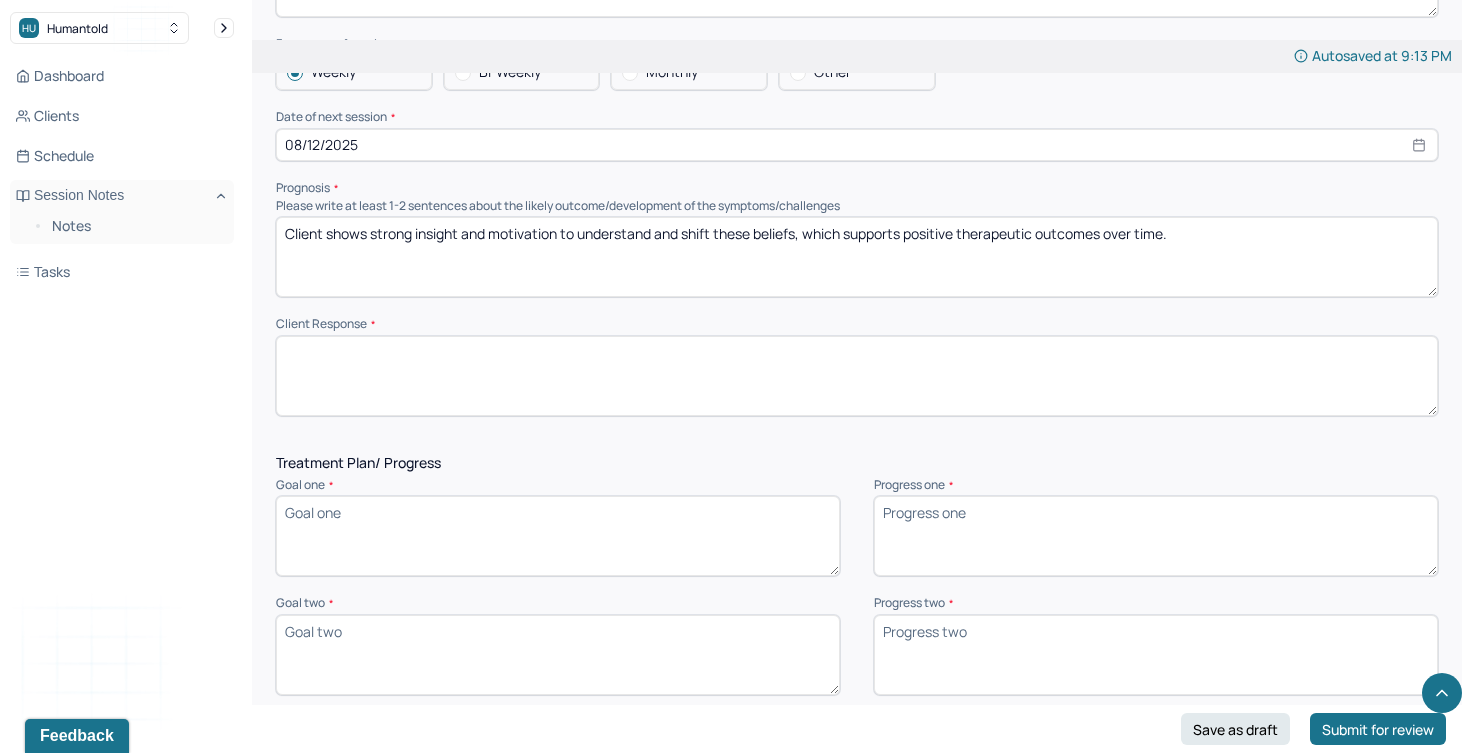 type on "N/A" 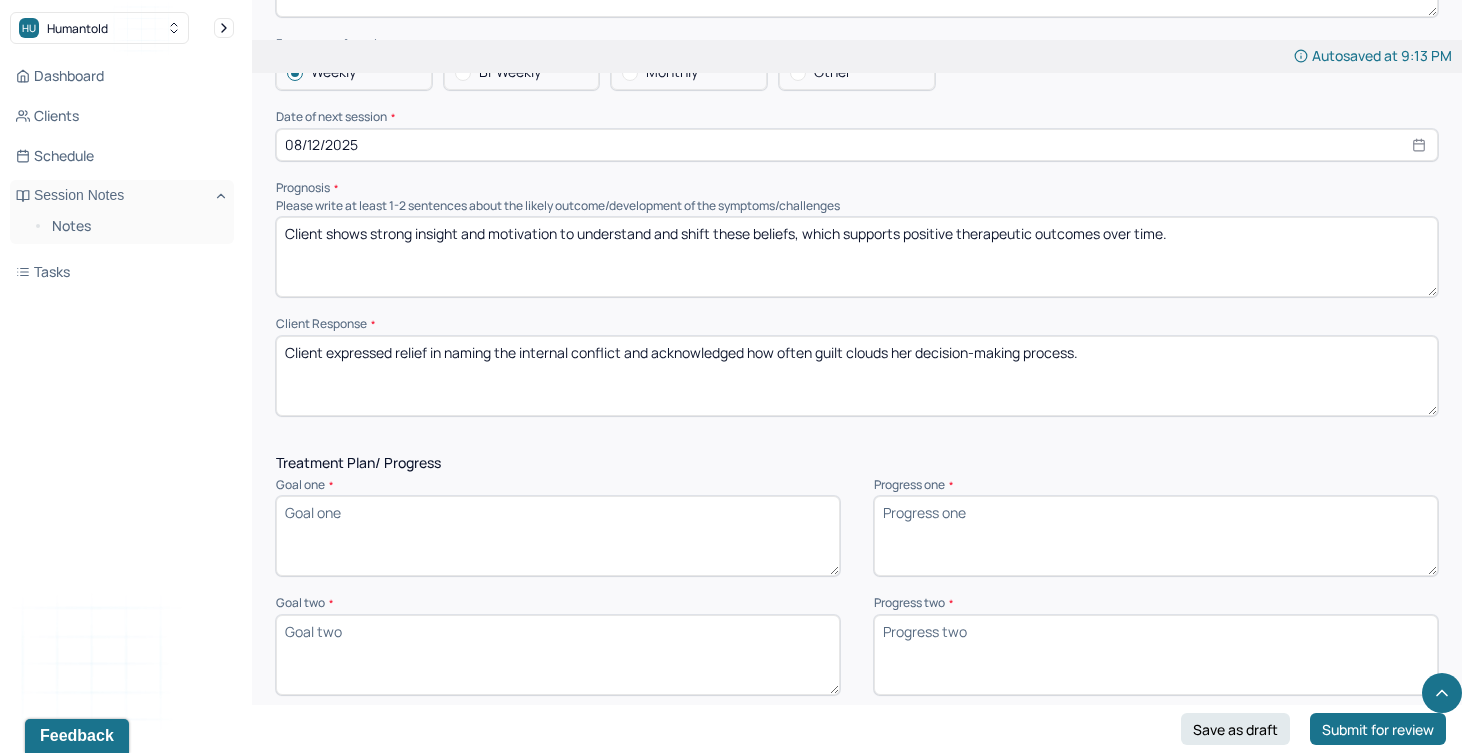 drag, startPoint x: 654, startPoint y: 356, endPoint x: 329, endPoint y: 365, distance: 325.1246 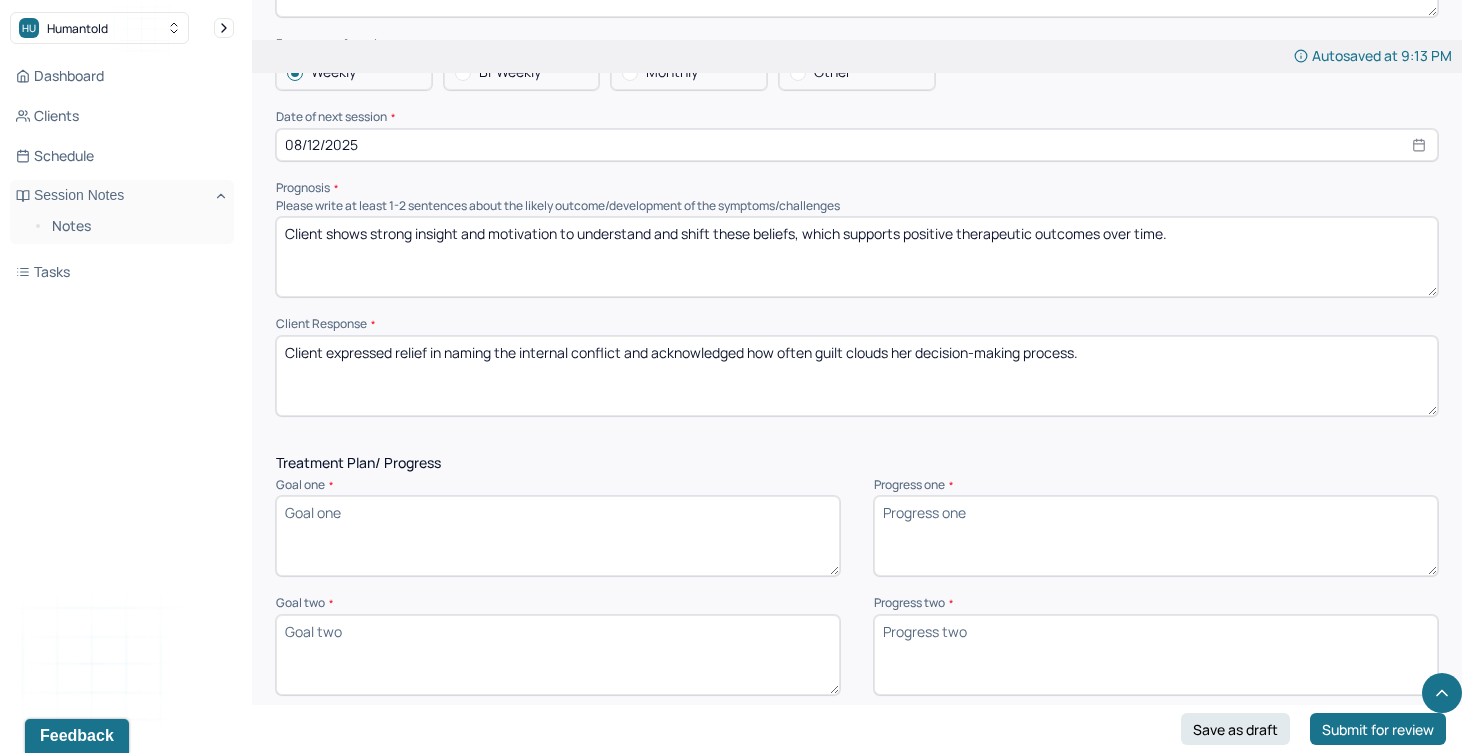 click on "Client expressed relief in naming the internal conflict and acknowledged how often guilt clouds her decision-making process." at bounding box center (857, 376) 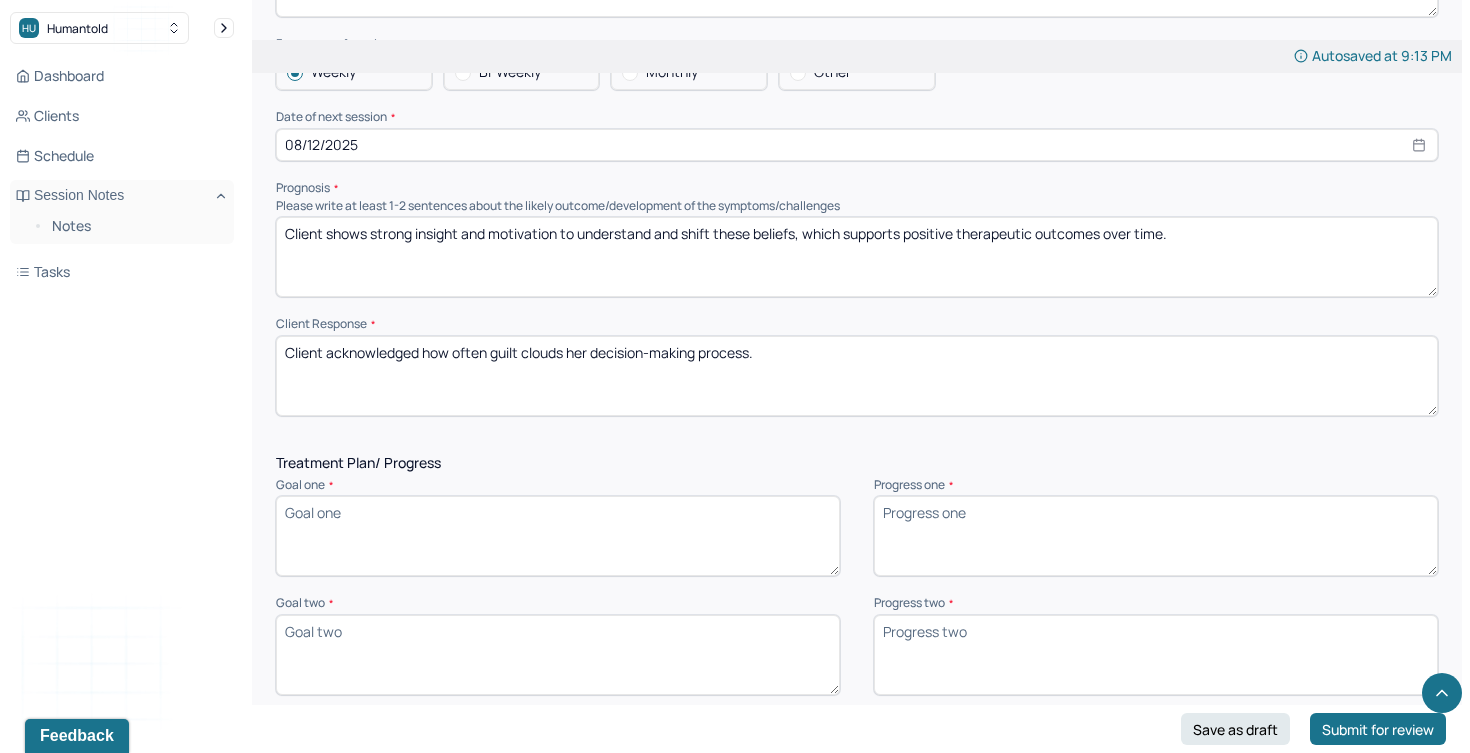 click on "Client acknowledged how often guilt clouds her decision-making process." at bounding box center (857, 376) 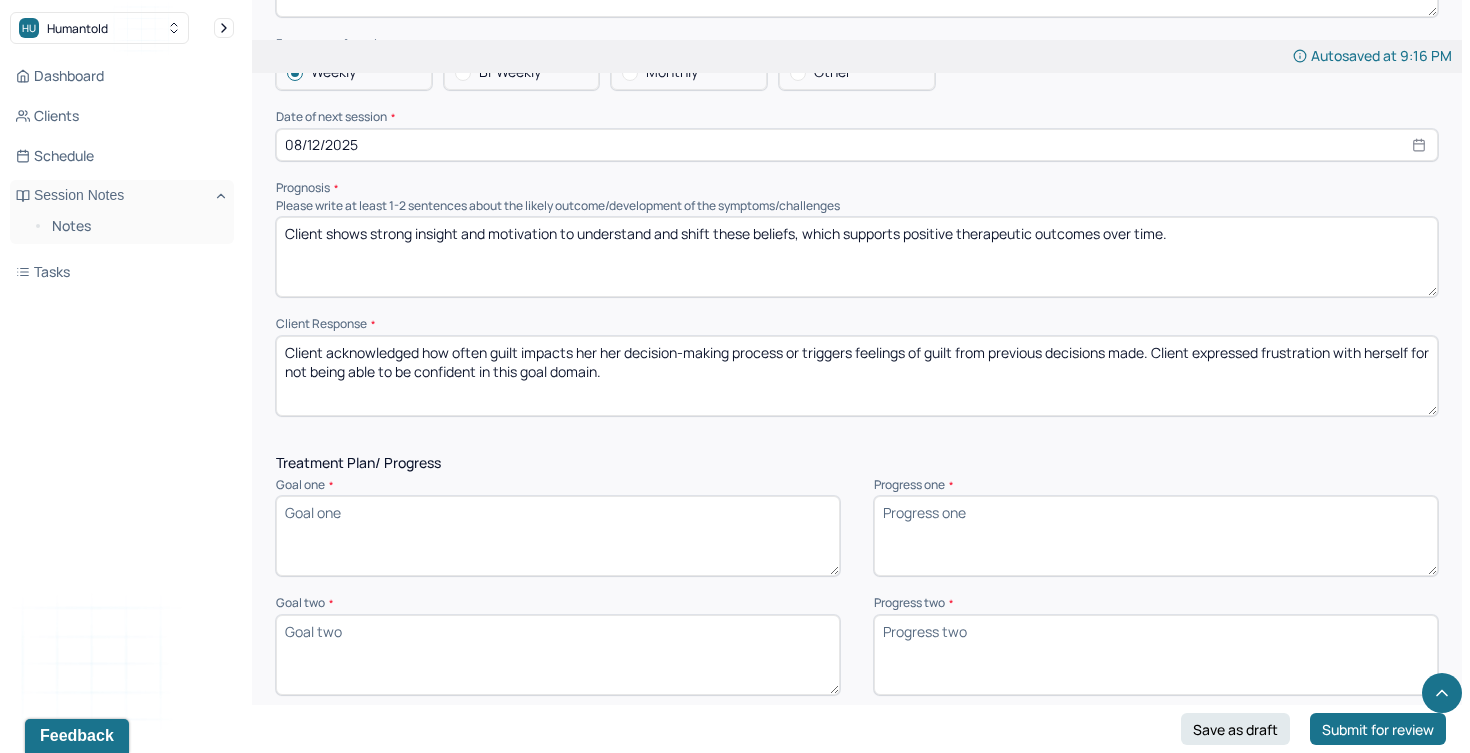 type on "Client acknowledged how often guilt impacts her her decision-making process or triggers feelings of guilt from previous decisions made. Client expressed frustration with herself for not being able to be confident in this goal domain." 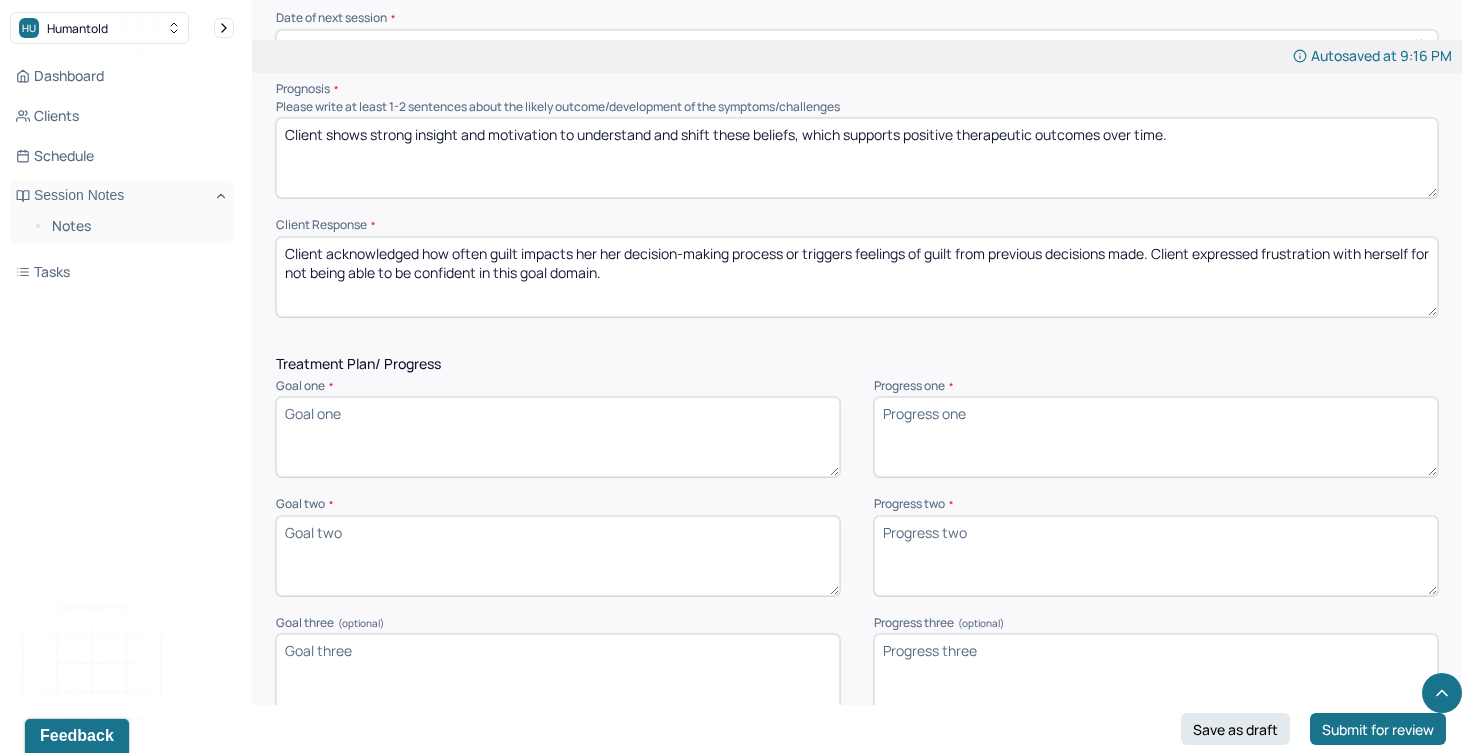 scroll, scrollTop: 2348, scrollLeft: 0, axis: vertical 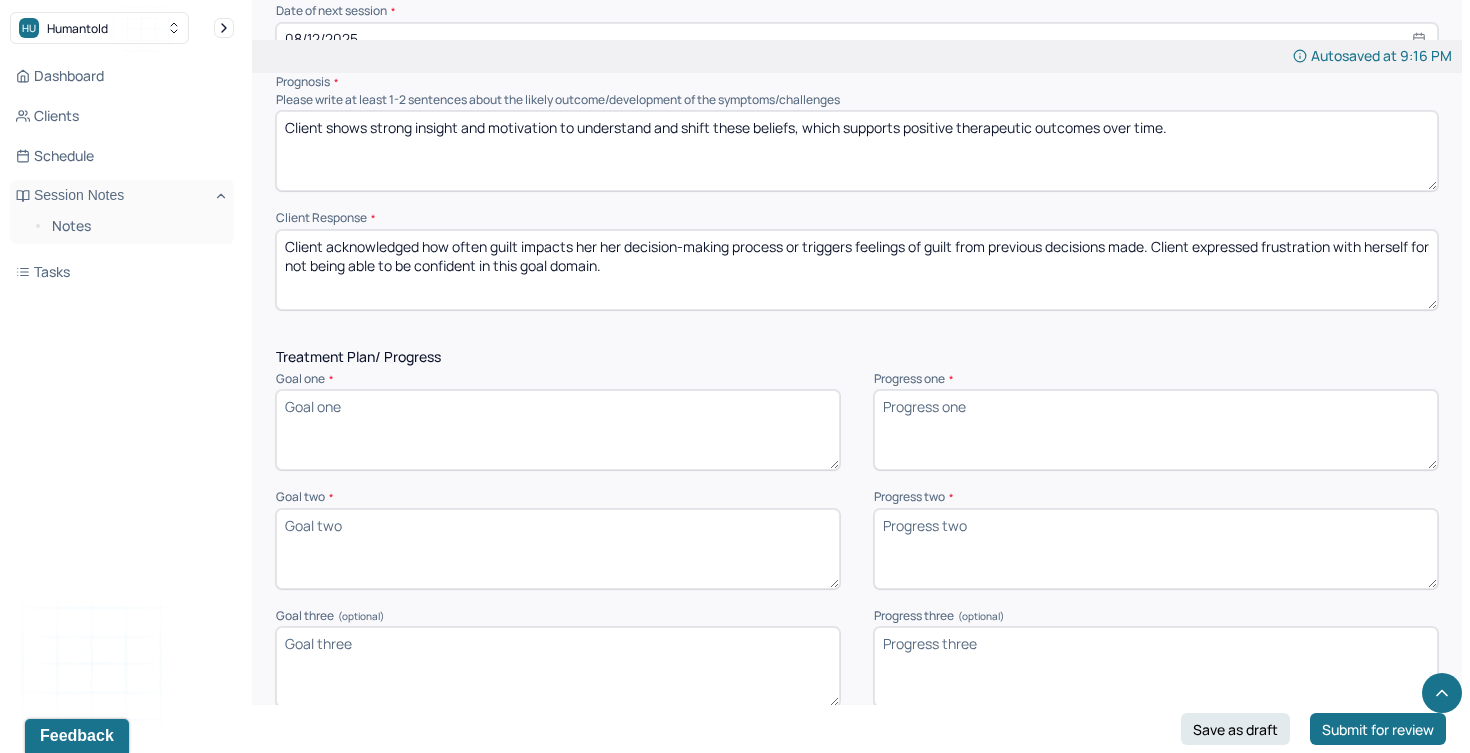 paste on "Client will learn to communicate her needs assertively and develop healthy, effective boundaries by practicing assertive communication techniques in session and successfully identifying and setting at least one boundary in a personal relationship, as reported in therapy.
2.
Client will increase insight into maladaptive patterns and behaviors that negatively impact her personal life and relationships by identifying at least two recurring themes or triggers through guided reflection and discussion in therapy sessions.
3.
Client will identify and apply at least 2–3 positive coping strategies in response to routine stressors, as evidenced by weekly check-ins and self-report in session." 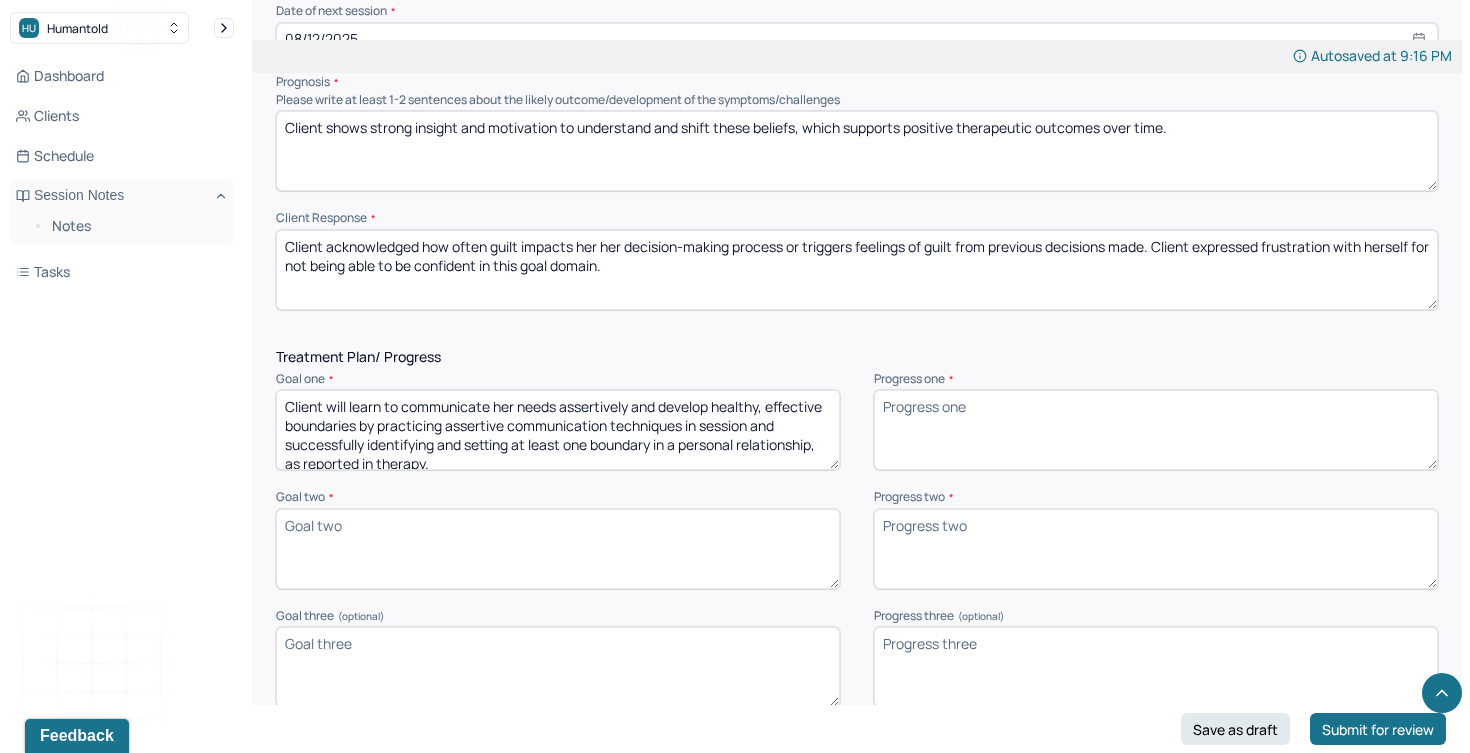 scroll, scrollTop: 136, scrollLeft: 0, axis: vertical 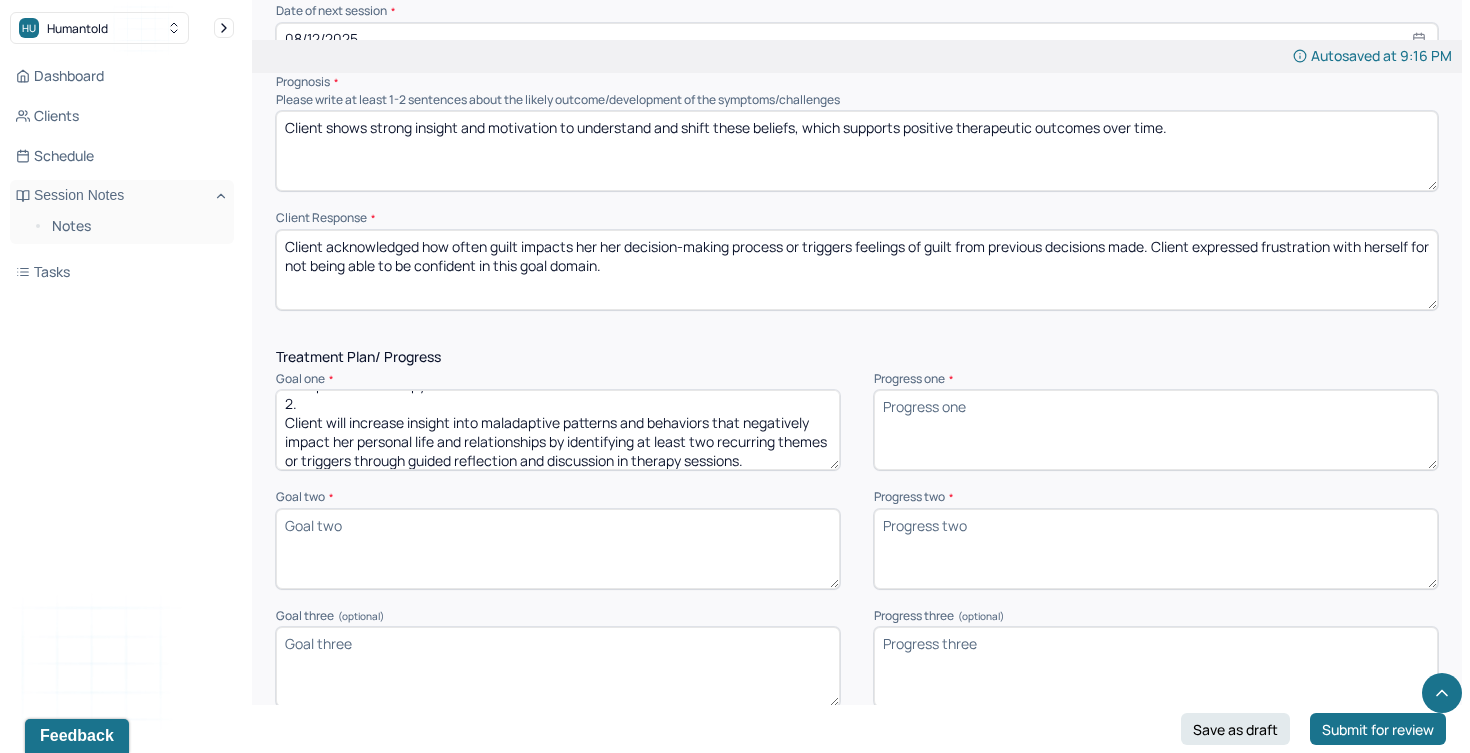 drag, startPoint x: 786, startPoint y: 460, endPoint x: 269, endPoint y: 411, distance: 519.31683 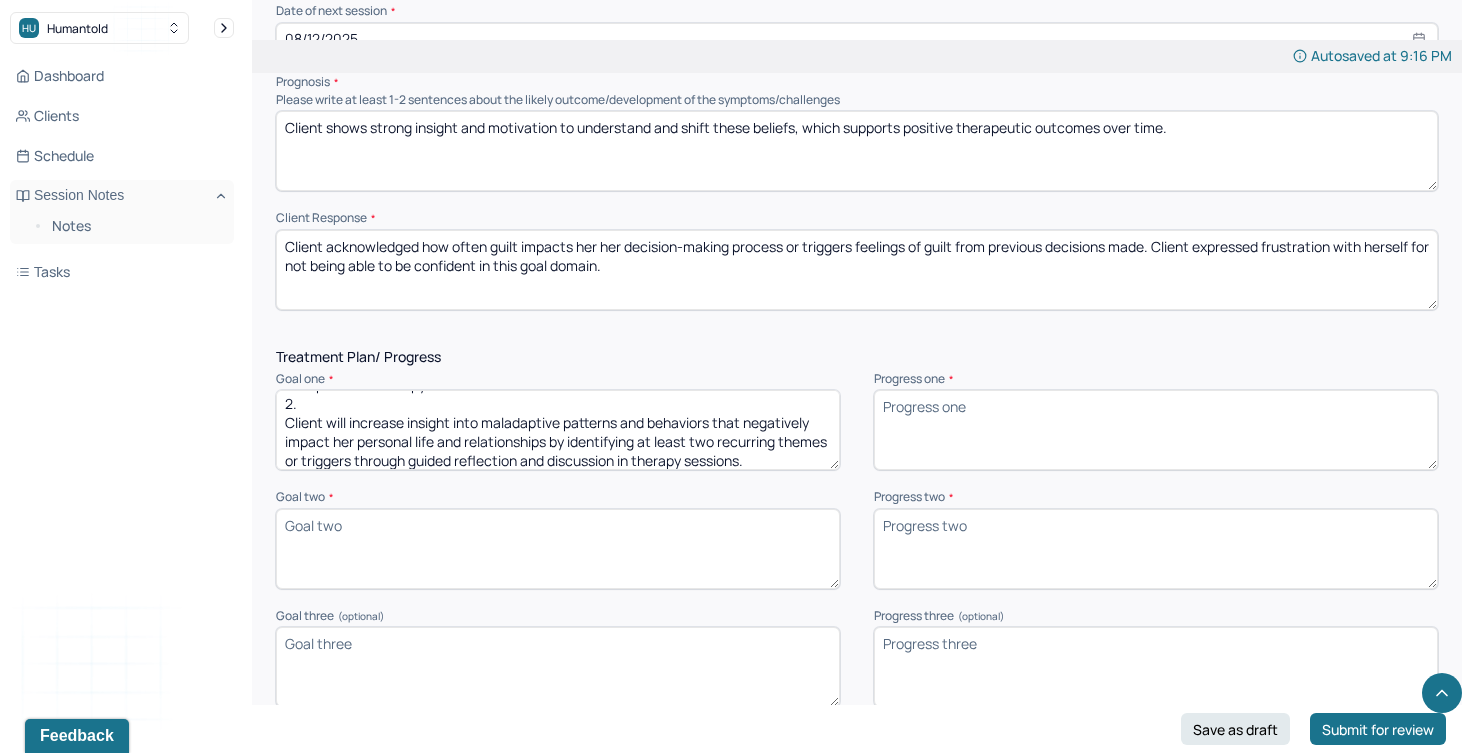 click on "Autosaved at 8:39 PM Appointment Details Client name [NAME] [LAST_NAME] Date of service 08/05/2025 Time 4:15pm - 5:15pm Duration 1hr Appointment type individual therapy Provider name [NAME] [LAST_NAME] Modifier 1 95 Telemedicine Note type Individual soap note Load previous session note Instructions The fields marked with an asterisk ( * ) are required before you can submit your notes. Before you can submit your session notes, they must be signed. You have the option to save your notes as a draft before making a submission. Appointment location * Teletherapy Client Teletherapy Location here Home Office Other Provider Teletherapy Location Home Office Other Consent was received for the teletherapy session The teletherapy session was conducted via video Primary diagnosis * F41.1 GENERALIZED ANXIETY DISORDER Secondary diagnosis (optional) Secondary diagnosis Tertiary diagnosis (optional) Tertiary diagnosis Emotional / Behavioural symptoms demonstrated * Causing * Causing Intention for Session * Session Note Subjective" at bounding box center (857, -523) 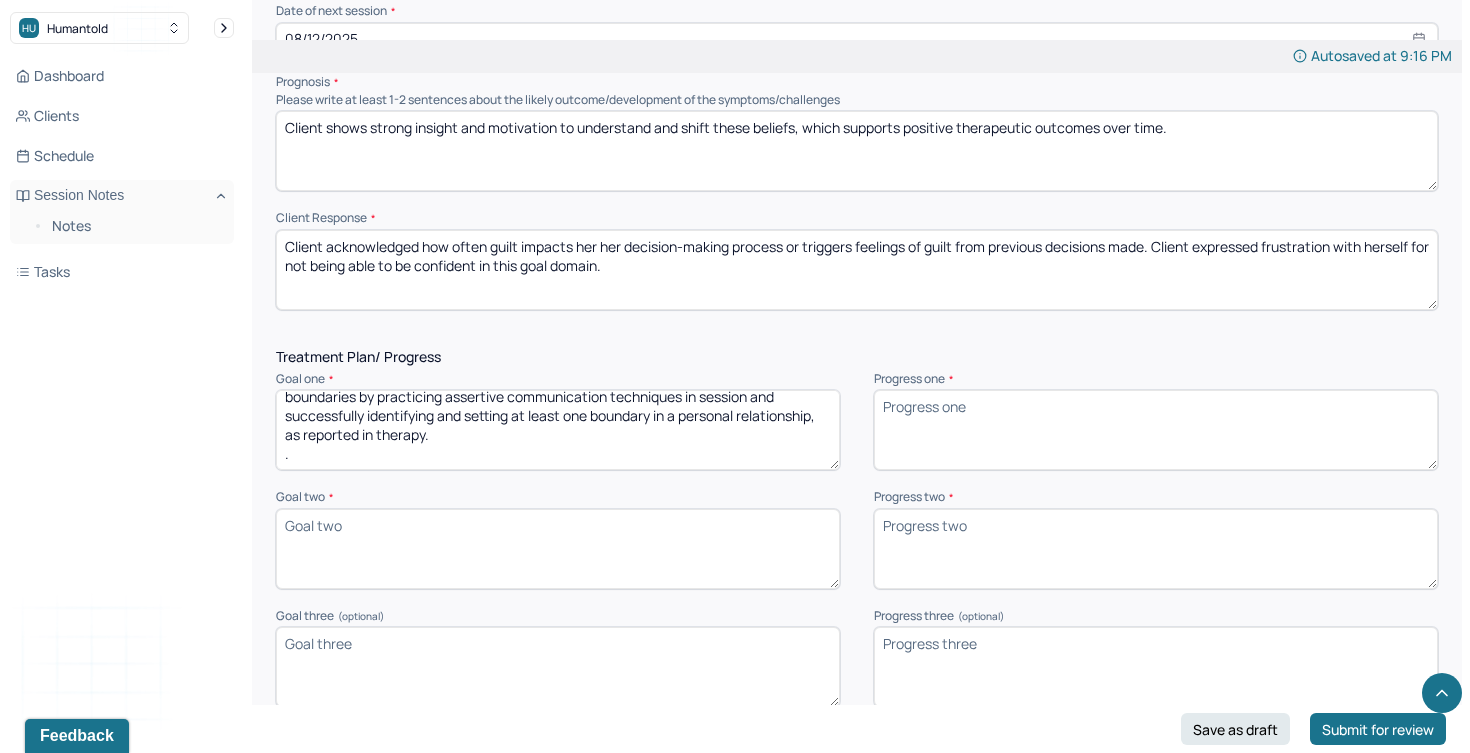scroll, scrollTop: 28, scrollLeft: 0, axis: vertical 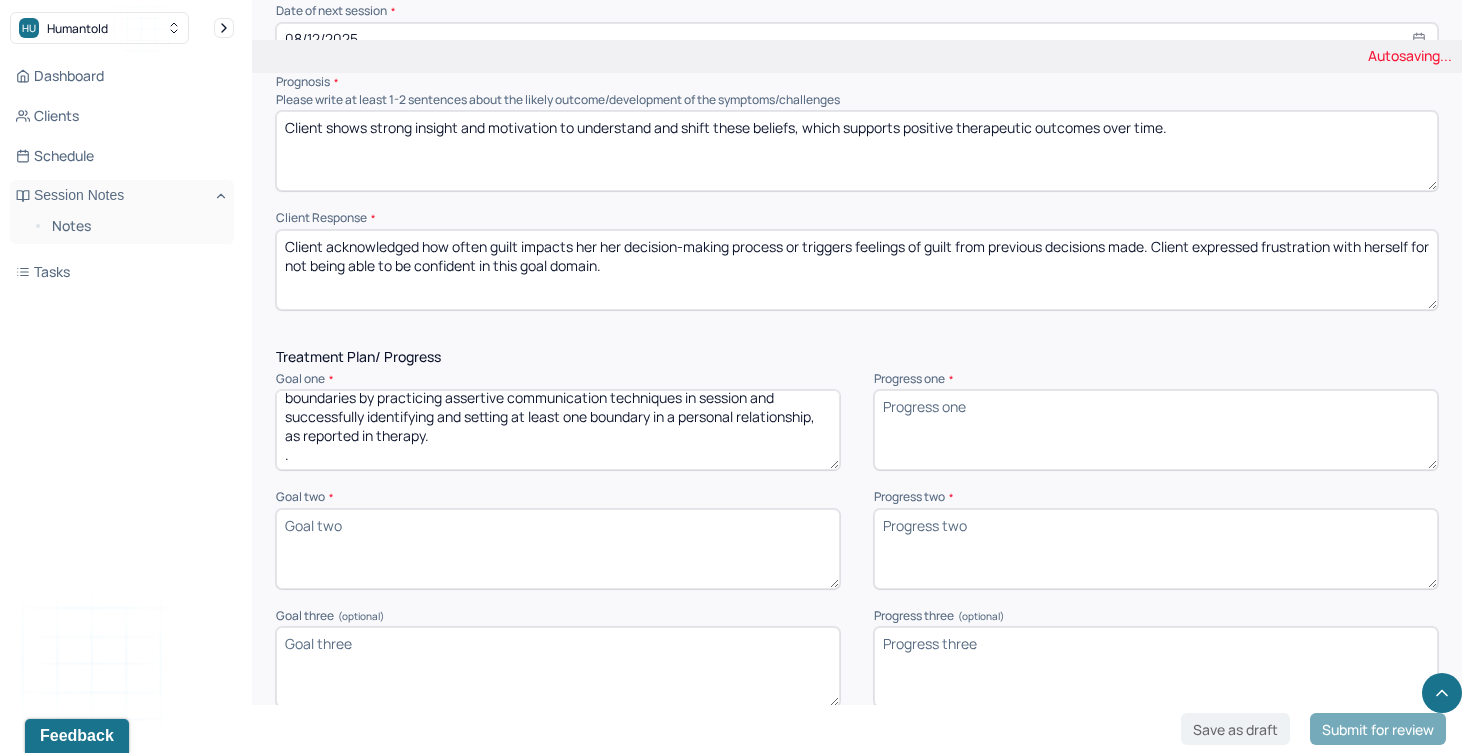 click on "Client will learn to communicate her needs assertively and develop healthy, effective boundaries by practicing assertive communication techniques in session and successfully identifying and setting at least one boundary in a personal relationship, as reported in therapy.
2.
Client will increase insight into maladaptive patterns and behaviors that negatively impact her personal life and relationships by identifying at least two recurring themes or triggers through guided reflection and discussion in therapy sessions.
3.
Client will identify and apply at least 2–3 positive coping strategies in response to routine stressors, as evidenced by weekly check-ins and self-report in session." at bounding box center [558, 430] 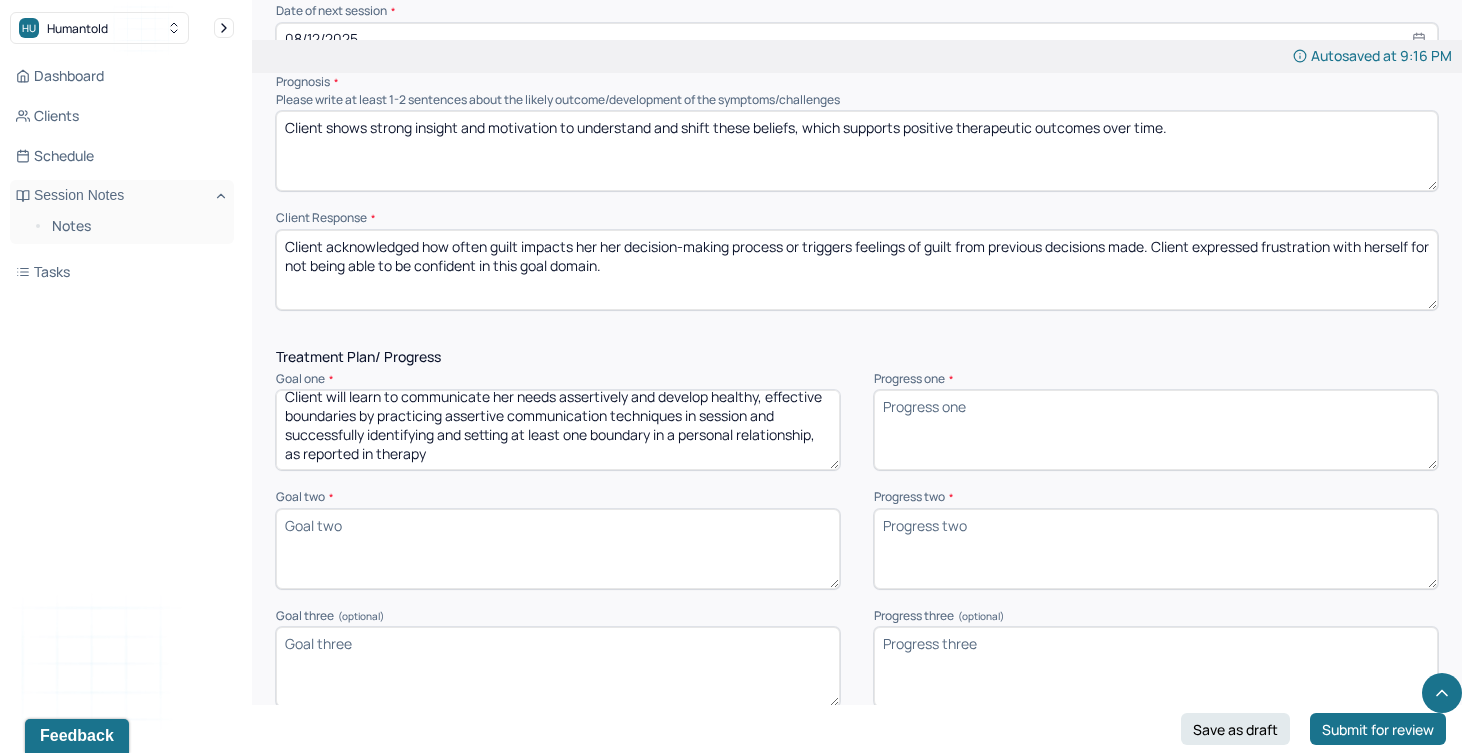 scroll, scrollTop: 9, scrollLeft: 0, axis: vertical 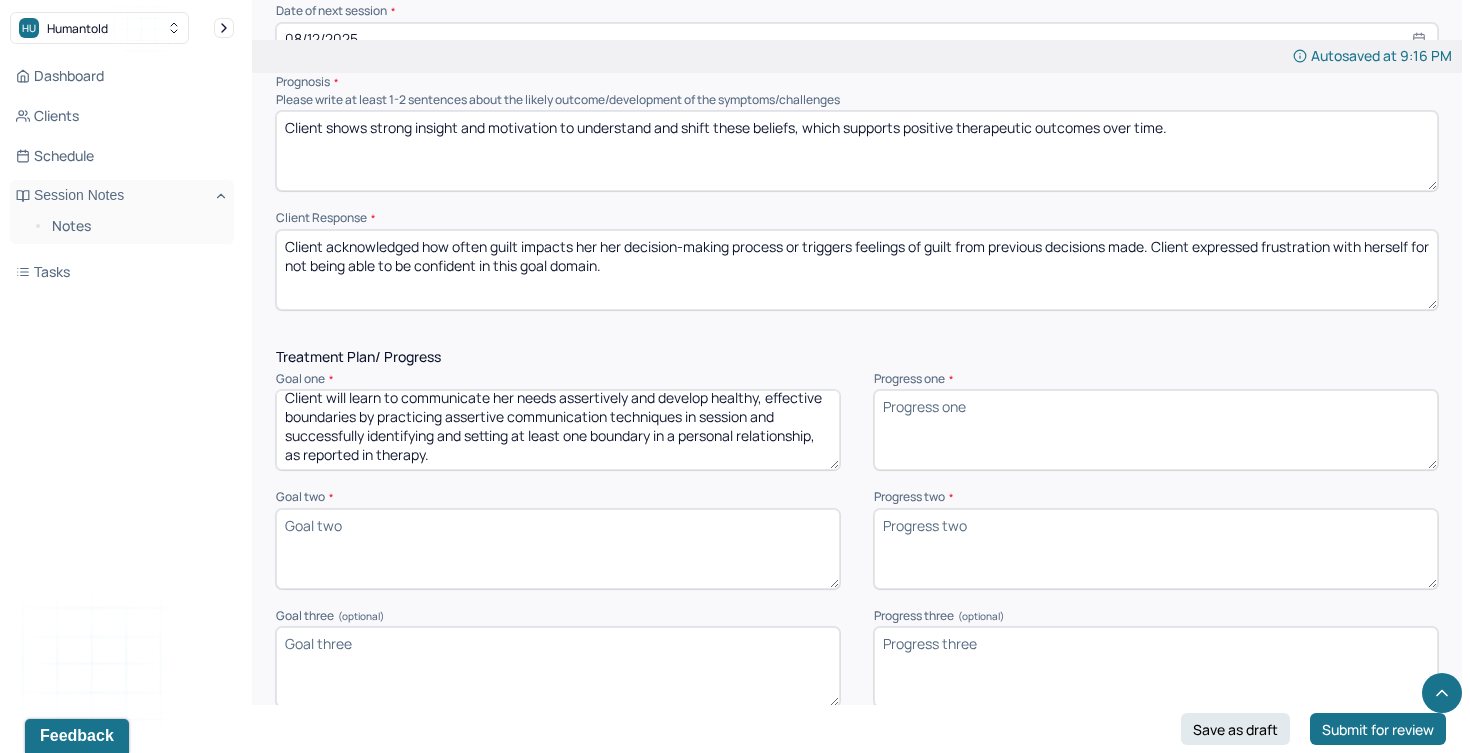 type on "Client will learn to communicate her needs assertively and develop healthy, effective boundaries by practicing assertive communication techniques in session and successfully identifying and setting at least one boundary in a personal relationship, as reported in therapy." 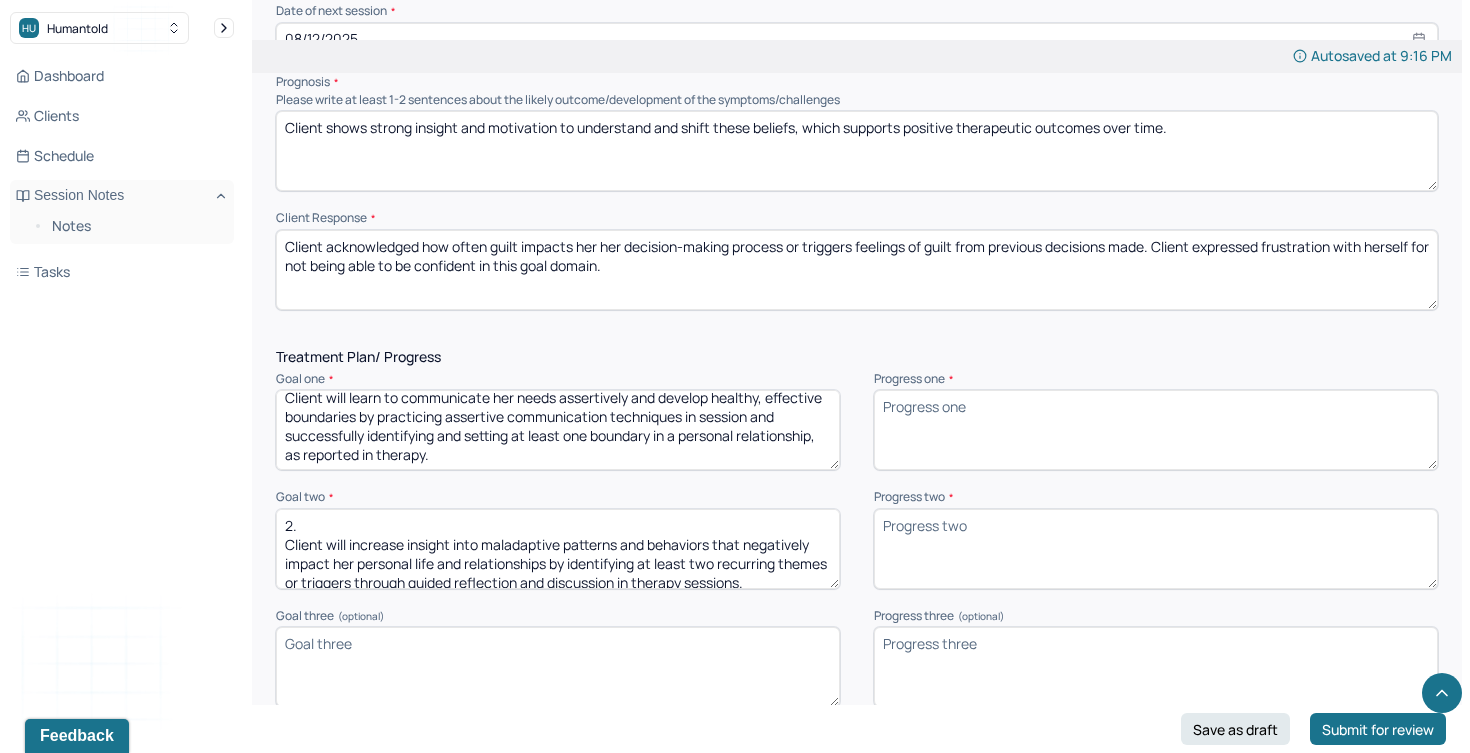 scroll, scrollTop: 60, scrollLeft: 0, axis: vertical 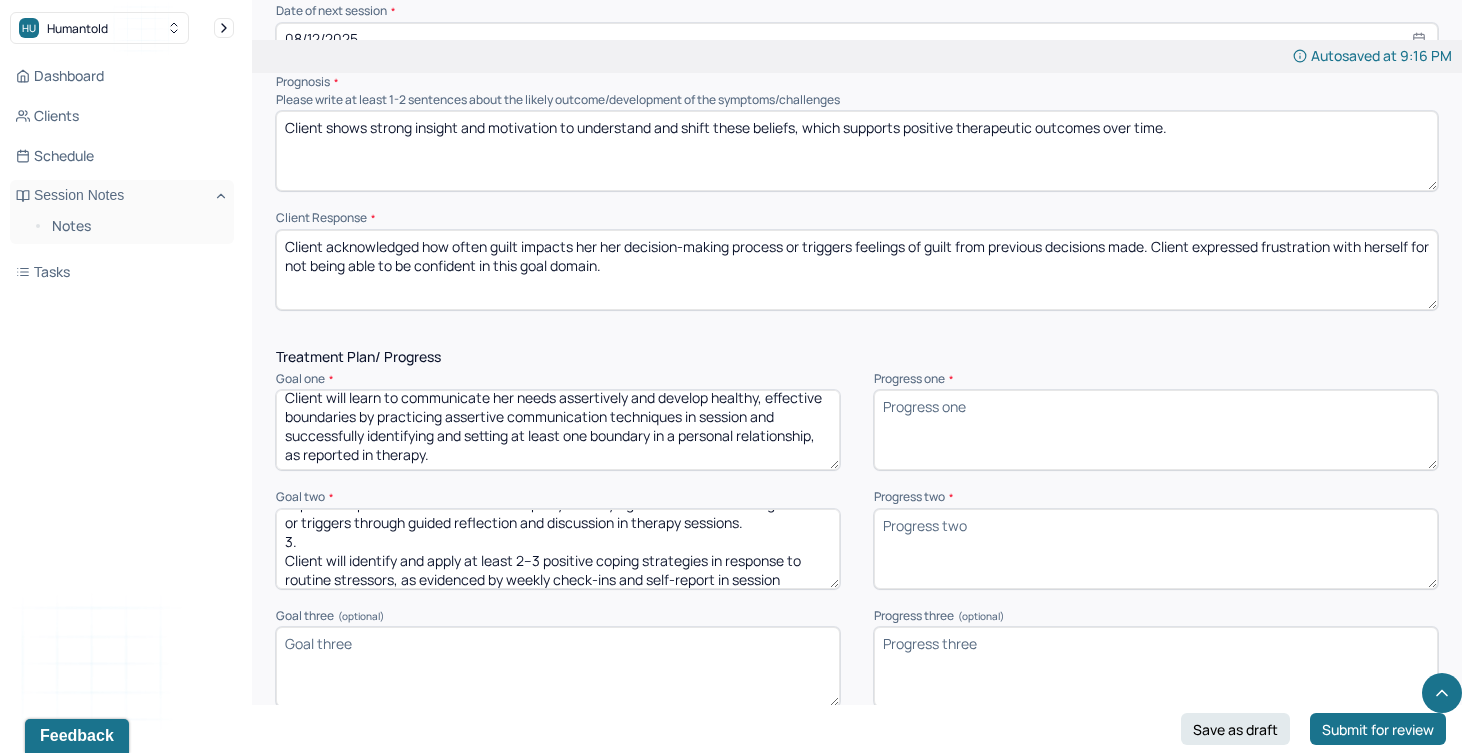 drag, startPoint x: 796, startPoint y: 585, endPoint x: 265, endPoint y: 551, distance: 532.0874 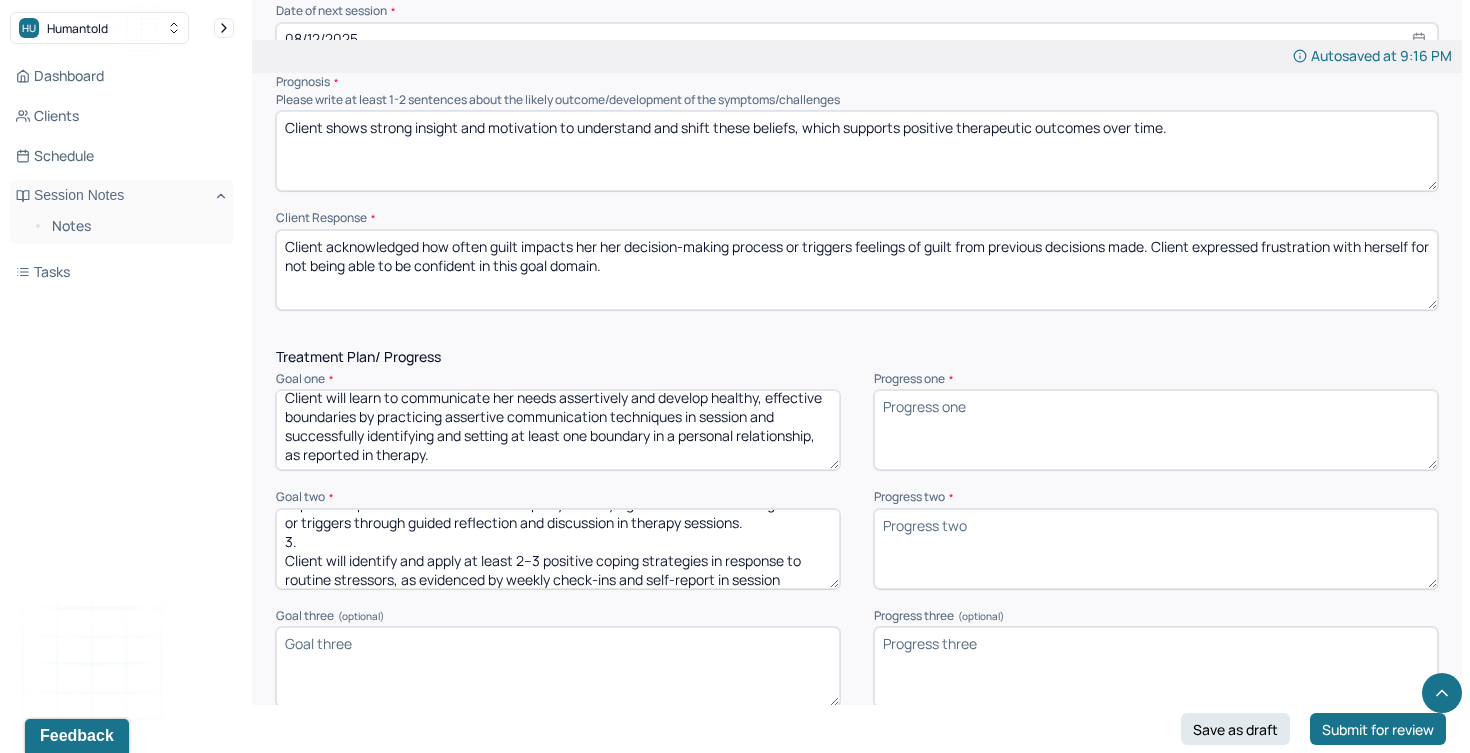 click on "Autosaved at 8:39 PM Appointment Details Client name [NAME] [LAST_NAME] Date of service 08/05/2025 Time 4:15pm - 5:15pm Duration 1hr Appointment type individual therapy Provider name [NAME] [LAST_NAME] Modifier 1 95 Telemedicine Note type Individual soap note Load previous session note Instructions The fields marked with an asterisk ( * ) are required before you can submit your notes. Before you can submit your session notes, they must be signed. You have the option to save your notes as a draft before making a submission. Appointment location * Teletherapy Client Teletherapy Location here Home Office Other Provider Teletherapy Location Home Office Other Consent was received for the teletherapy session The teletherapy session was conducted via video Primary diagnosis * F41.1 GENERALIZED ANXIETY DISORDER Secondary diagnosis (optional) Secondary diagnosis Tertiary diagnosis (optional) Tertiary diagnosis Emotional / Behavioural symptoms demonstrated * Causing * Causing Intention for Session * Session Note Subjective" at bounding box center (857, -523) 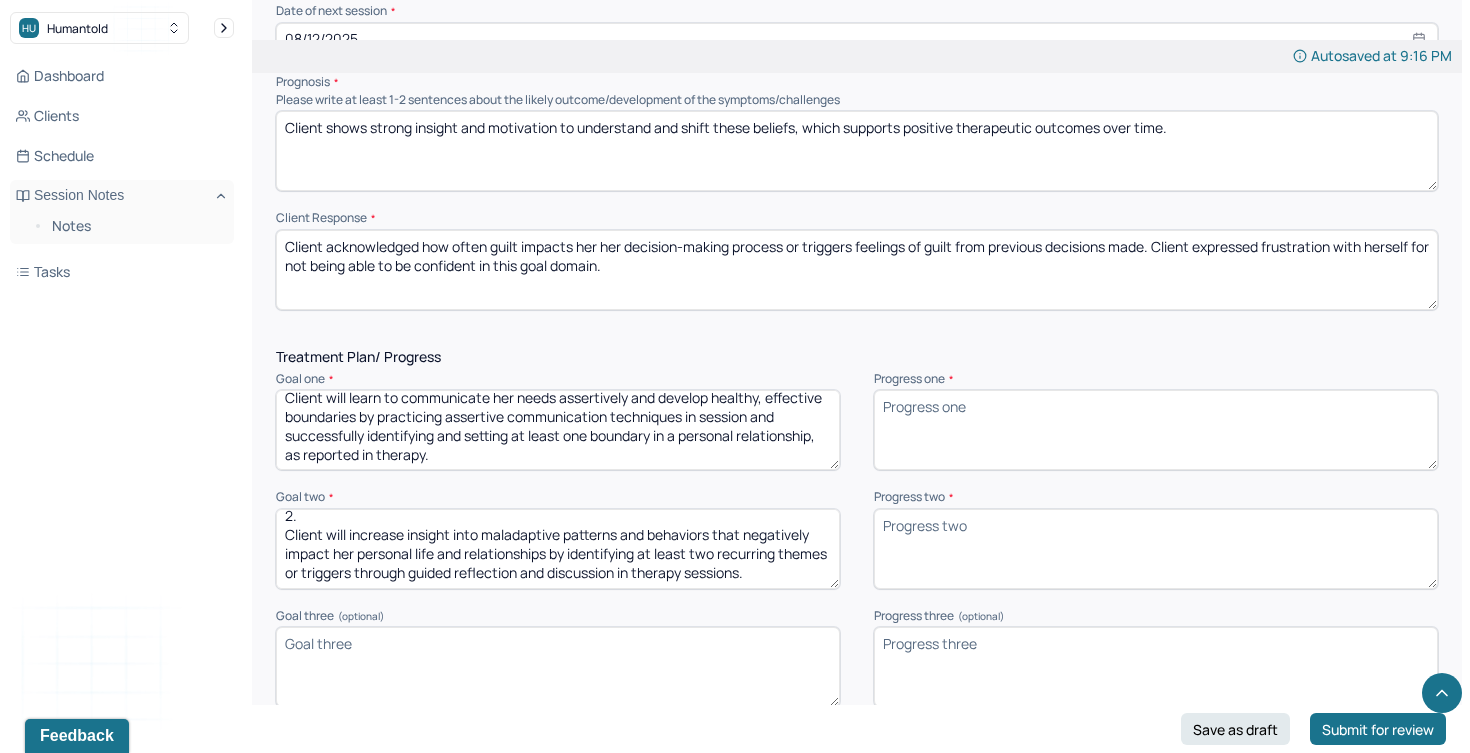 scroll, scrollTop: 9, scrollLeft: 0, axis: vertical 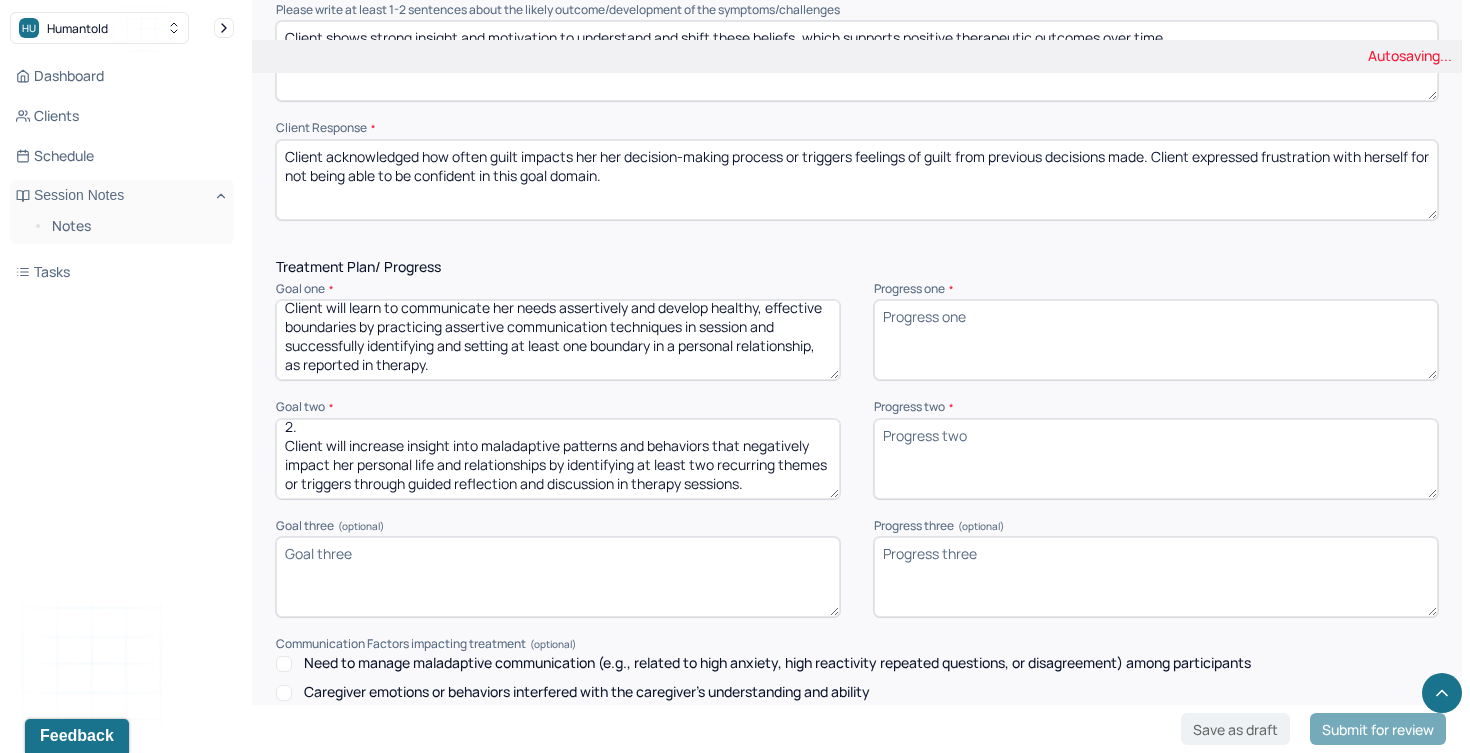 type on "2.
Client will increase insight into maladaptive patterns and behaviors that negatively impact her personal life and relationships by identifying at least two recurring themes or triggers through guided reflection and discussion in therapy sessions." 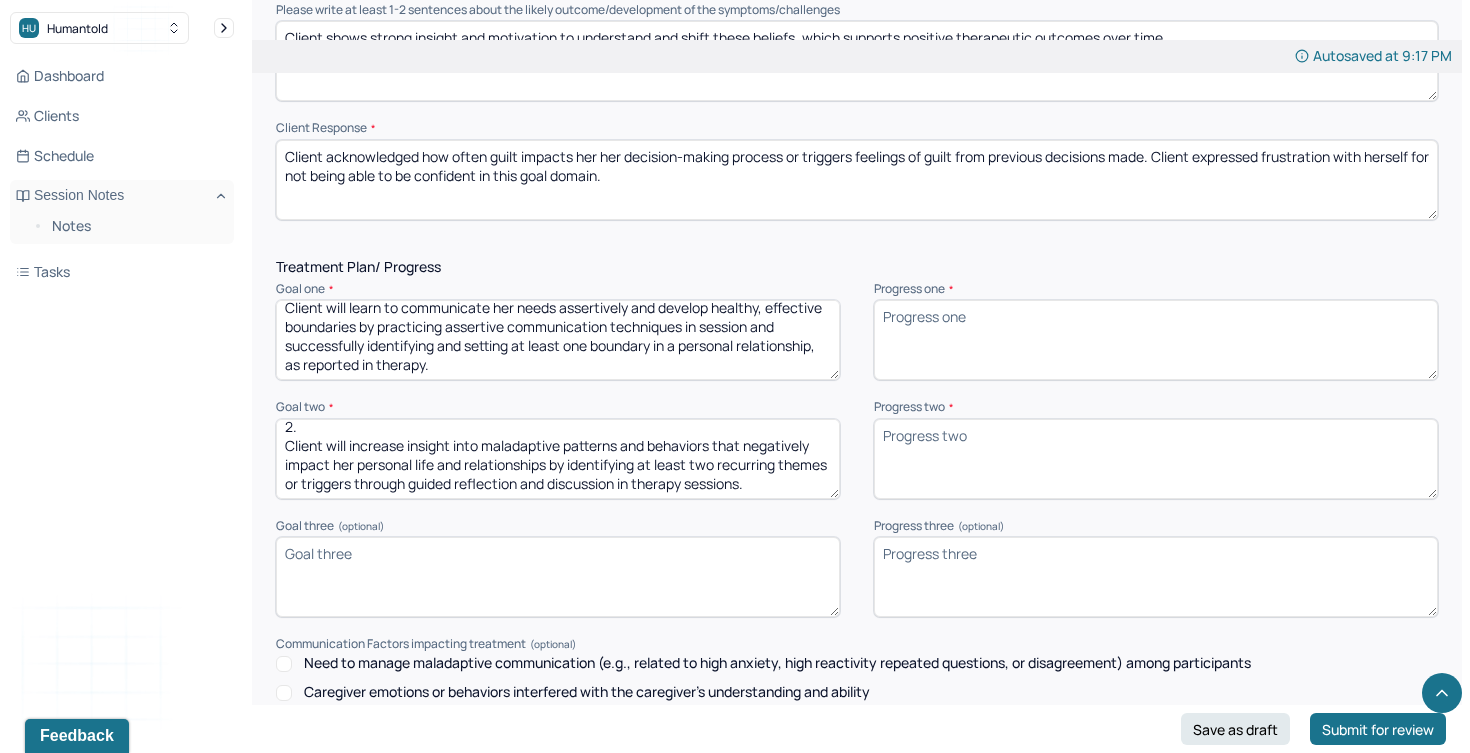 click on "Goal three (optional)" at bounding box center (558, 577) 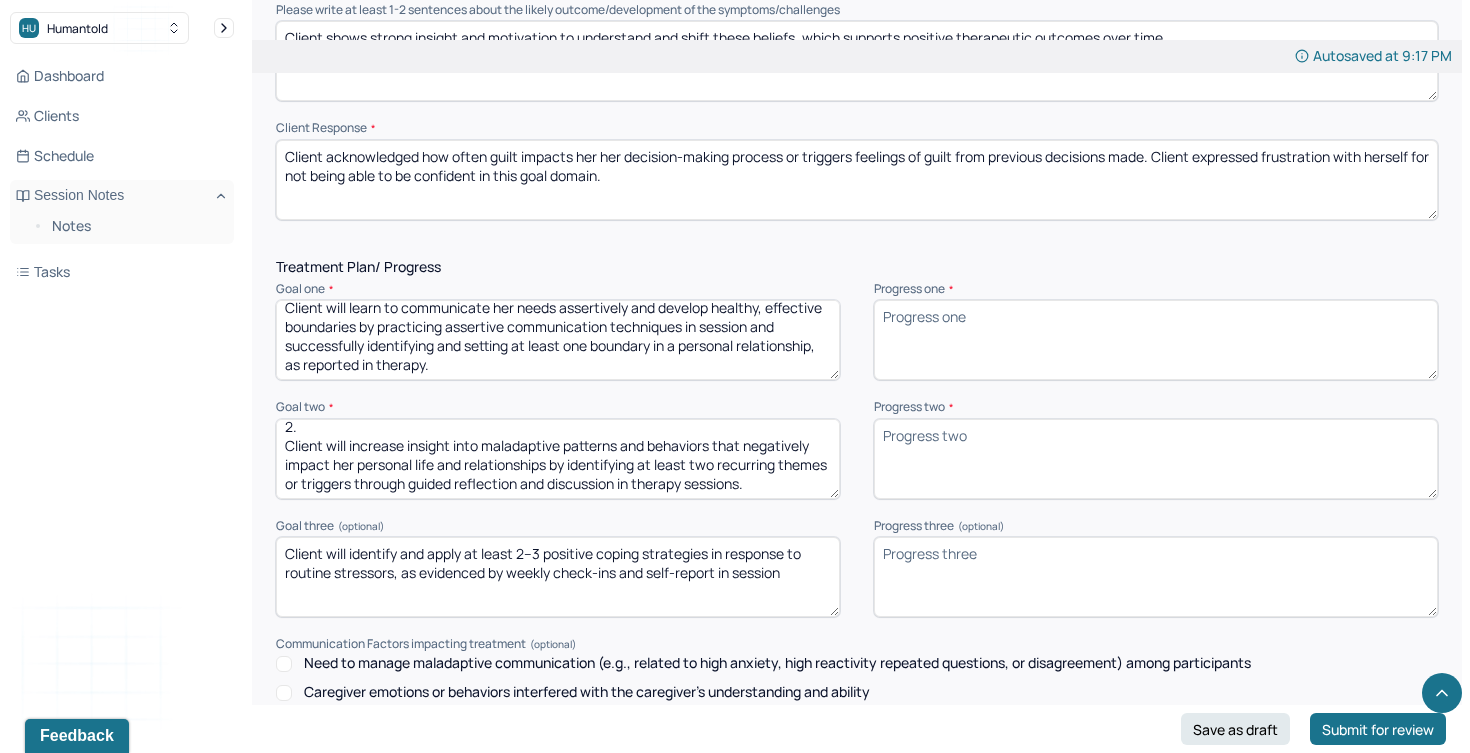 click on "Client will identify and apply at least 2–3 positive coping strategies in response to routine stressors, as evidenced by weekly check-ins and self-report in session" at bounding box center [558, 577] 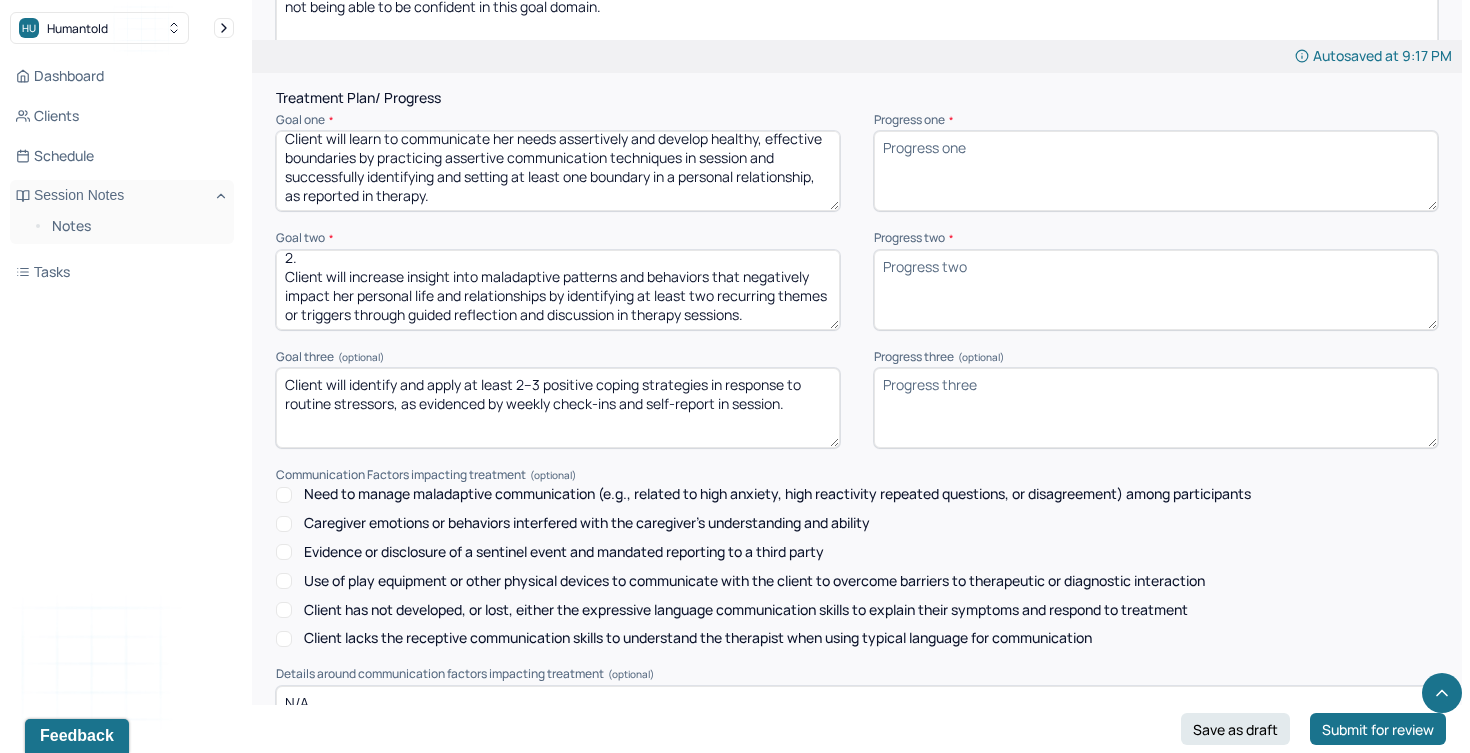 scroll, scrollTop: 2842, scrollLeft: 0, axis: vertical 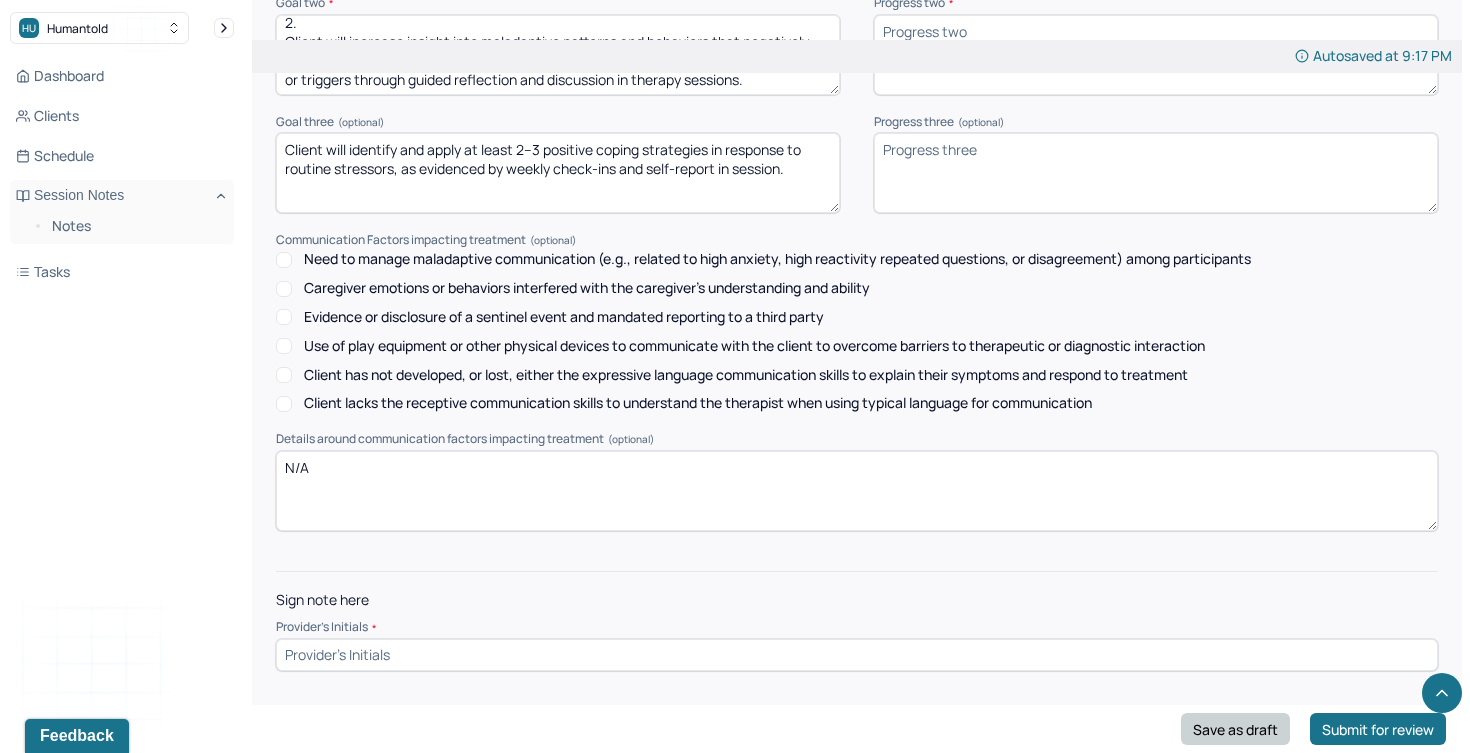 type on "Client will identify and apply at least 2–3 positive coping strategies in response to routine stressors, as evidenced by weekly check-ins and self-report in session." 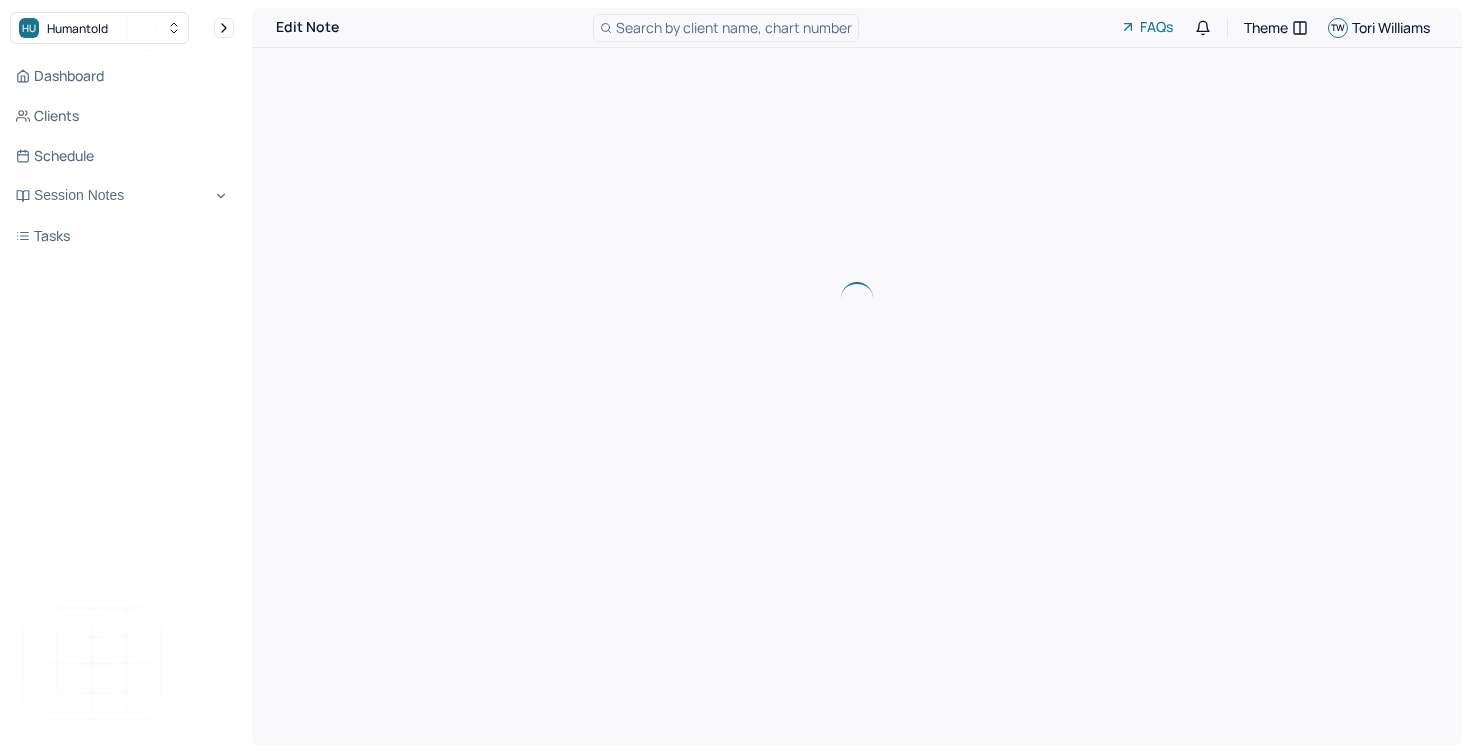 scroll, scrollTop: 0, scrollLeft: 0, axis: both 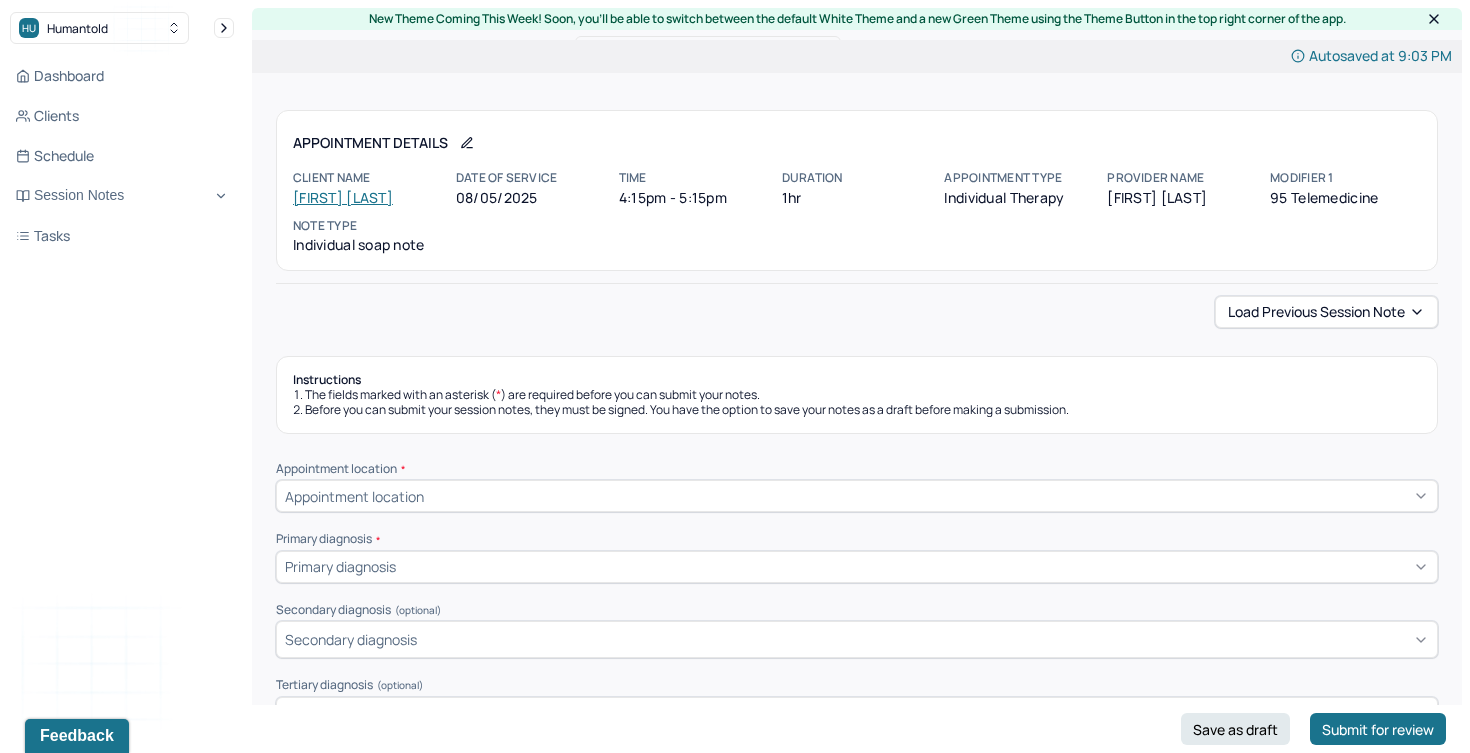 click on "[FIRST] [LAST]" at bounding box center [343, 197] 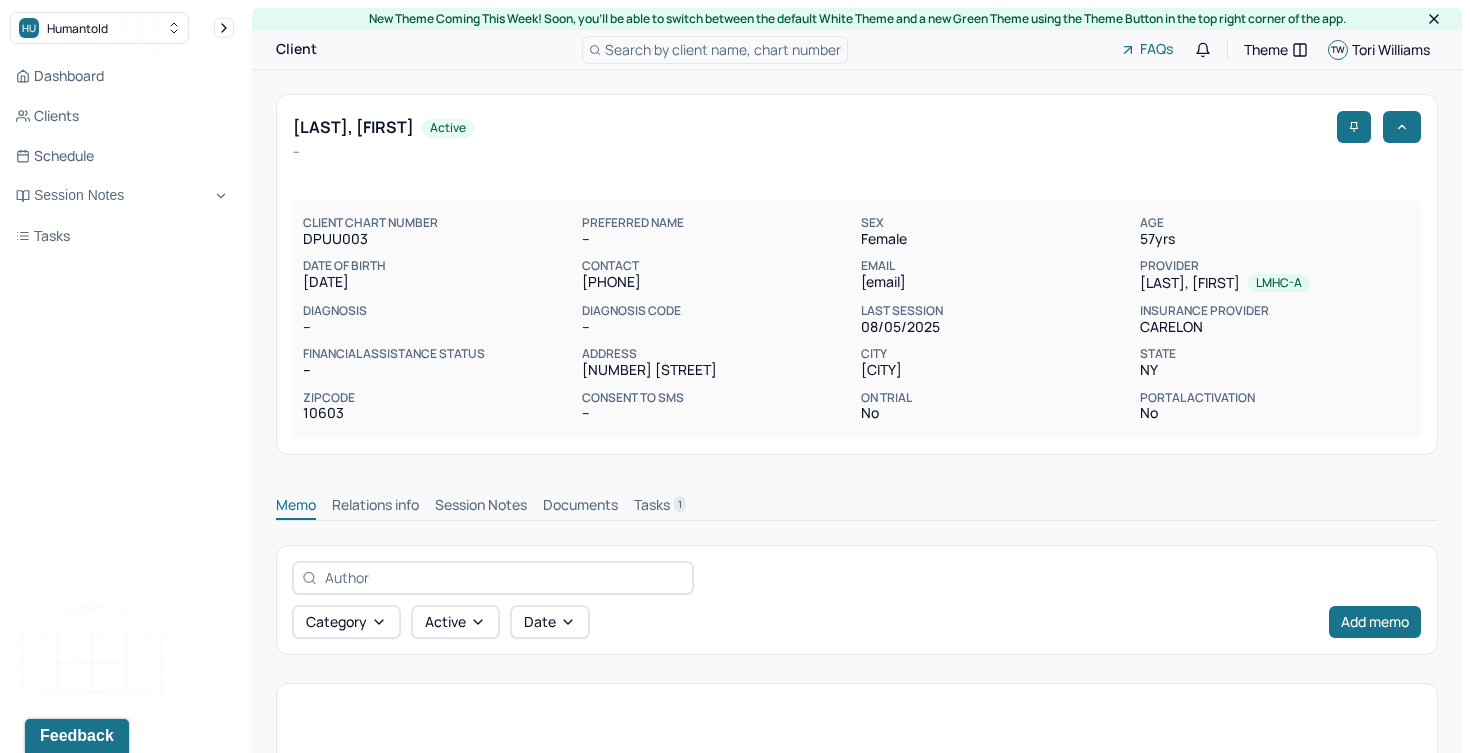 click on "Session Notes" at bounding box center (481, 507) 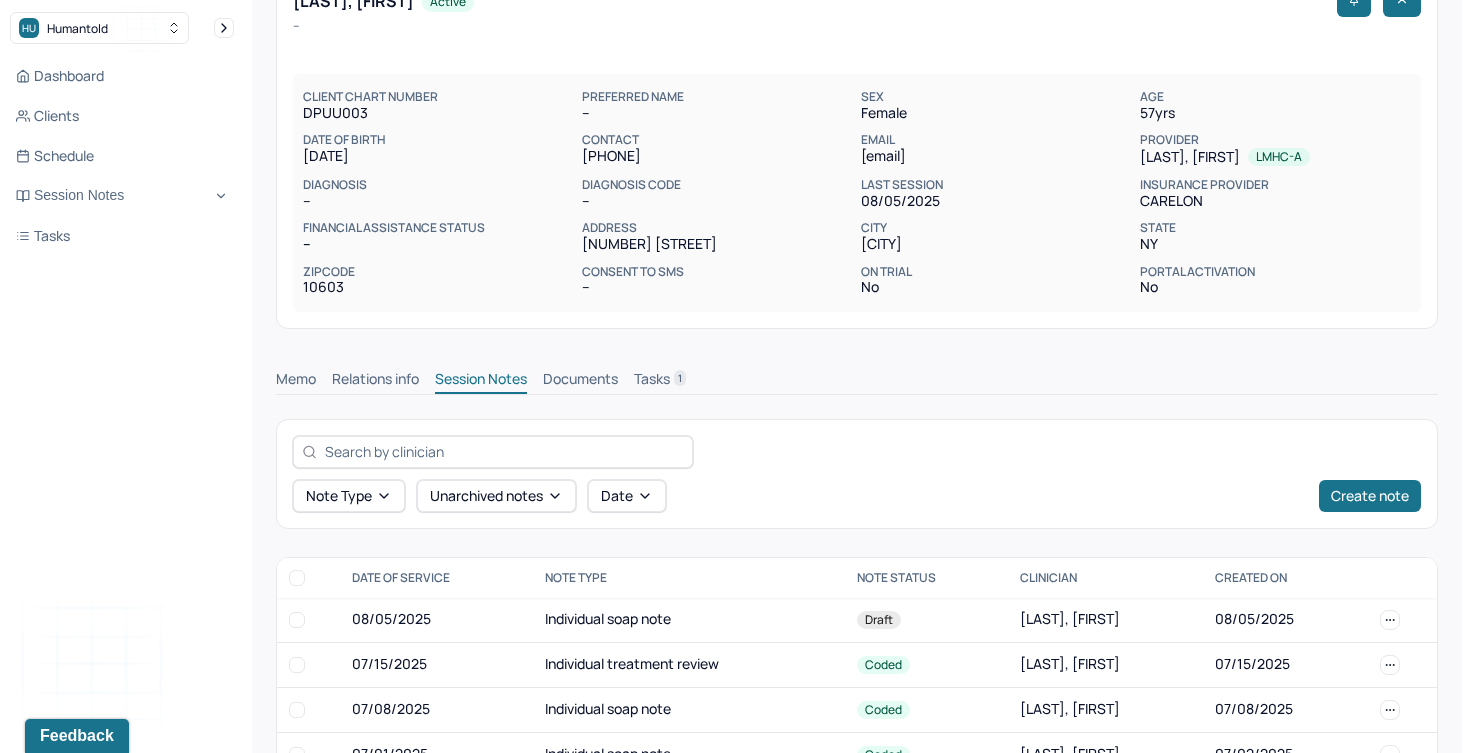 scroll, scrollTop: 159, scrollLeft: 0, axis: vertical 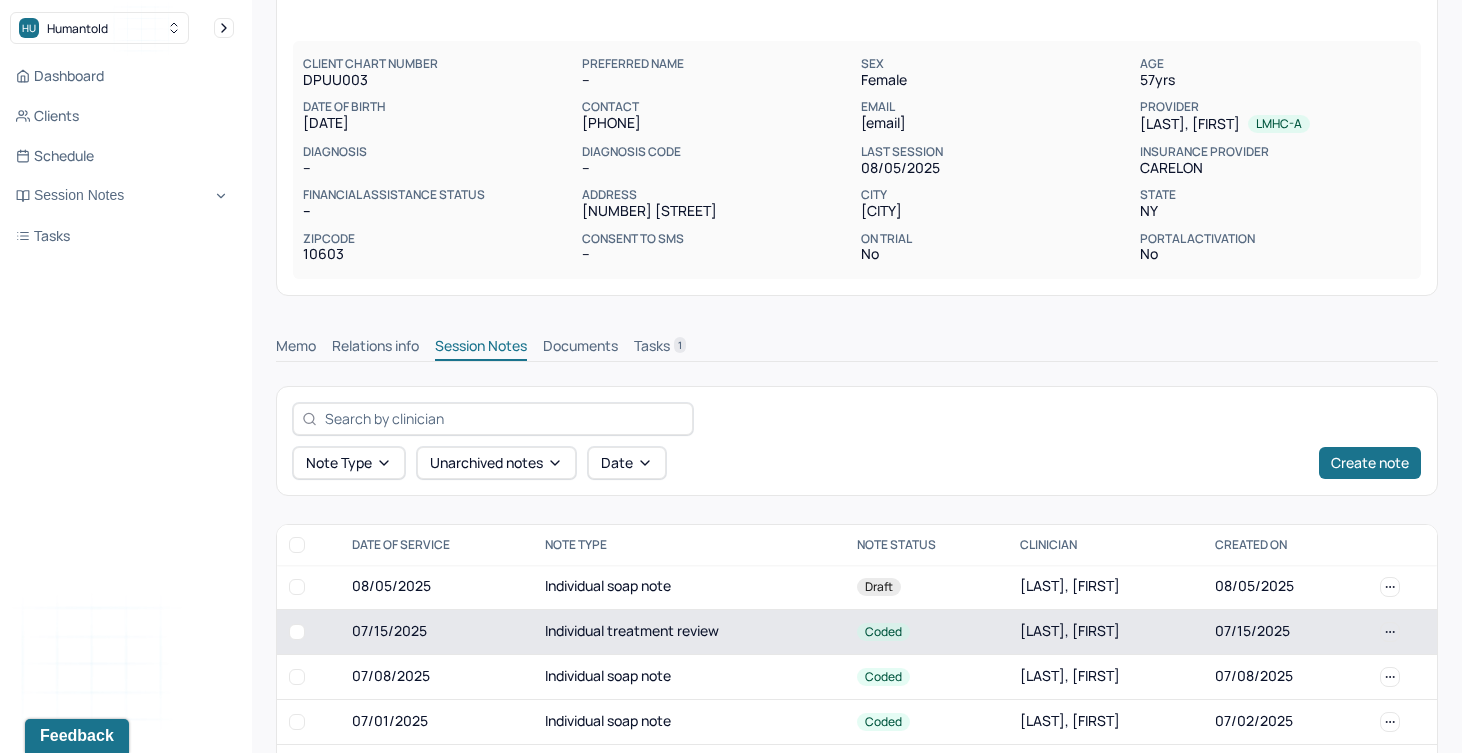 click on "Individual treatment review" at bounding box center (689, 631) 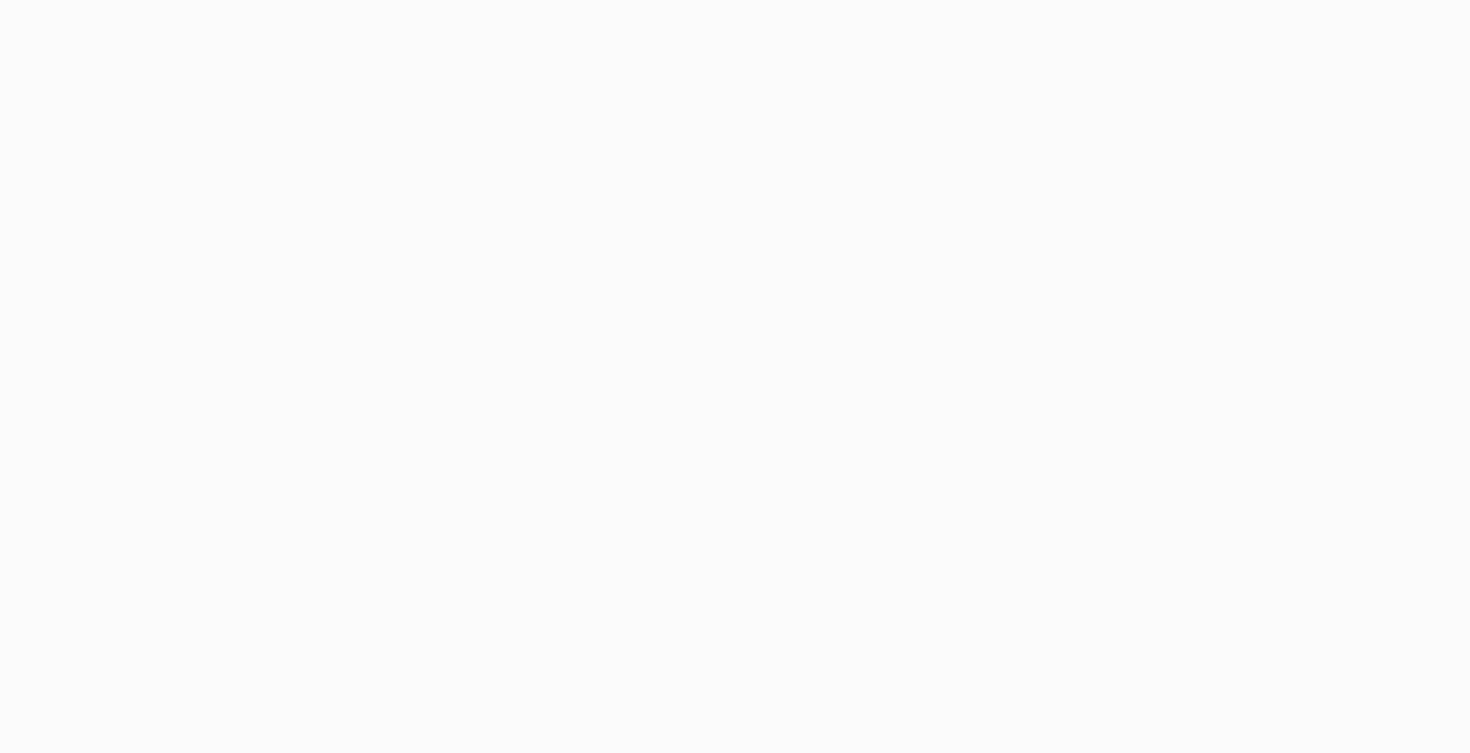 scroll, scrollTop: 0, scrollLeft: 0, axis: both 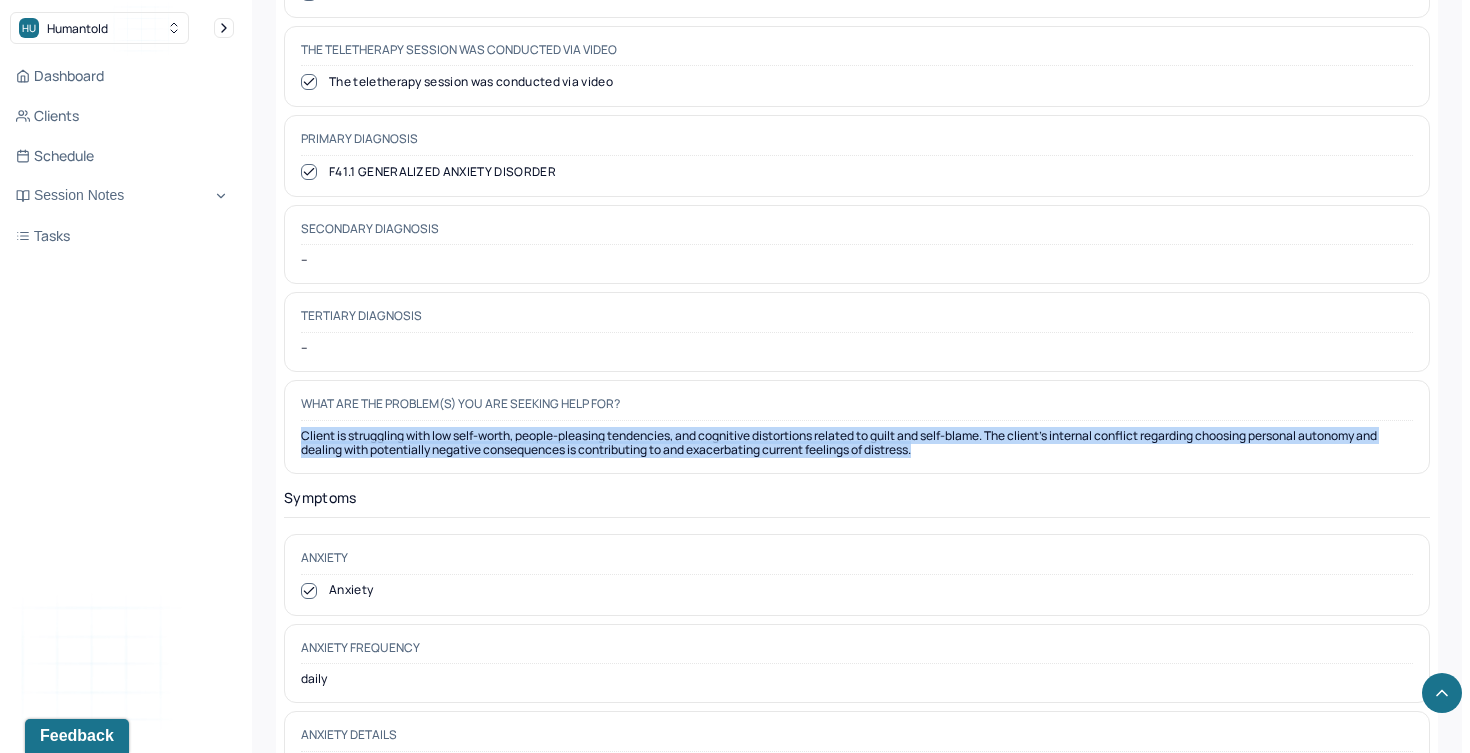drag, startPoint x: 938, startPoint y: 452, endPoint x: 309, endPoint y: 416, distance: 630.02936 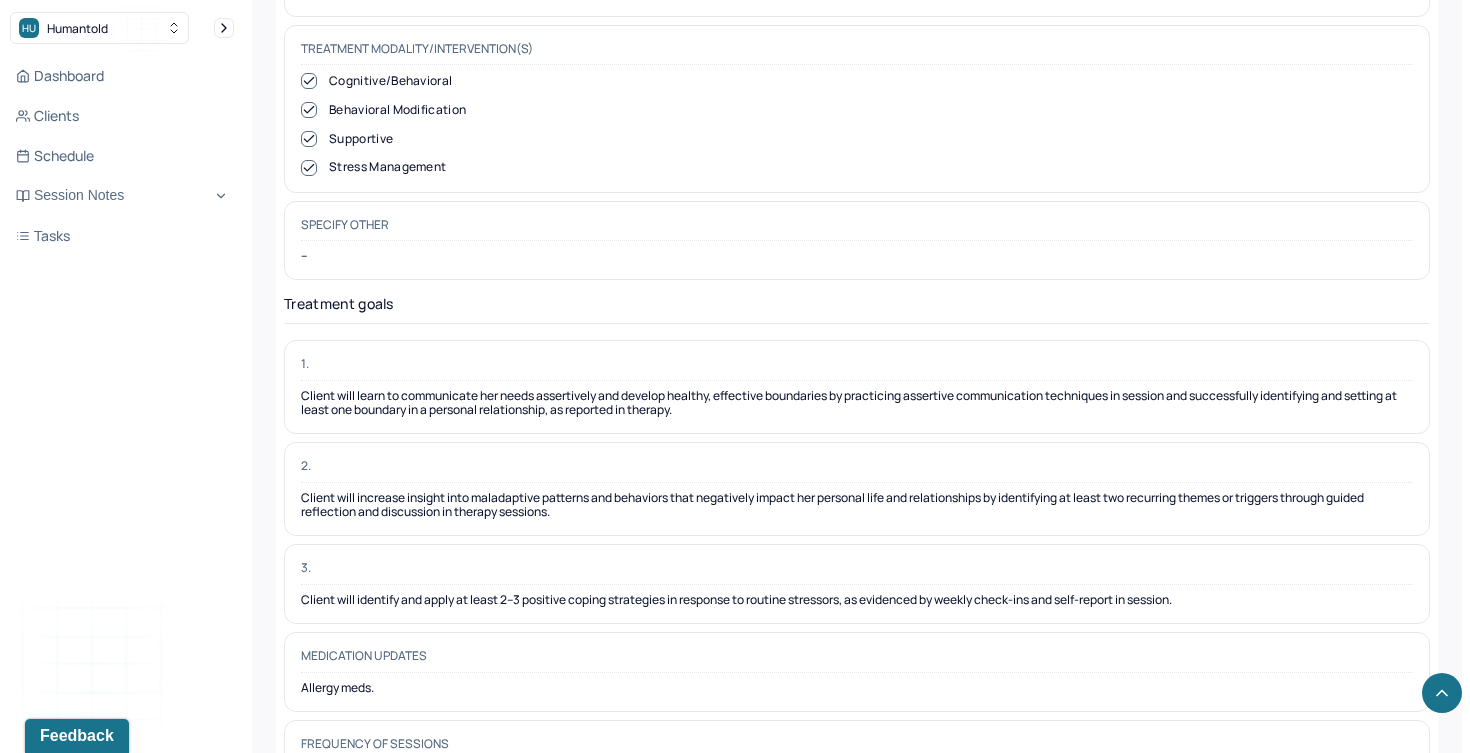 scroll, scrollTop: 5097, scrollLeft: 0, axis: vertical 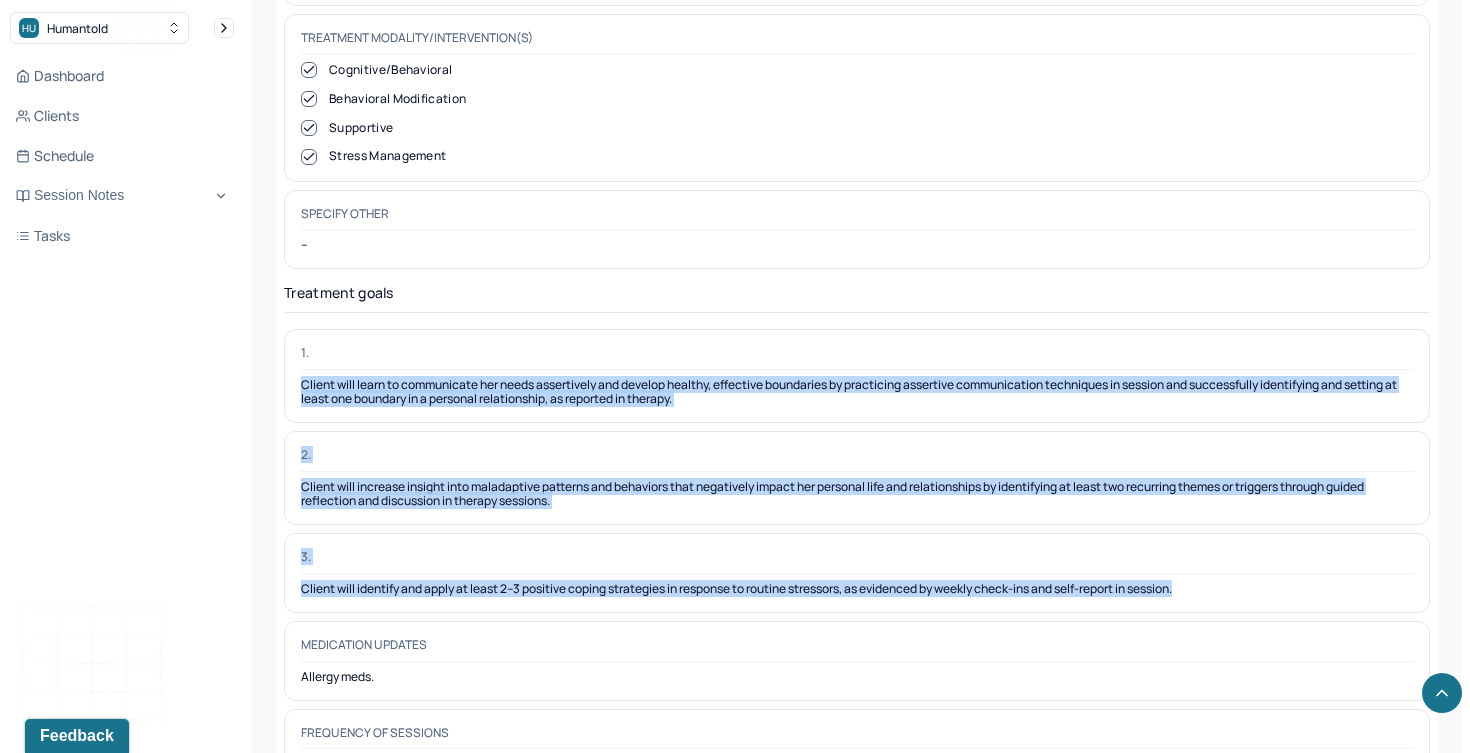 drag, startPoint x: 1215, startPoint y: 532, endPoint x: 289, endPoint y: 334, distance: 946.9319 